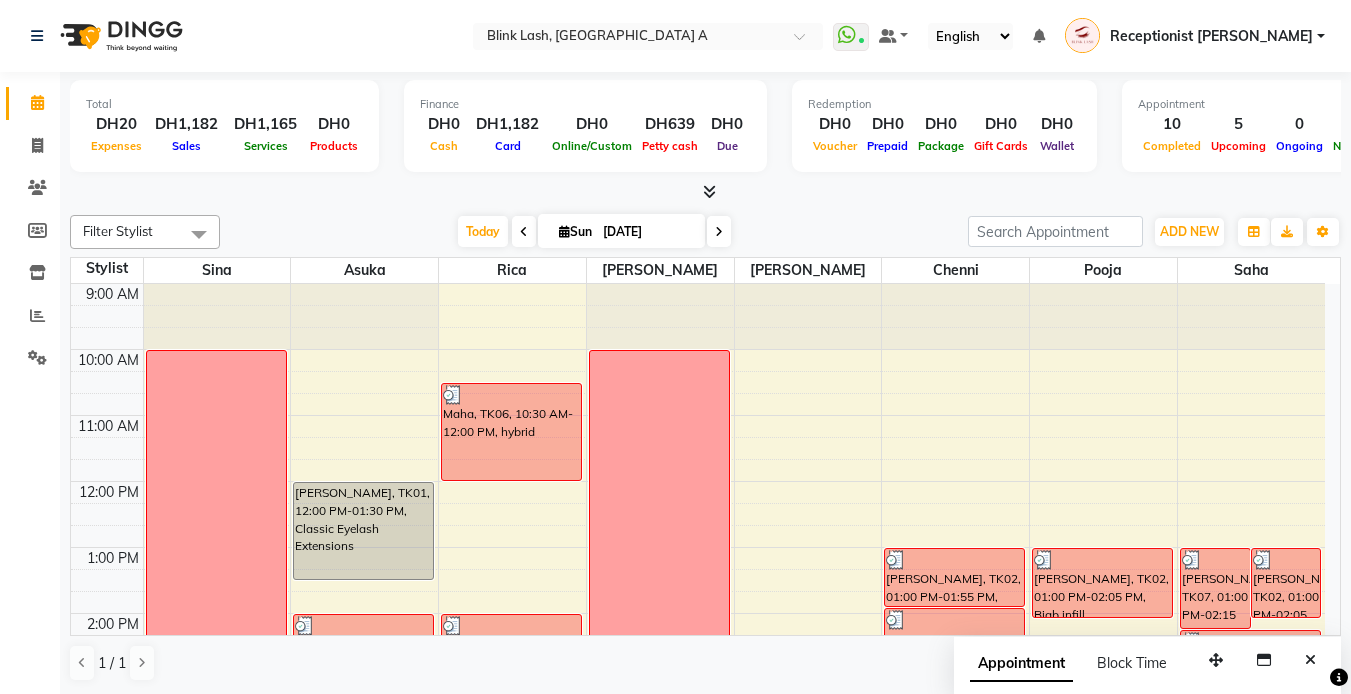 scroll, scrollTop: 0, scrollLeft: 0, axis: both 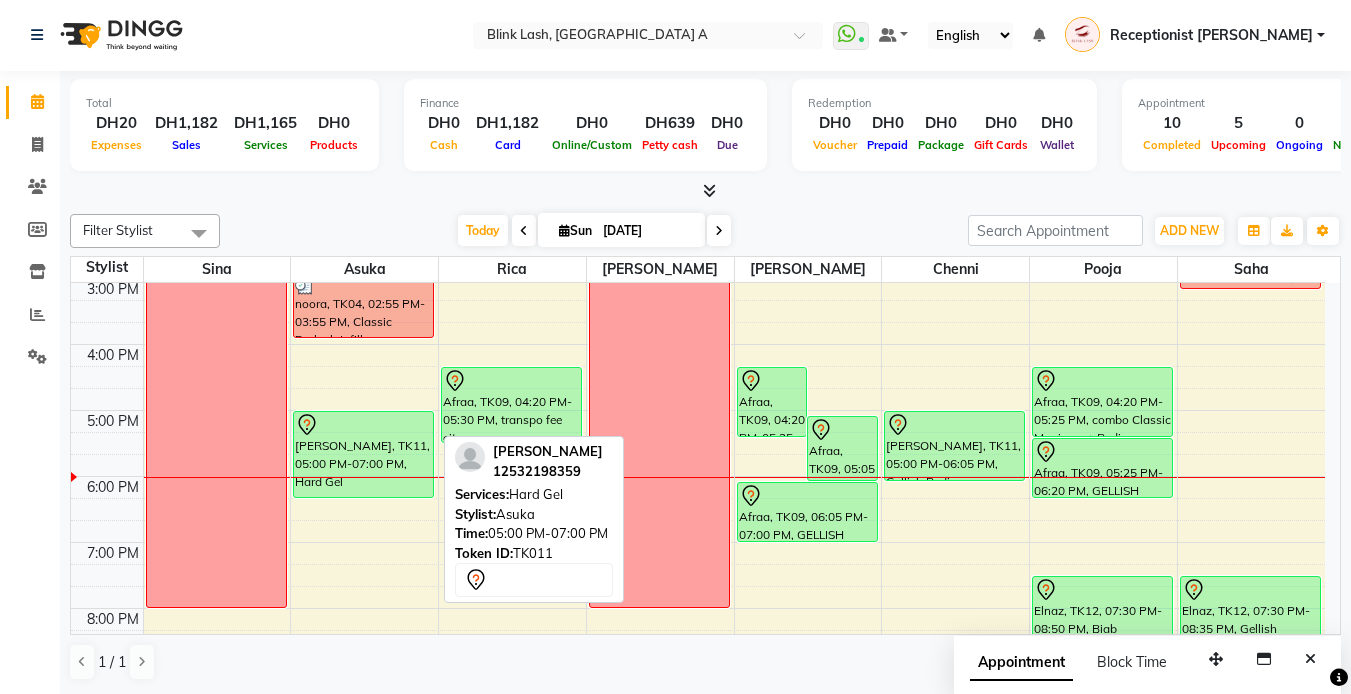 drag, startPoint x: 376, startPoint y: 537, endPoint x: 383, endPoint y: 483, distance: 54.451813 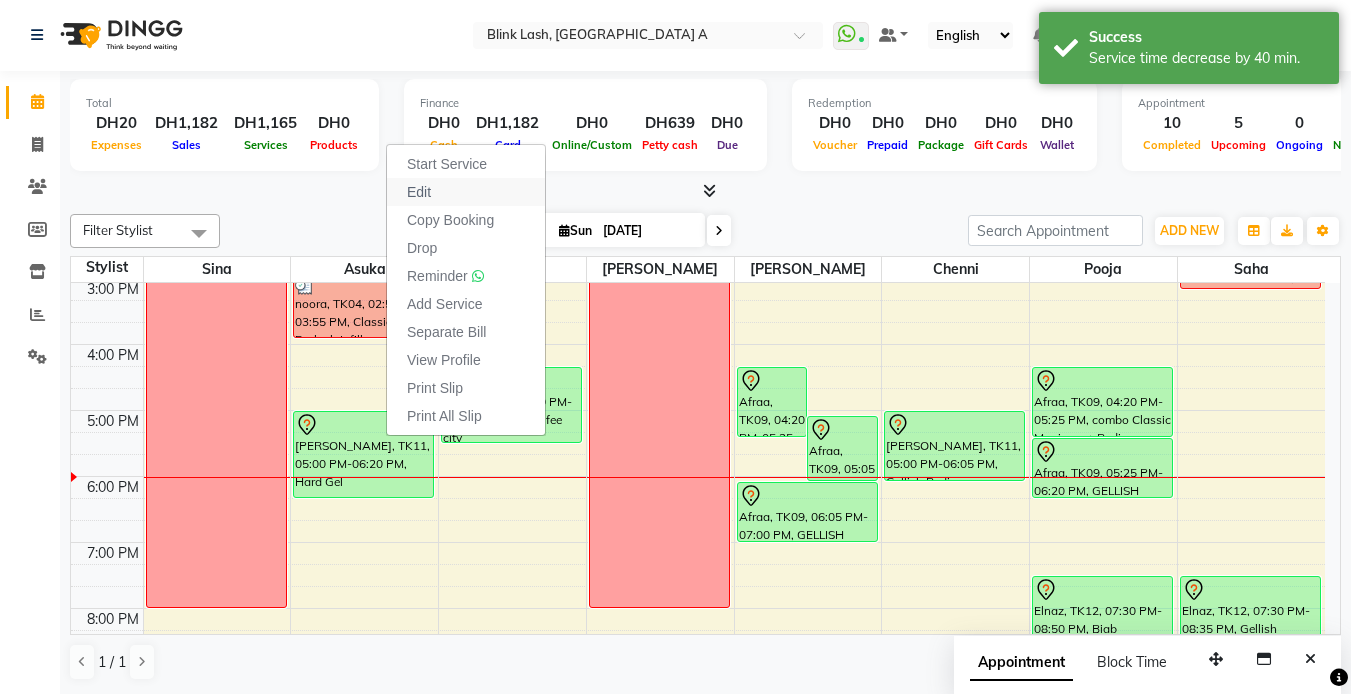 click on "Edit" at bounding box center [419, 192] 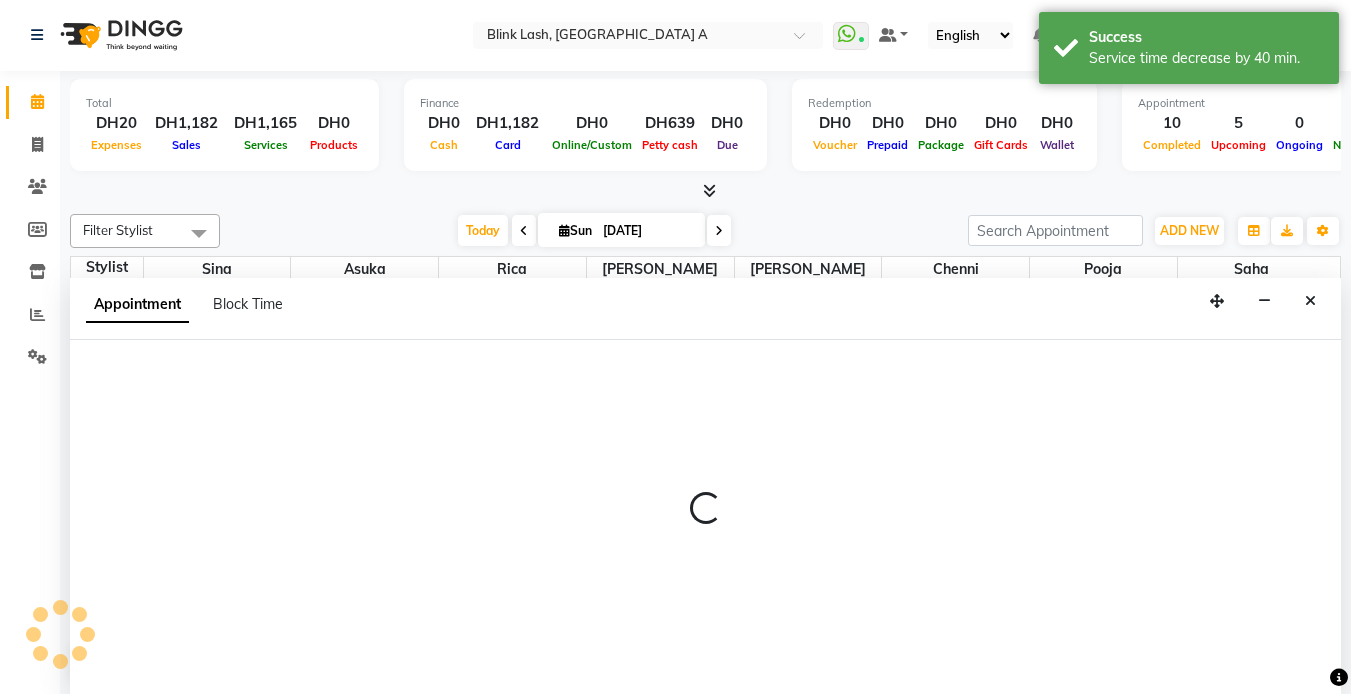 select on "tentative" 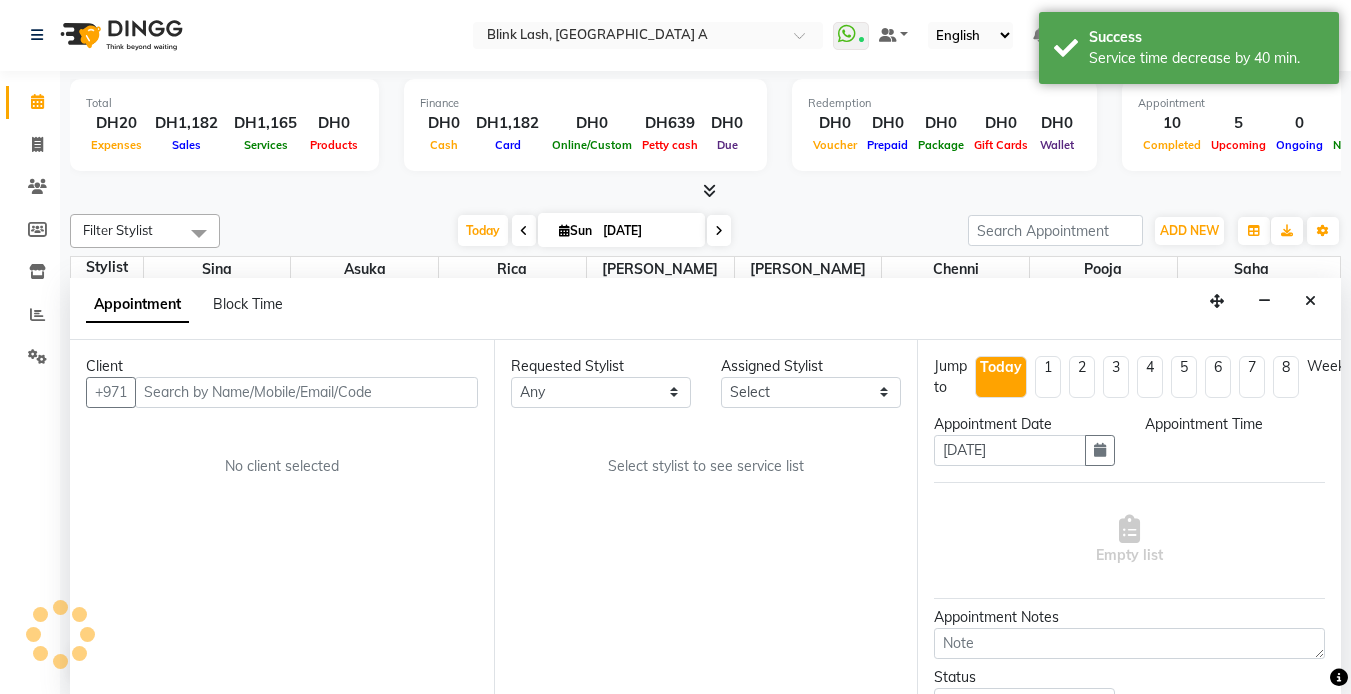 scroll, scrollTop: 0, scrollLeft: 0, axis: both 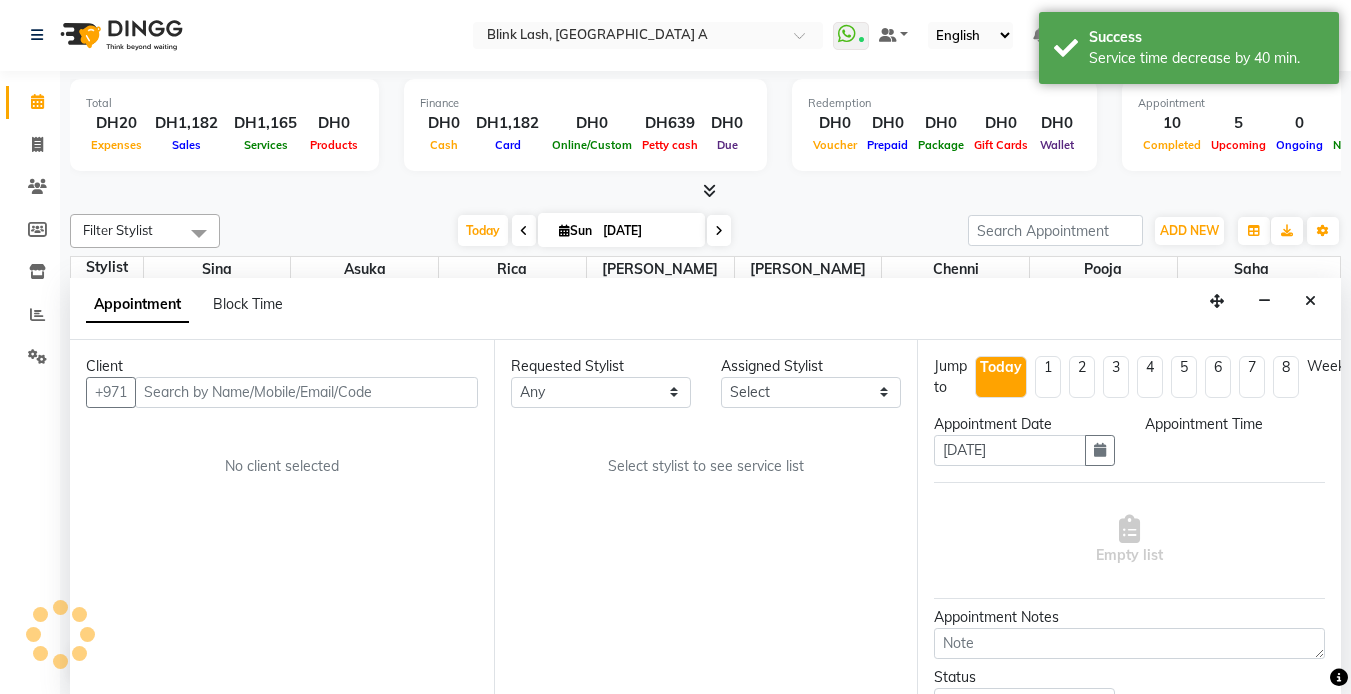 select on "57849" 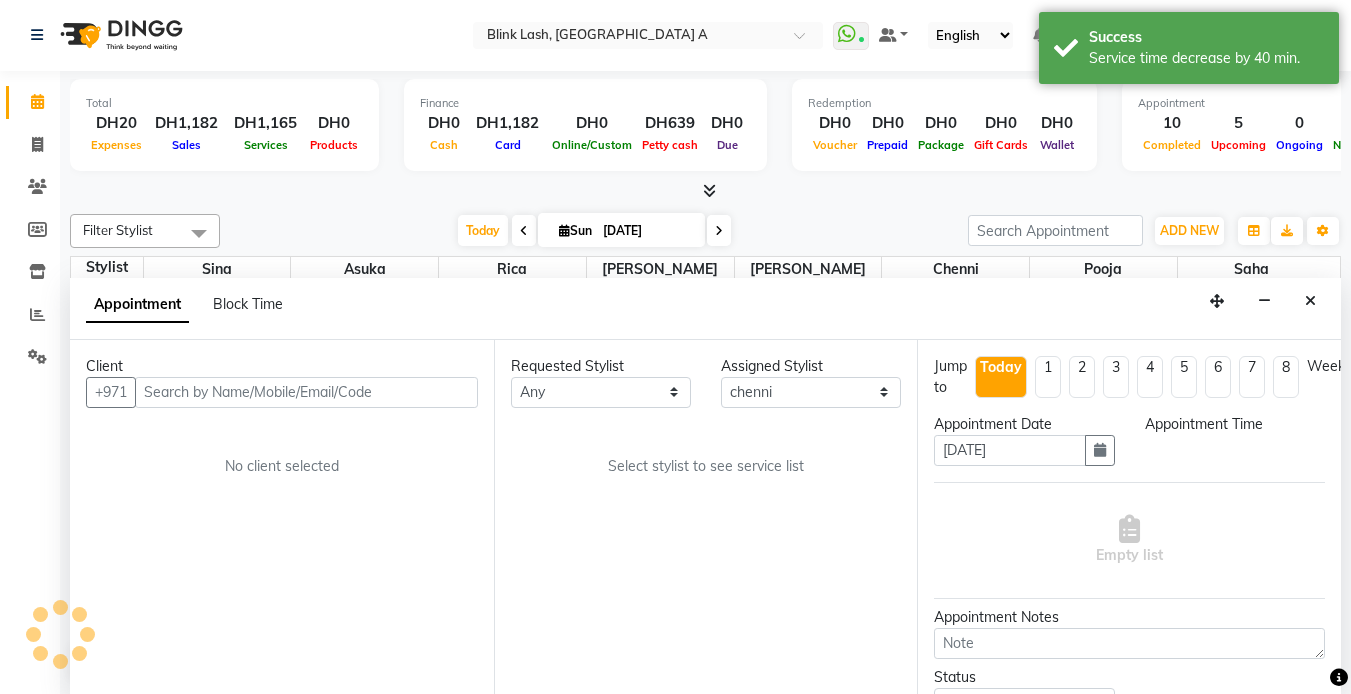select on "1020" 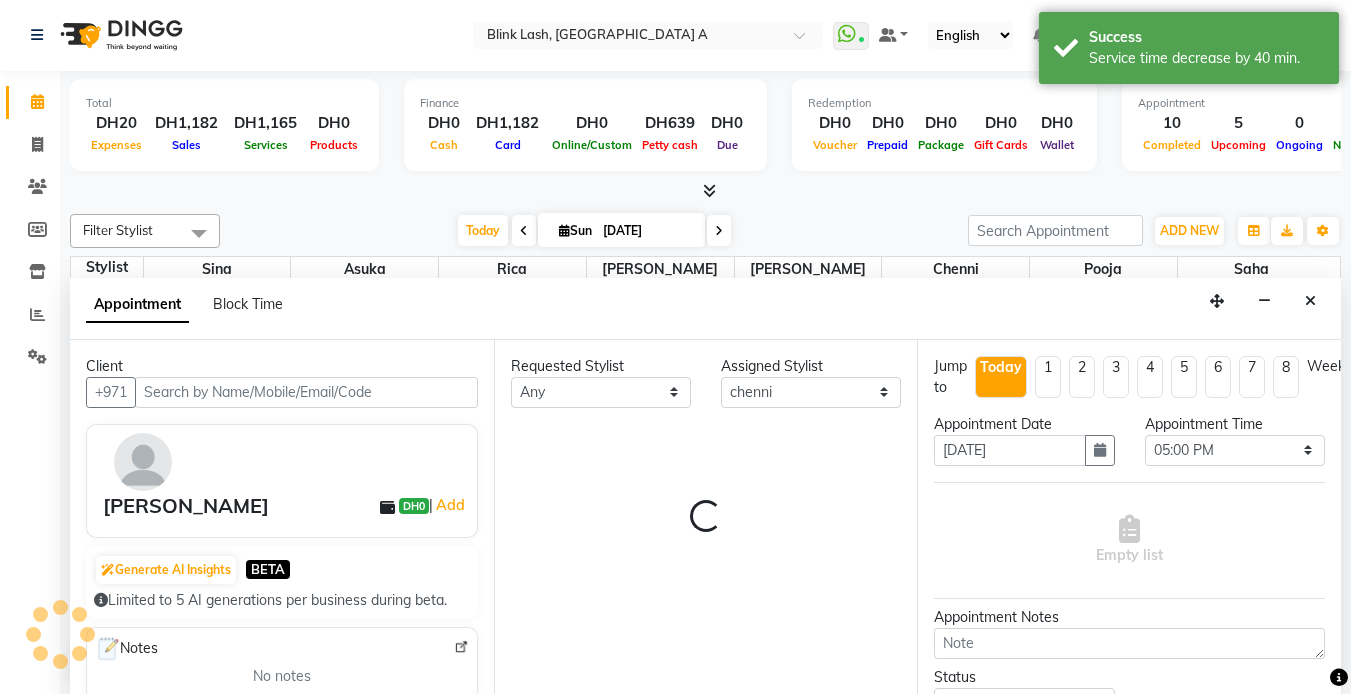 select on "2892" 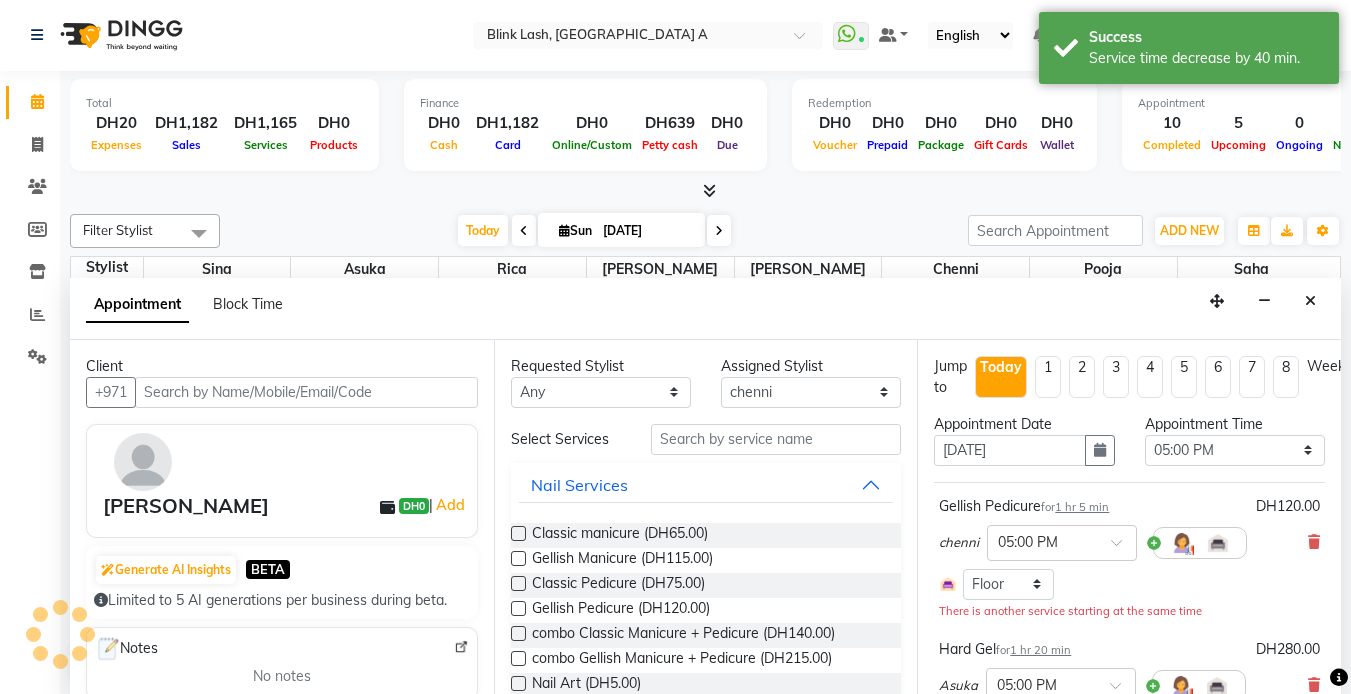 scroll, scrollTop: 595, scrollLeft: 0, axis: vertical 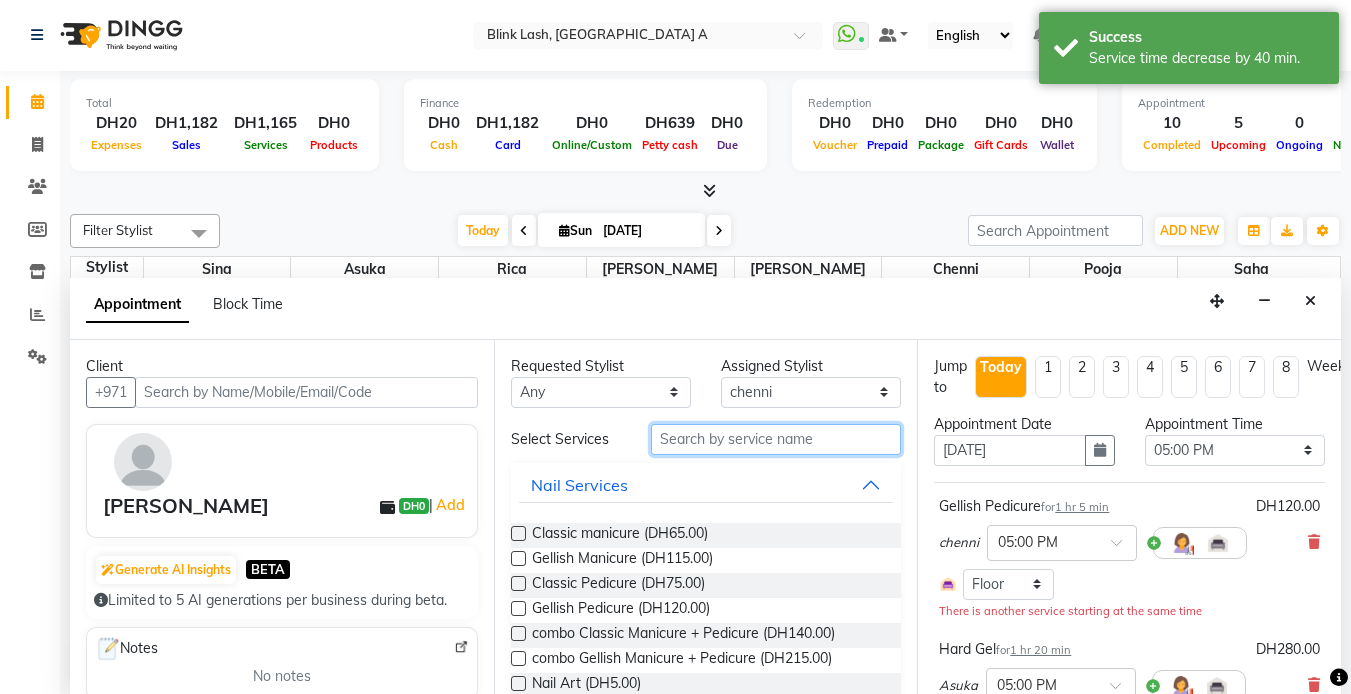 click at bounding box center (776, 439) 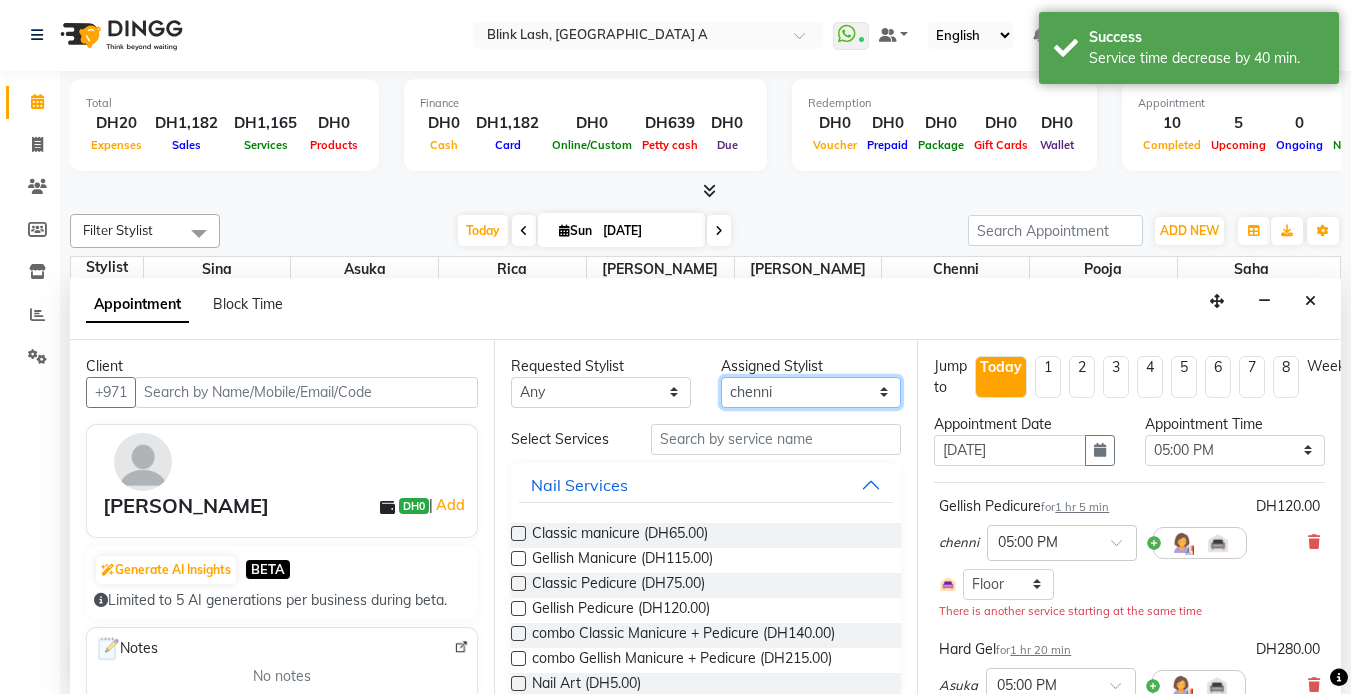 click on "Select [PERSON_NAME] [PERSON_NAME] pooja [PERSON_NAME]" at bounding box center (811, 392) 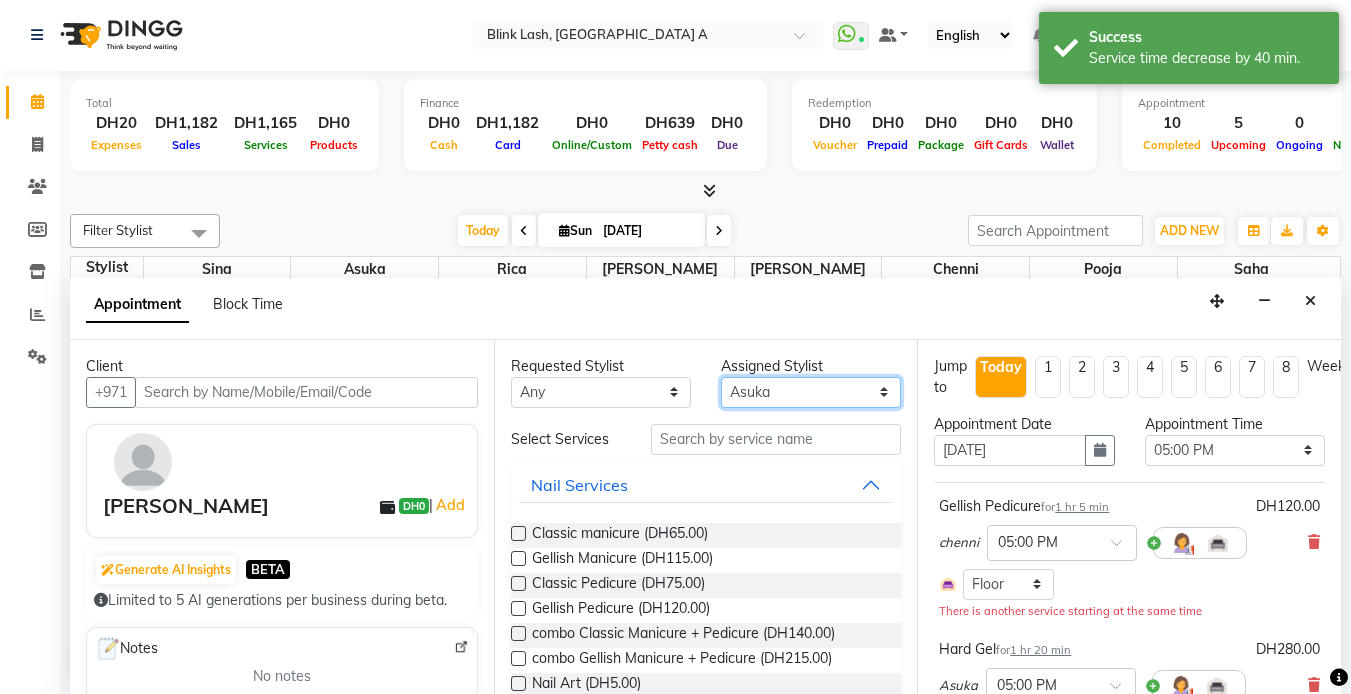 click on "Select [PERSON_NAME] [PERSON_NAME] pooja [PERSON_NAME]" at bounding box center [811, 392] 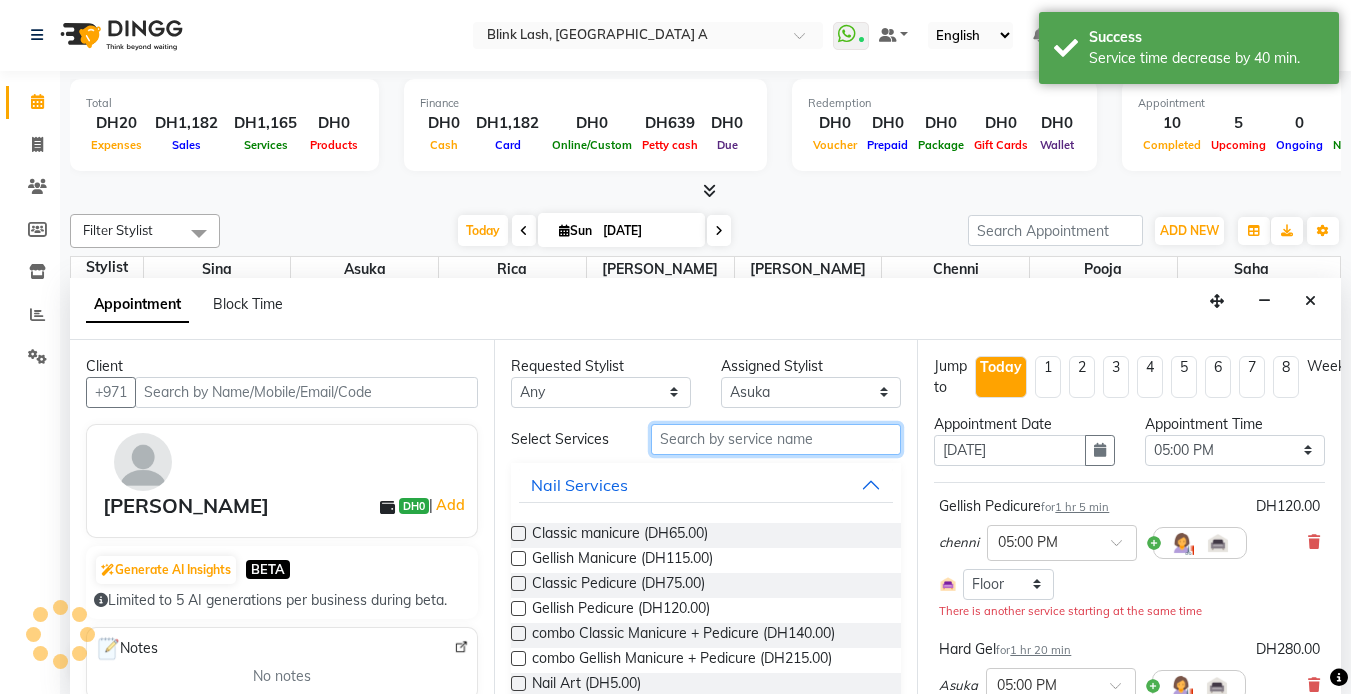 click at bounding box center [776, 439] 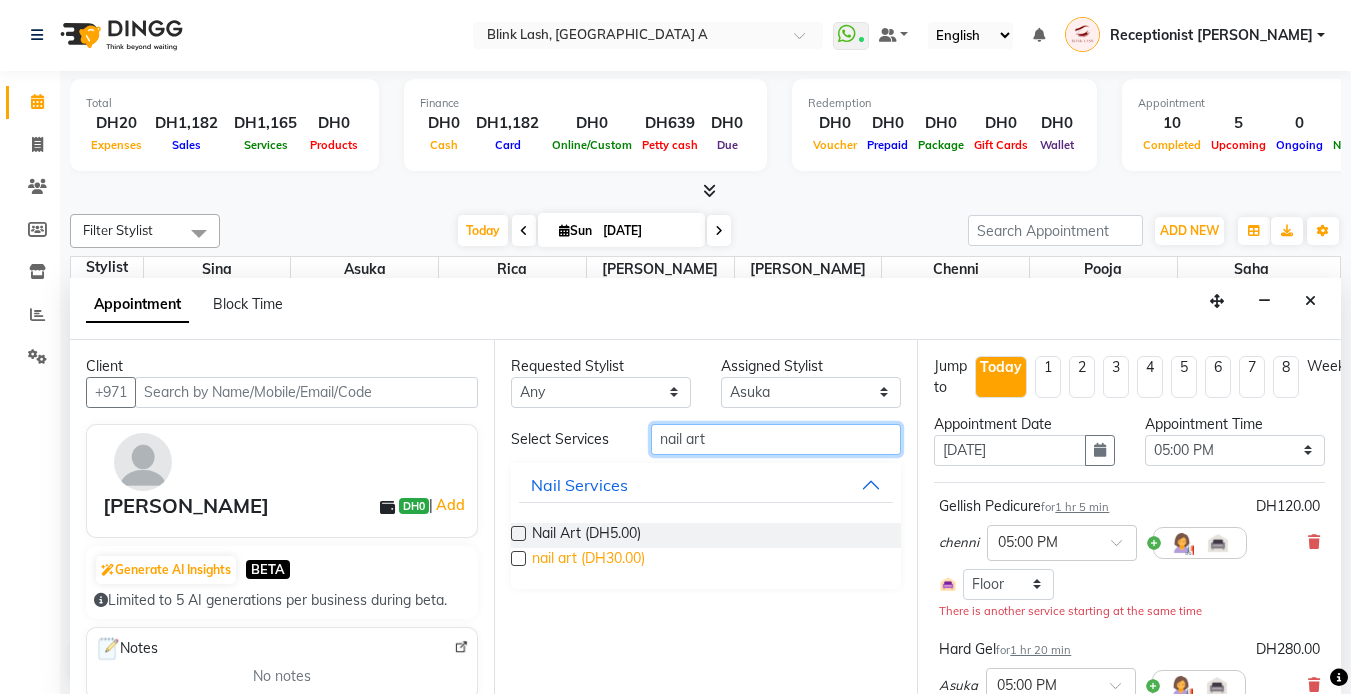 type on "nail art" 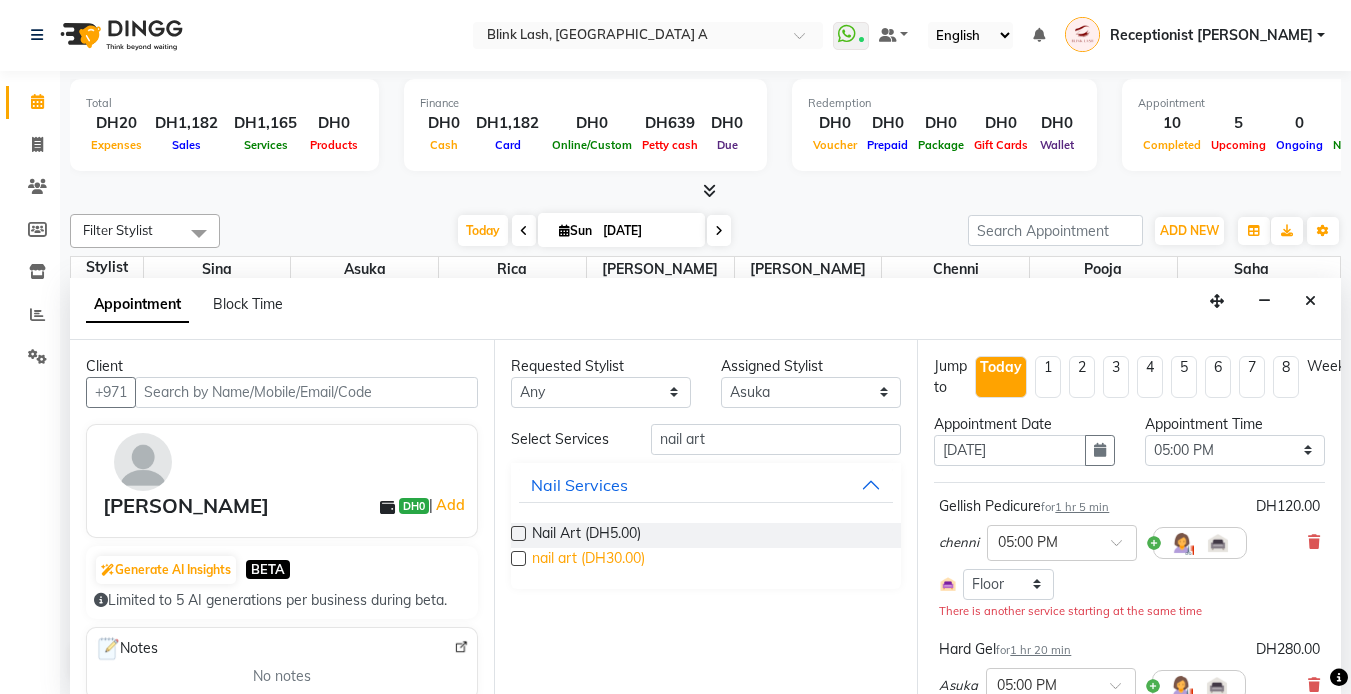 click on "nail art  (DH30.00)" at bounding box center [588, 560] 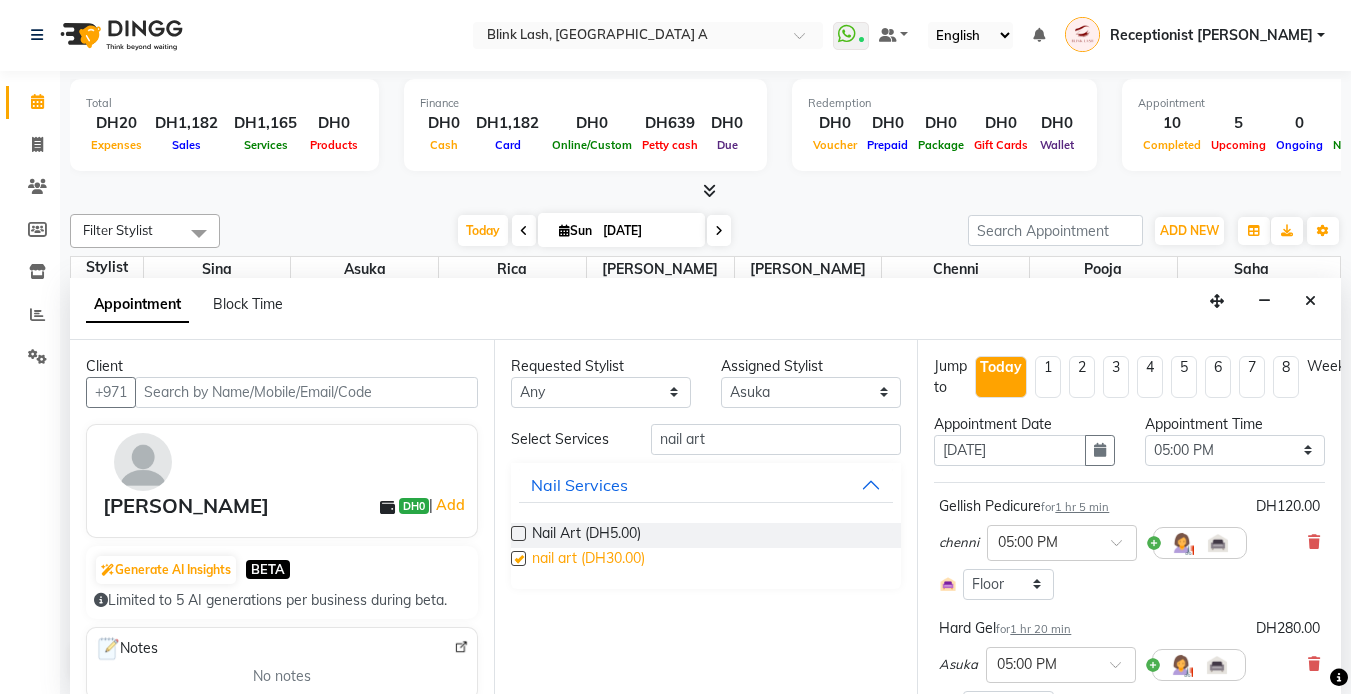 checkbox on "false" 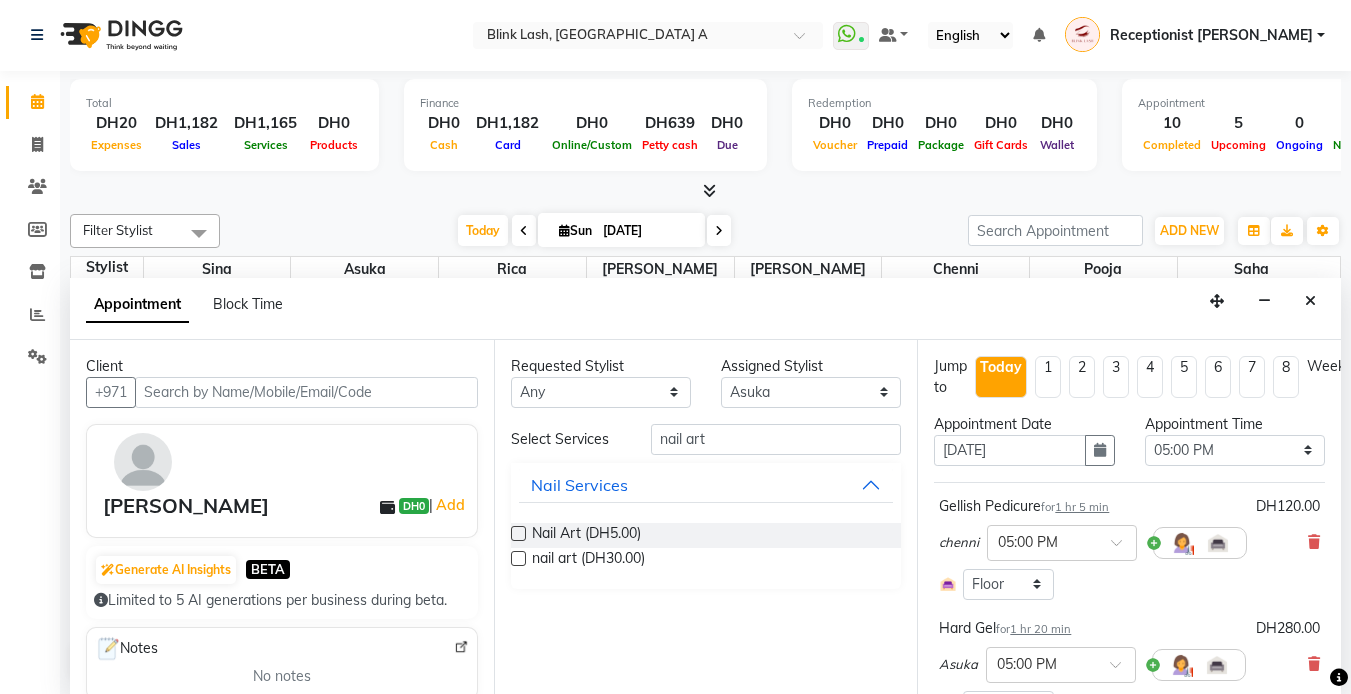 scroll, scrollTop: 394, scrollLeft: 0, axis: vertical 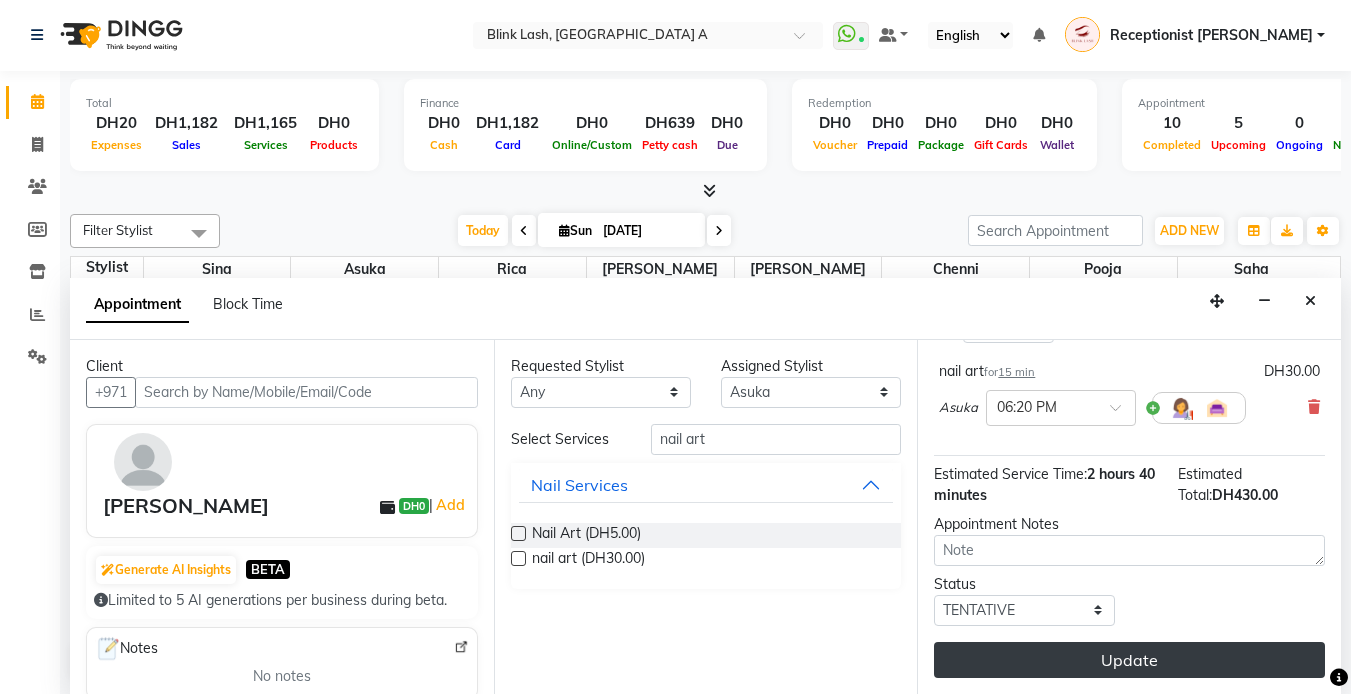 click on "Update" at bounding box center [1129, 660] 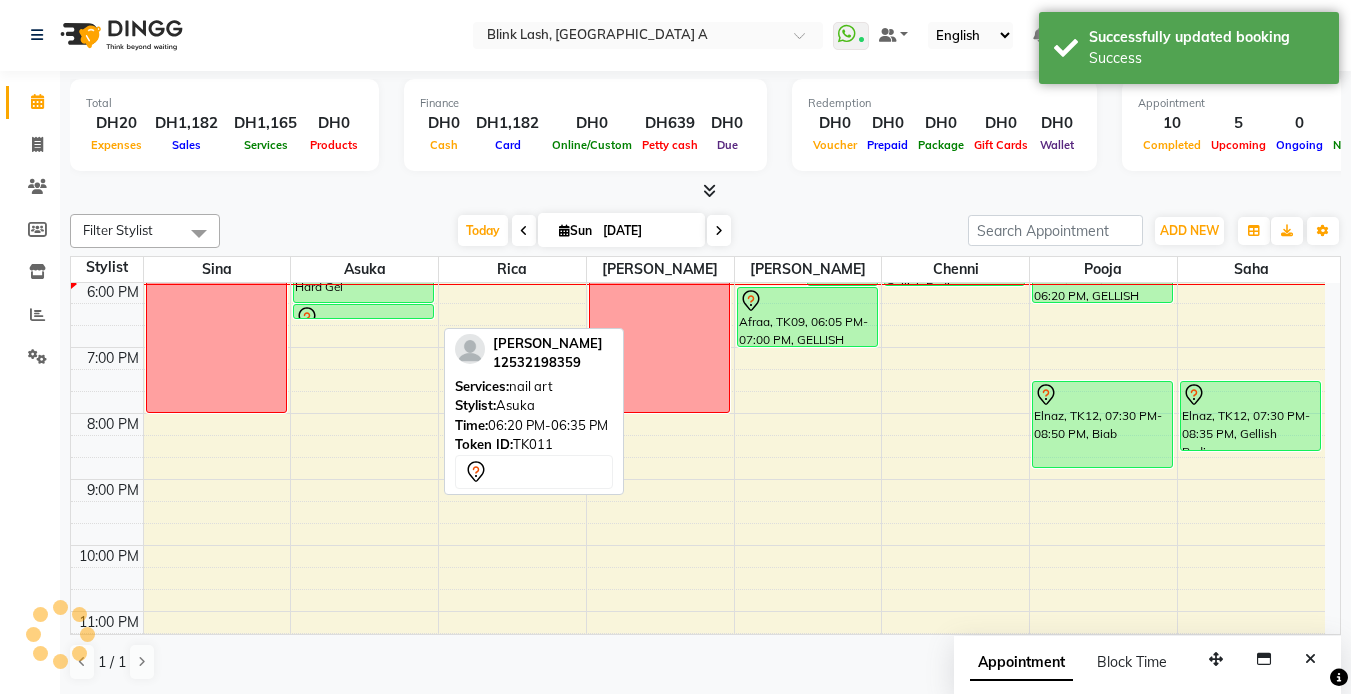 scroll, scrollTop: 0, scrollLeft: 0, axis: both 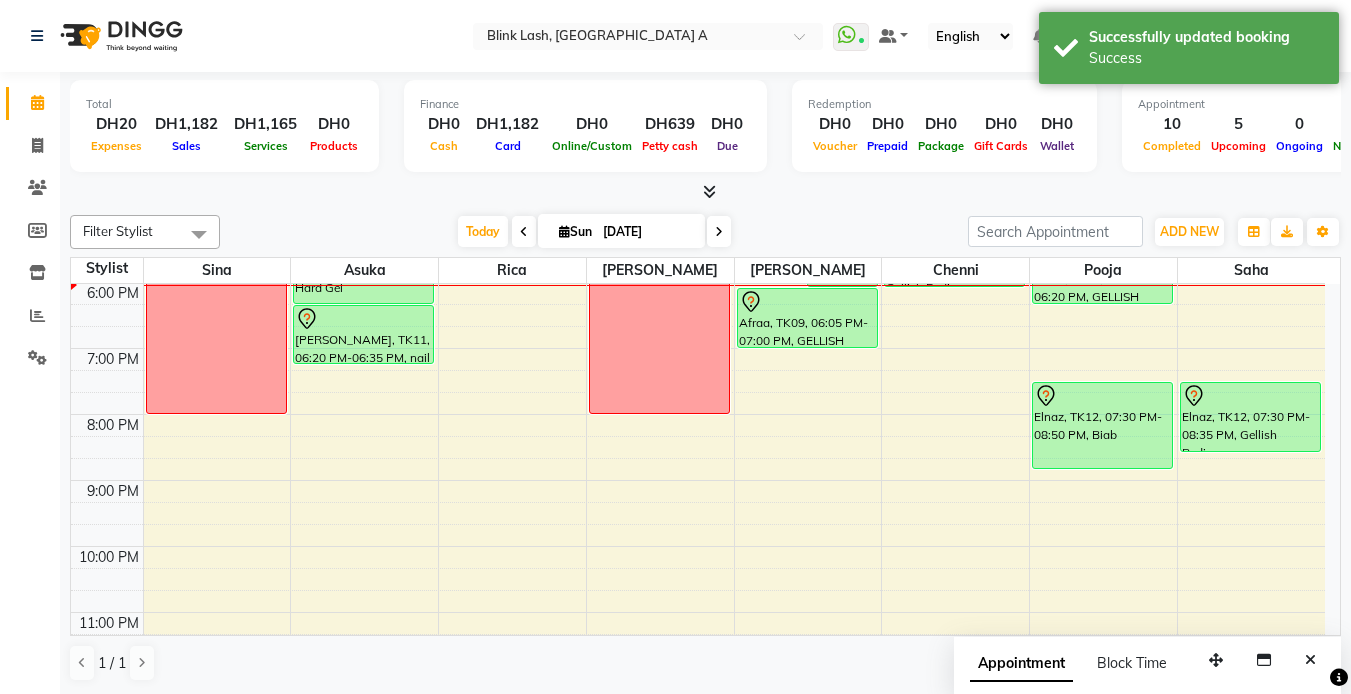 drag, startPoint x: 394, startPoint y: 319, endPoint x: 380, endPoint y: 360, distance: 43.32436 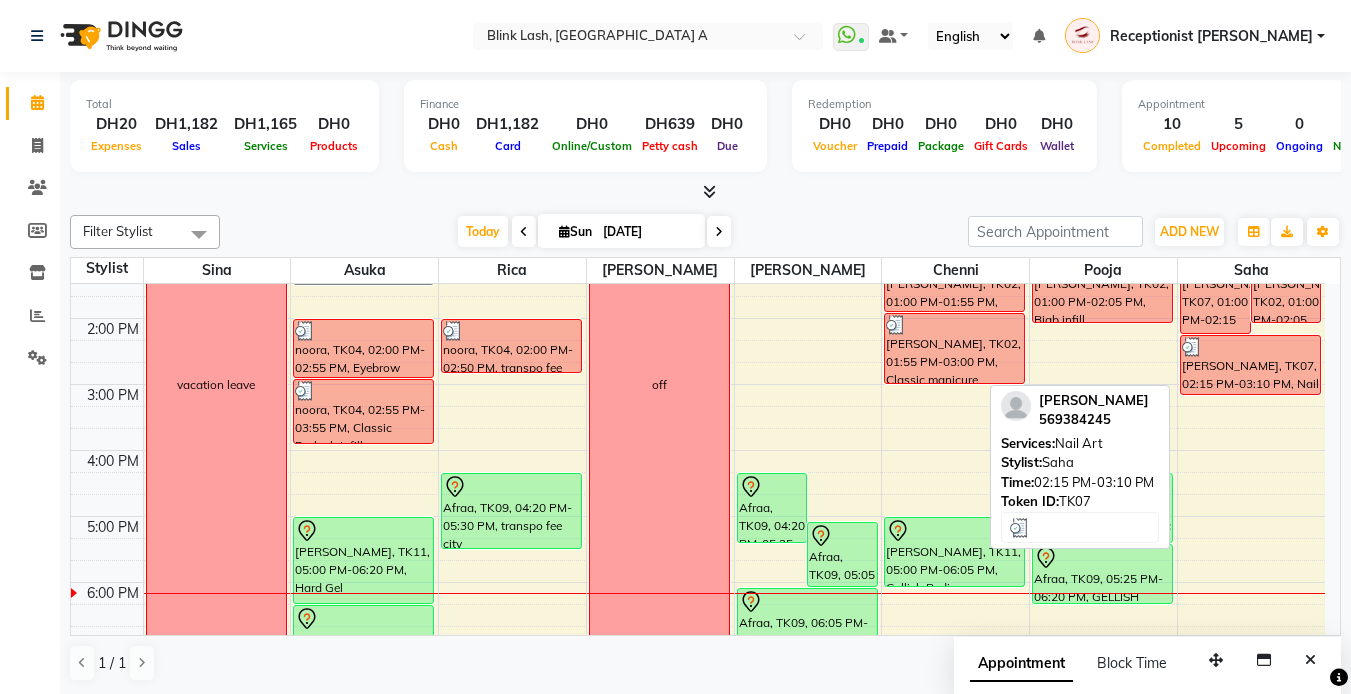 scroll, scrollTop: 395, scrollLeft: 0, axis: vertical 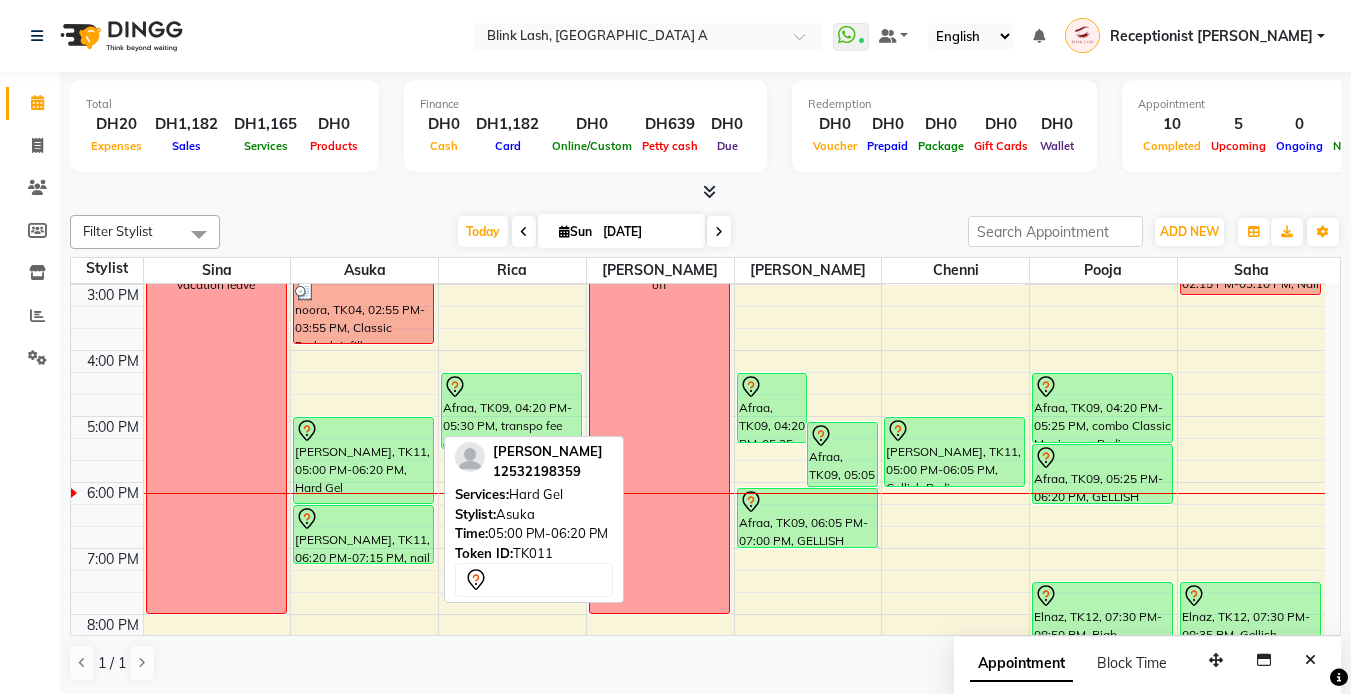 click on "[PERSON_NAME], TK11, 05:00 PM-06:20 PM, Hard Gel" at bounding box center (363, 460) 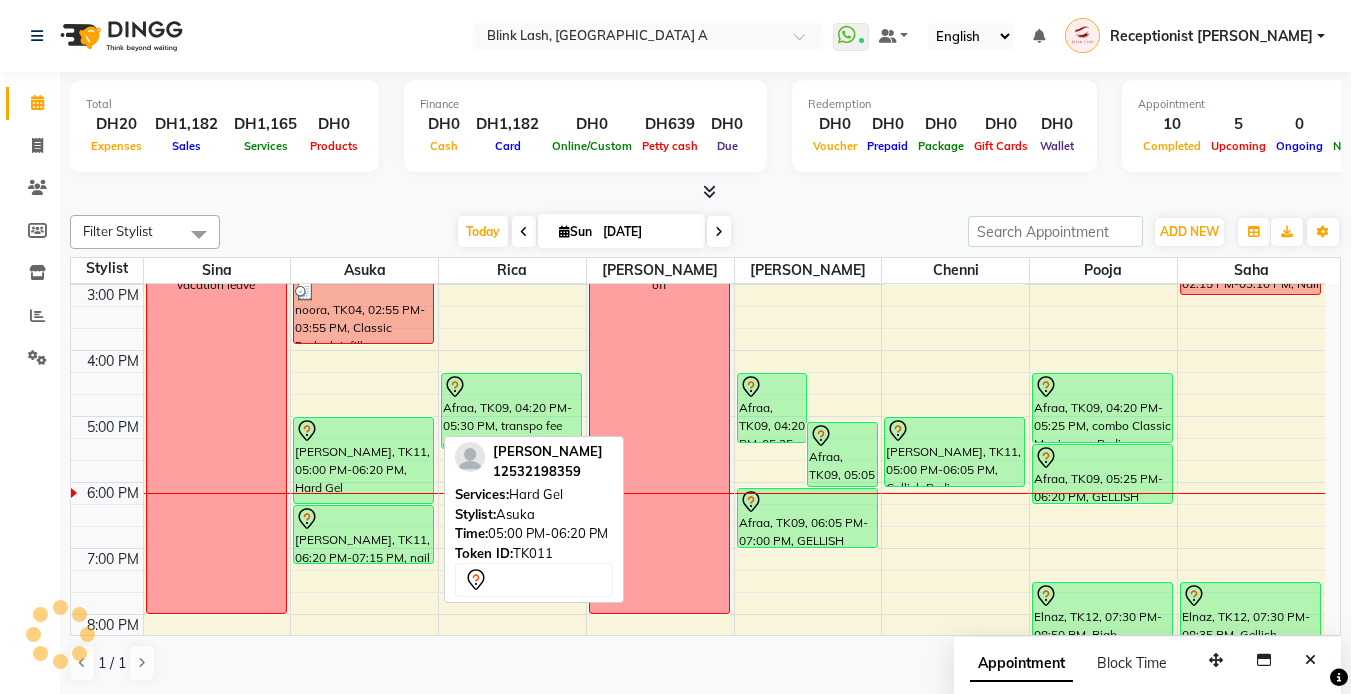 click on "[PERSON_NAME], TK11, 05:00 PM-06:20 PM, Hard Gel" at bounding box center [363, 460] 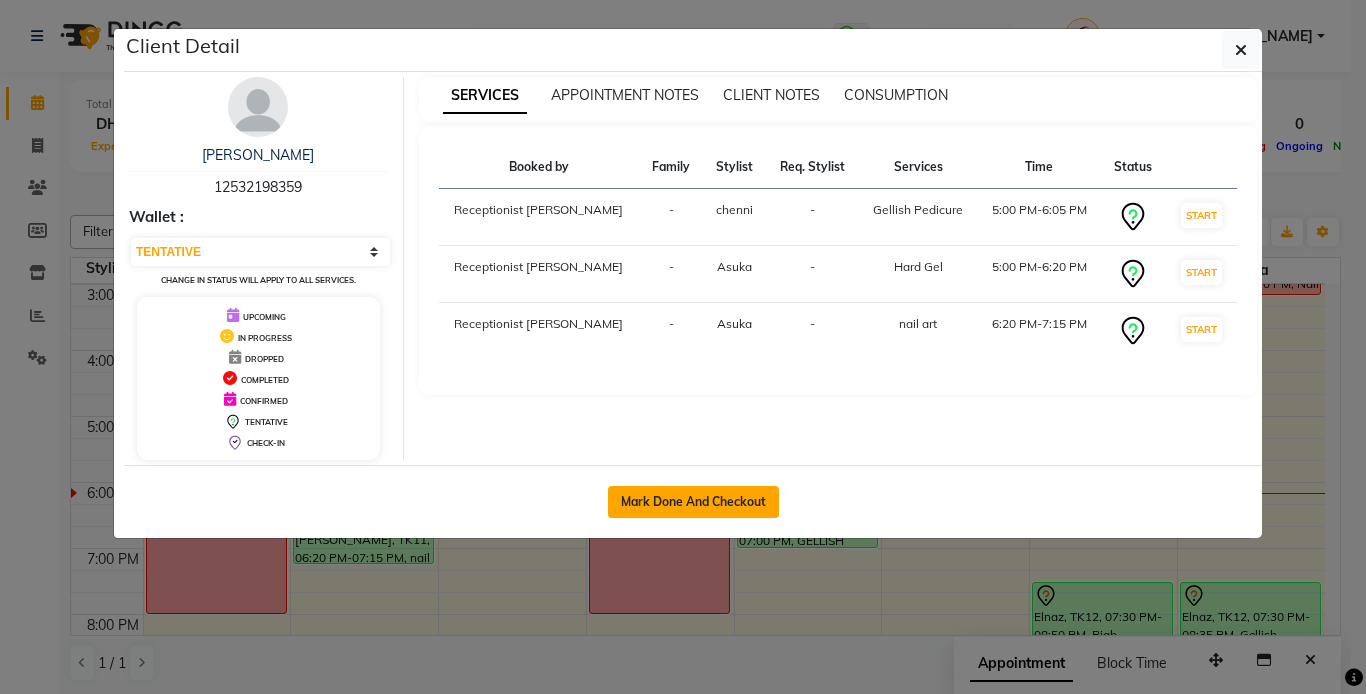 click on "Mark Done And Checkout" 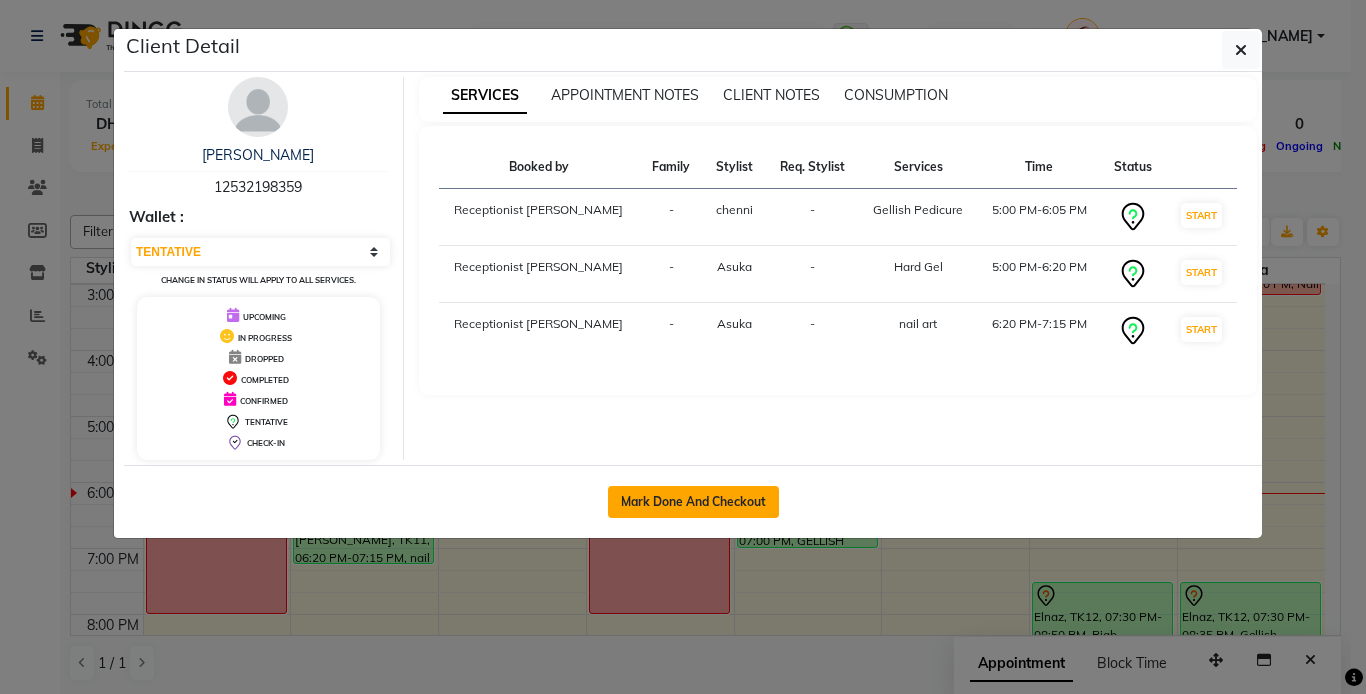 select on "service" 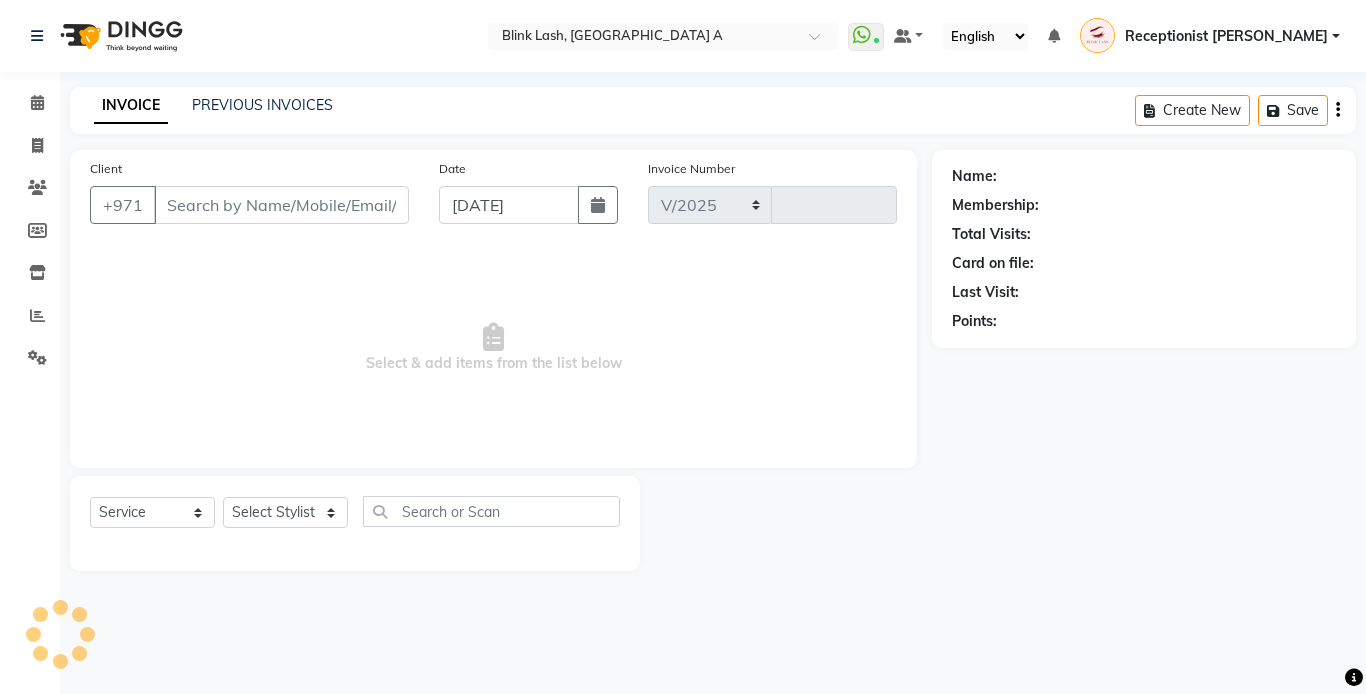 select on "5970" 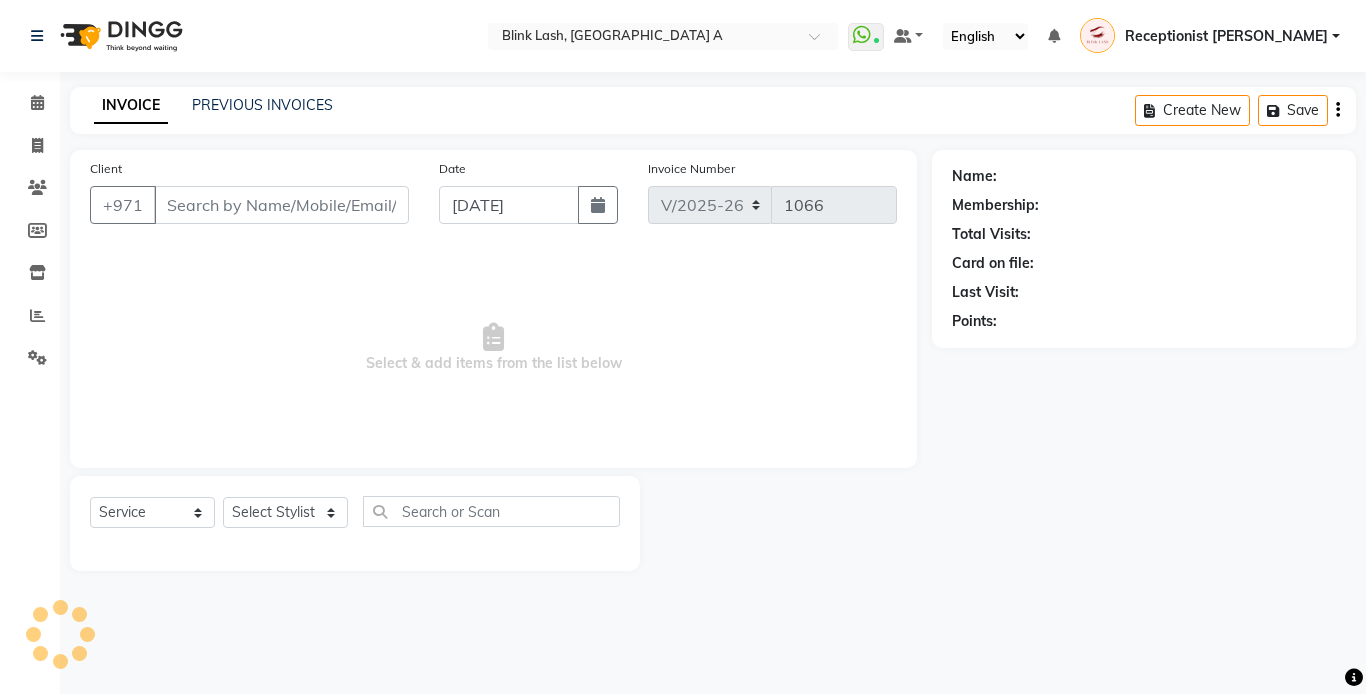 type on "12532198359" 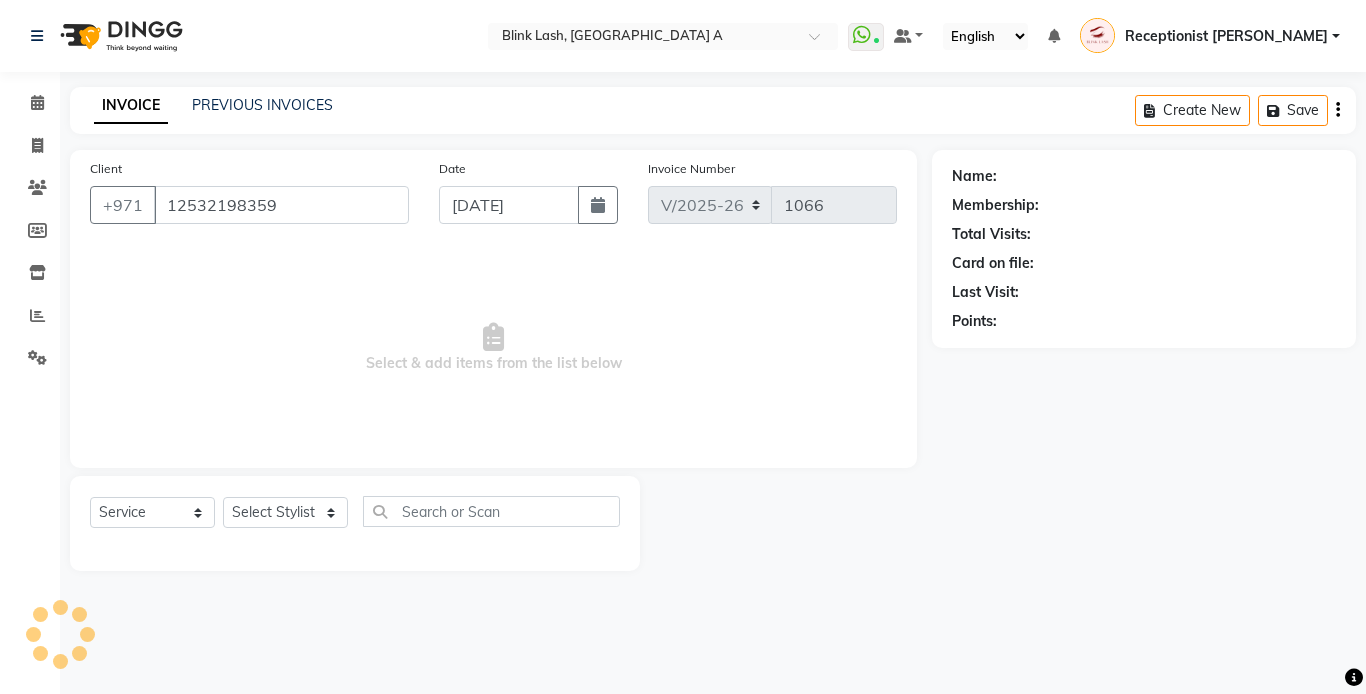 select on "42462" 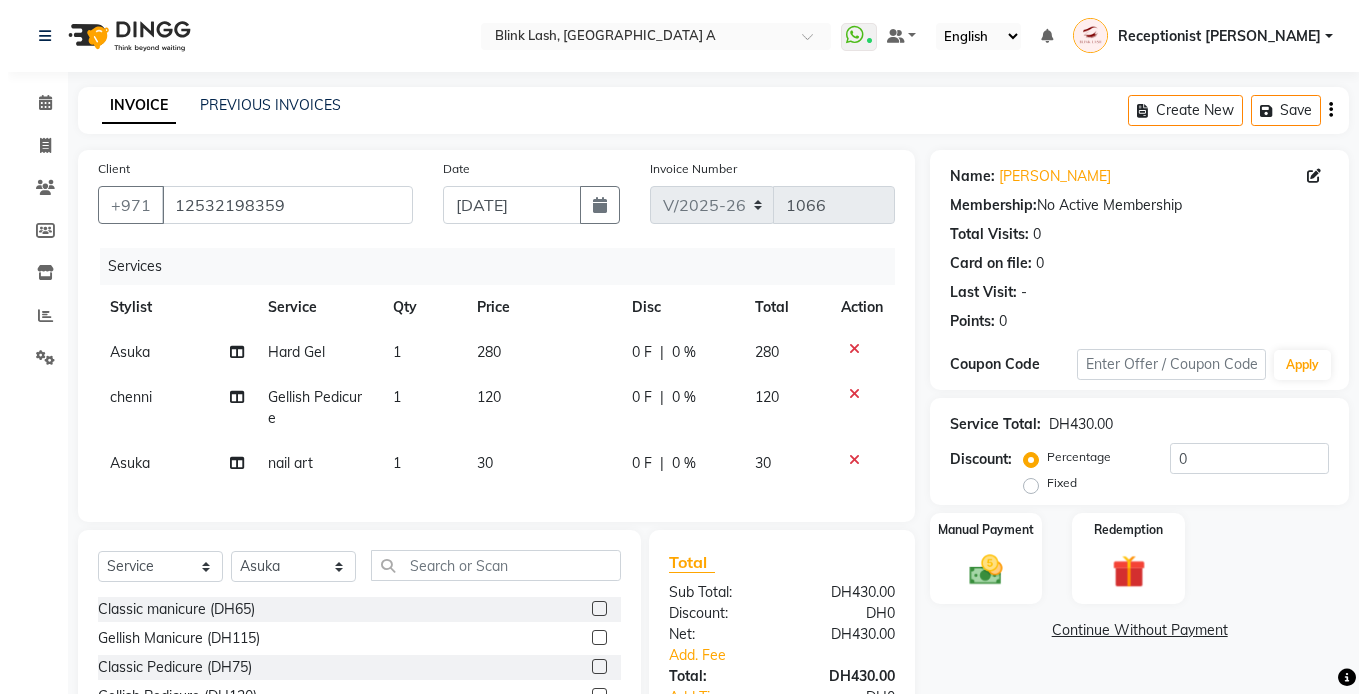 scroll, scrollTop: 176, scrollLeft: 0, axis: vertical 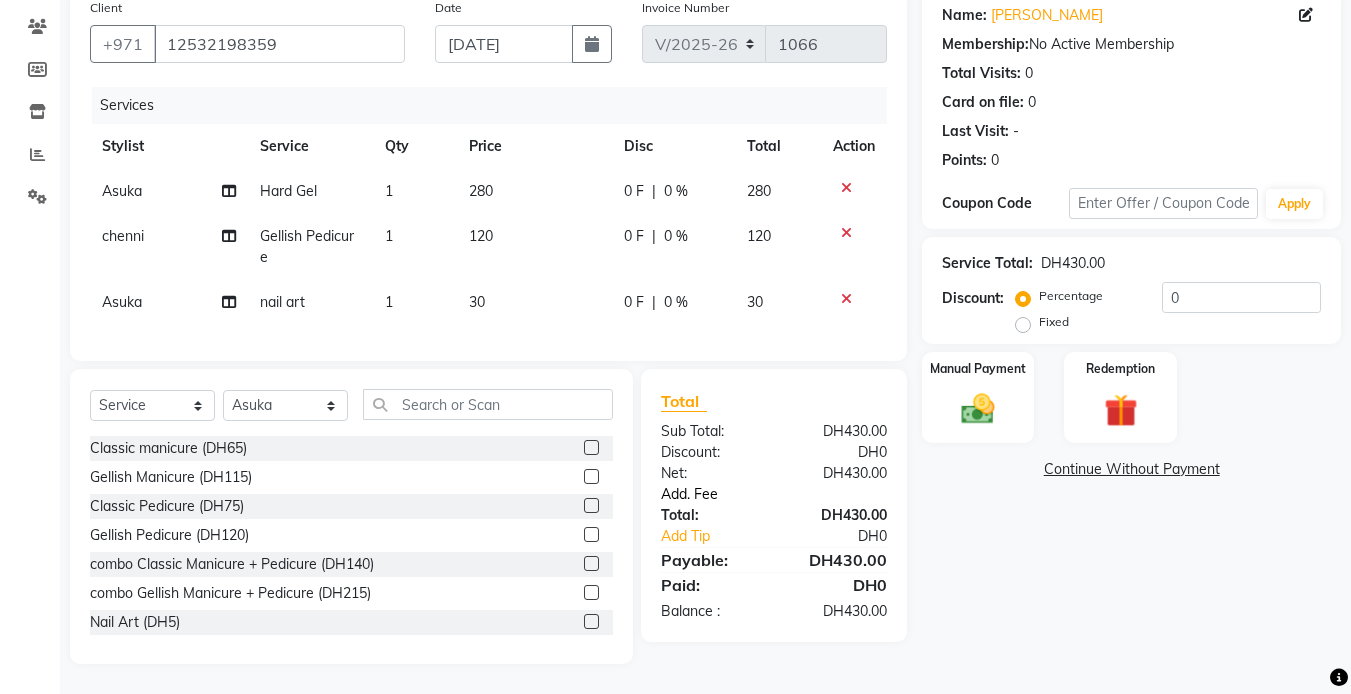 click on "Add. Fee" 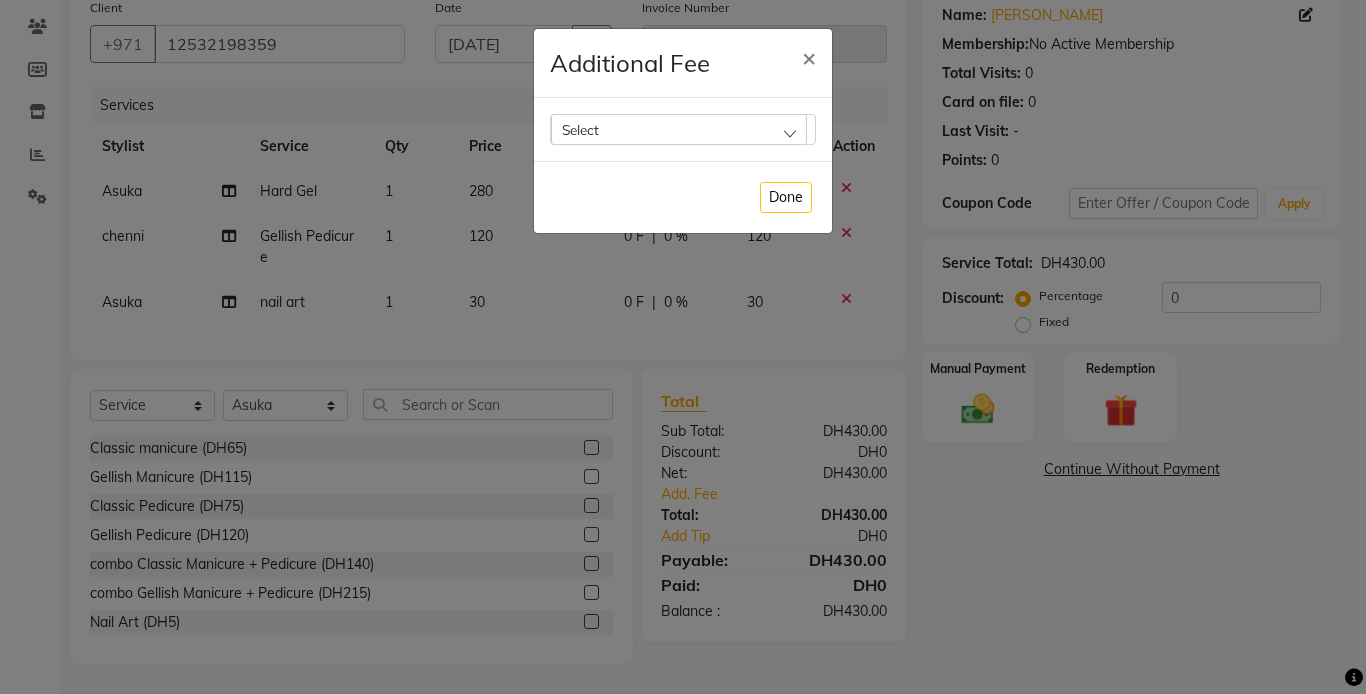 click on "Select" 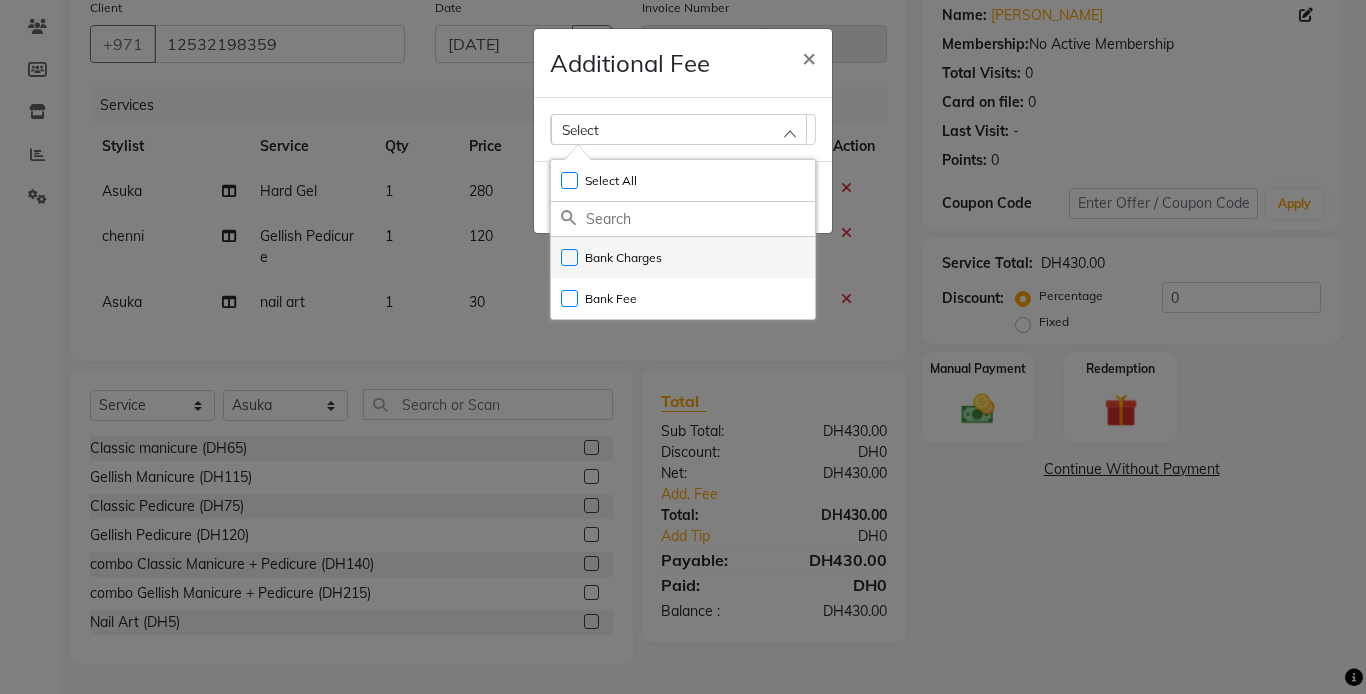 click on "Bank Charges" 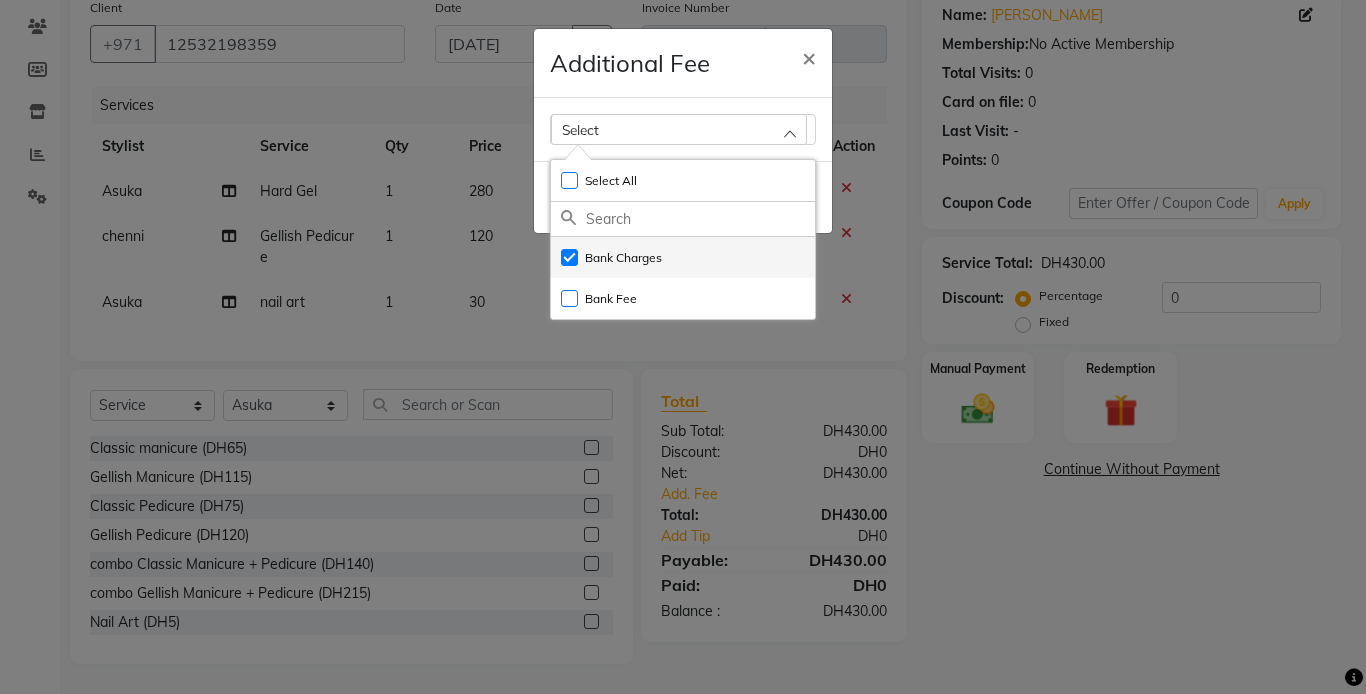 checkbox on "true" 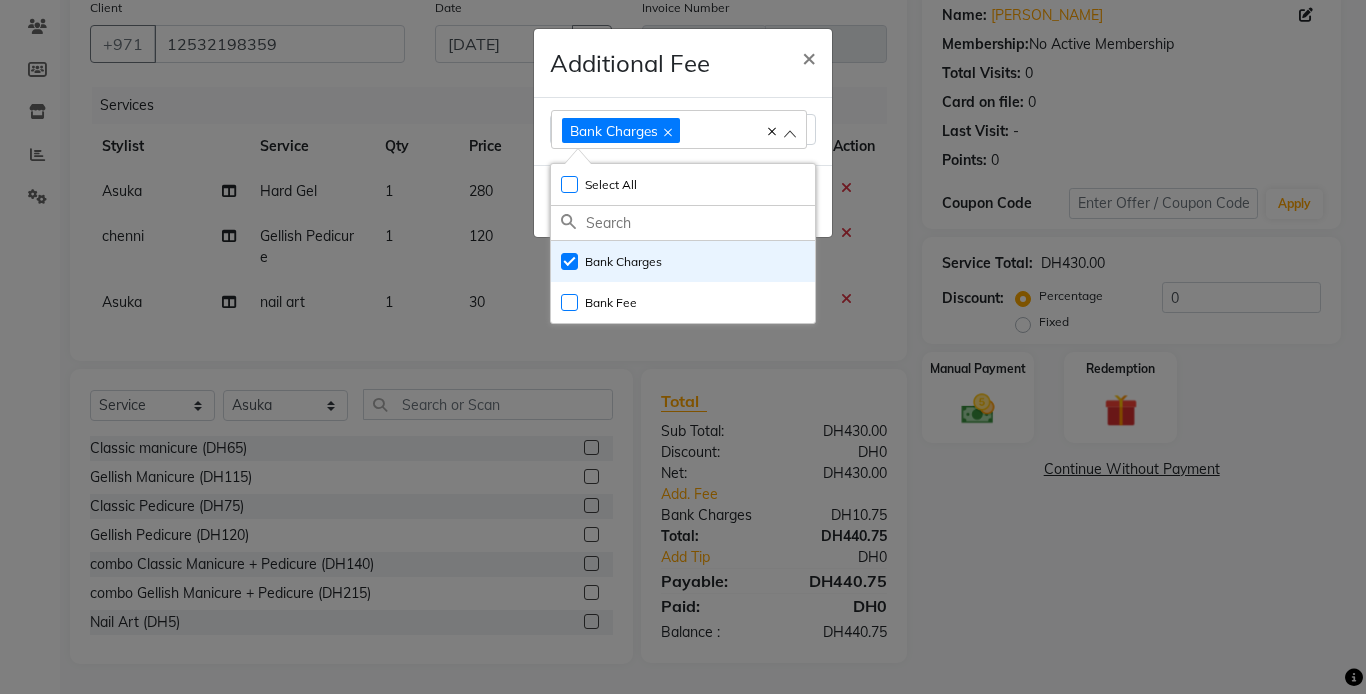 click on "Additional Fee × Bank Charges Select All UnSelect All Bank Charges Bank Fee  Done" 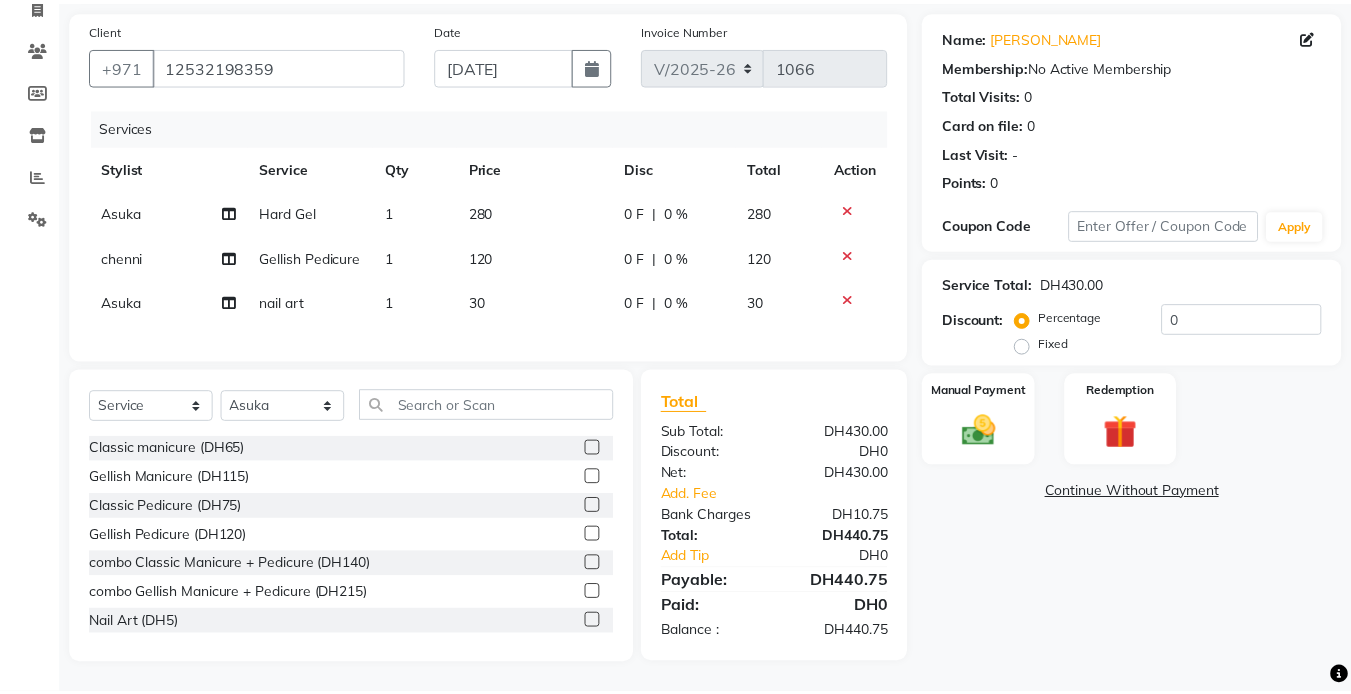 scroll, scrollTop: 155, scrollLeft: 0, axis: vertical 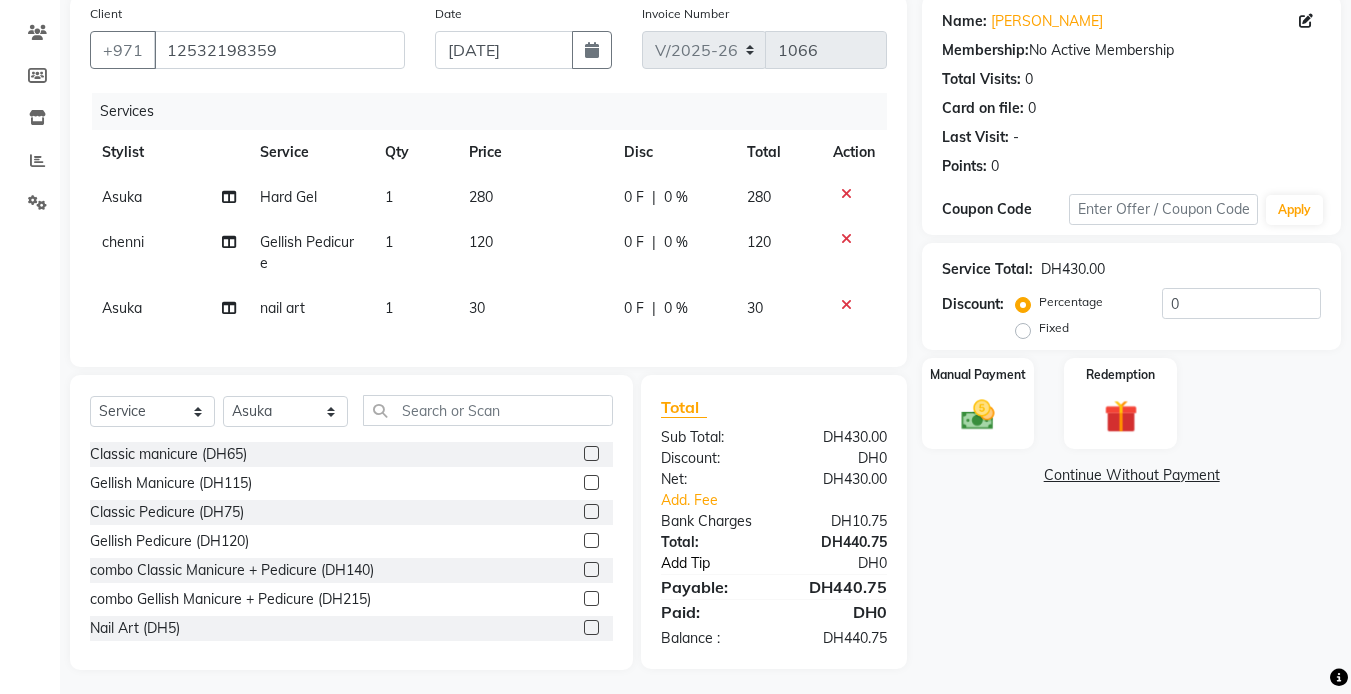 click on "Add Tip" 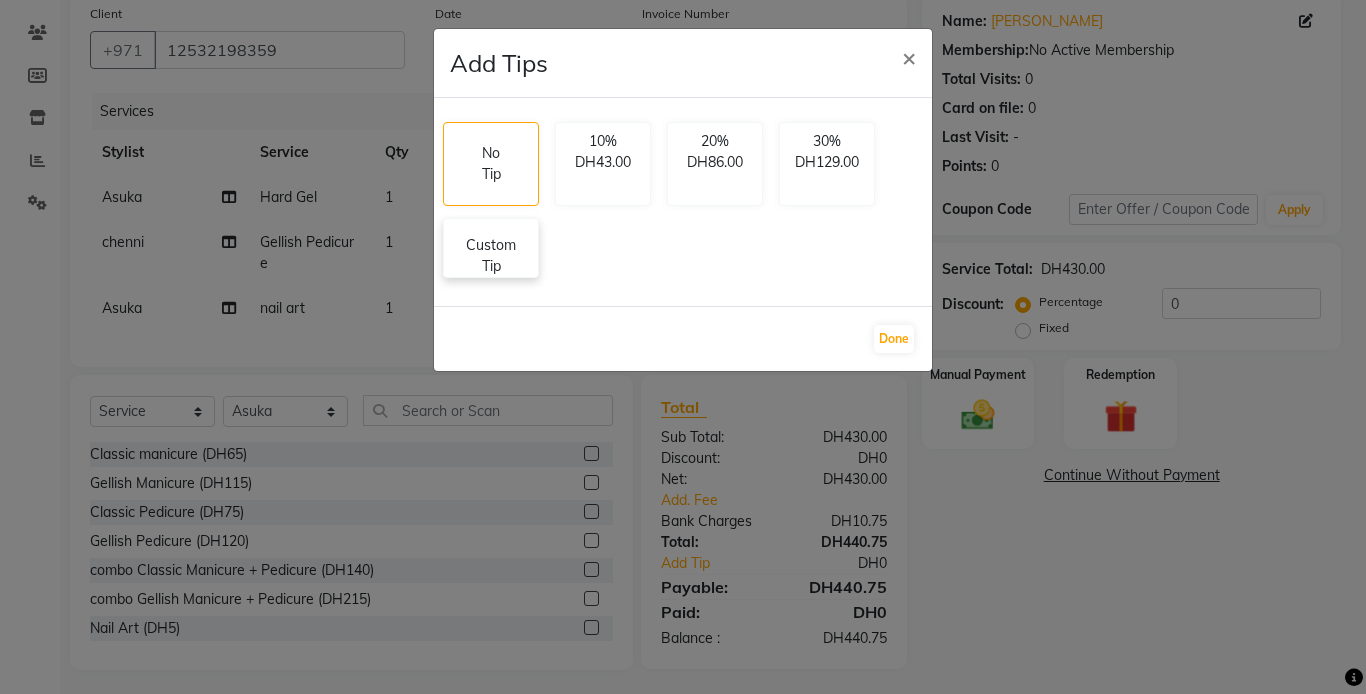 click on "Custom Tip" 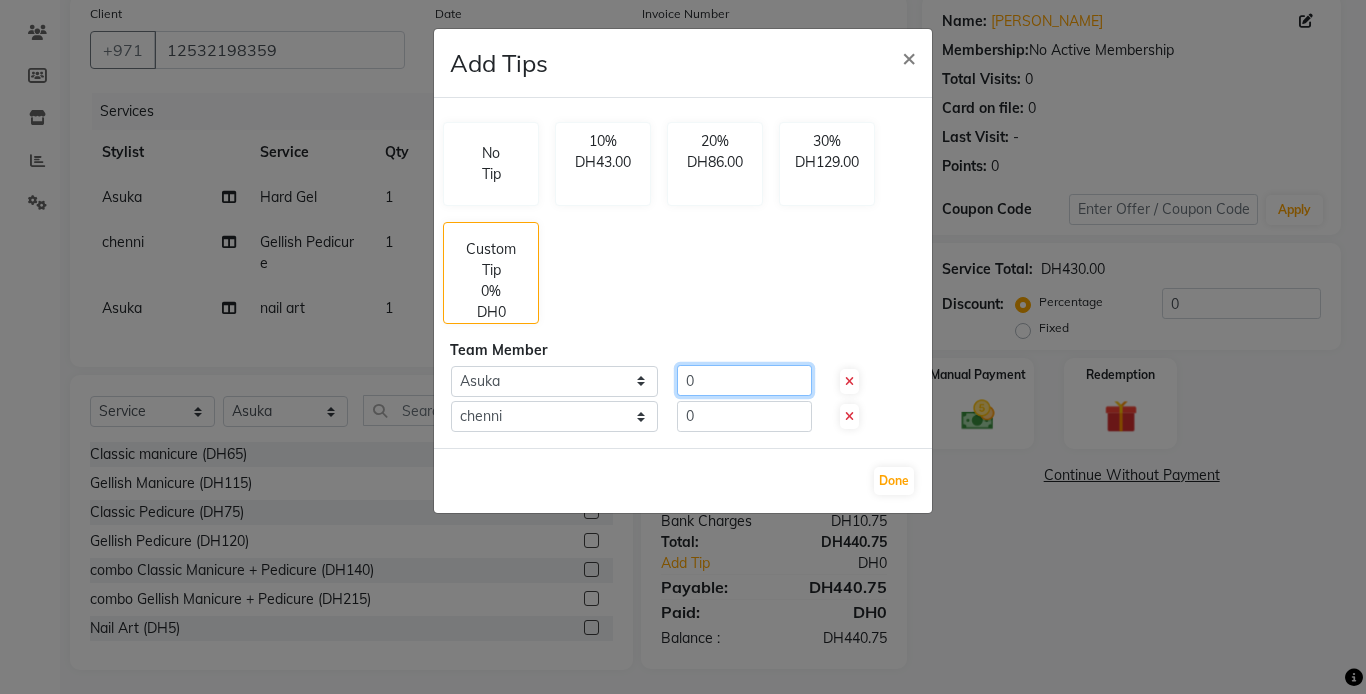 click on "0" 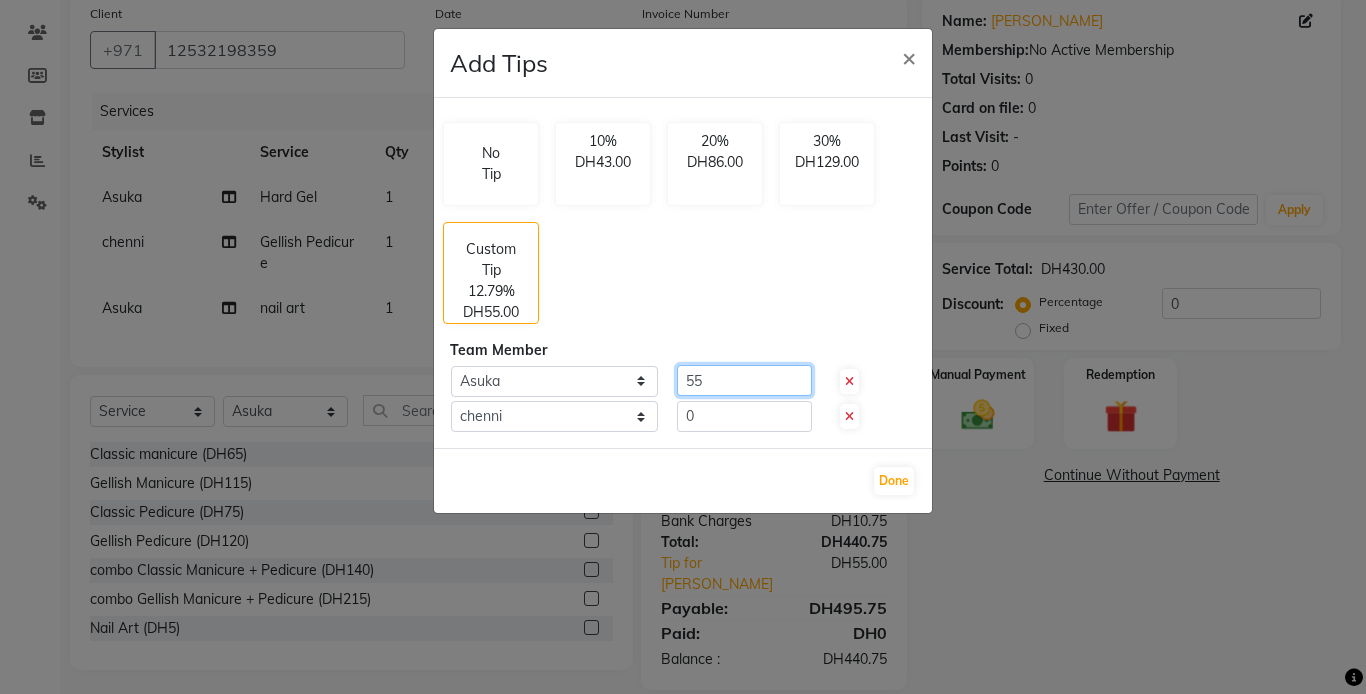 type on "55" 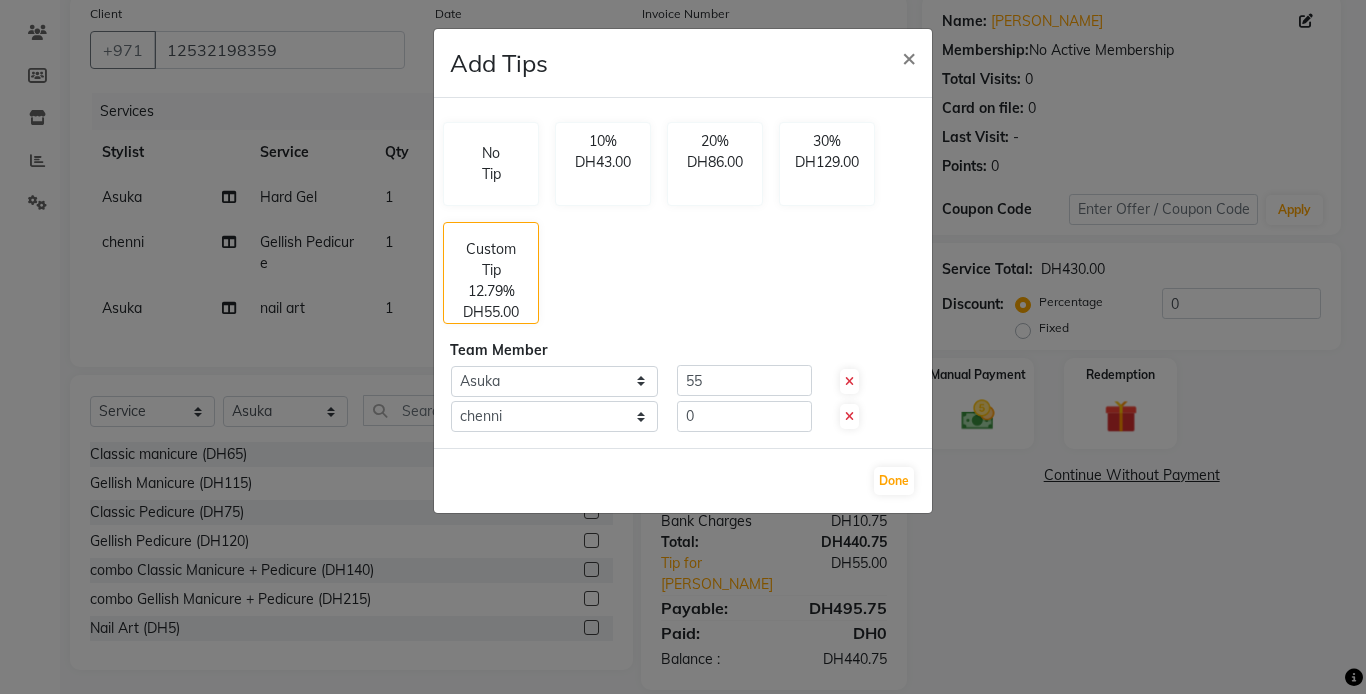 drag, startPoint x: 736, startPoint y: 434, endPoint x: 739, endPoint y: 423, distance: 11.401754 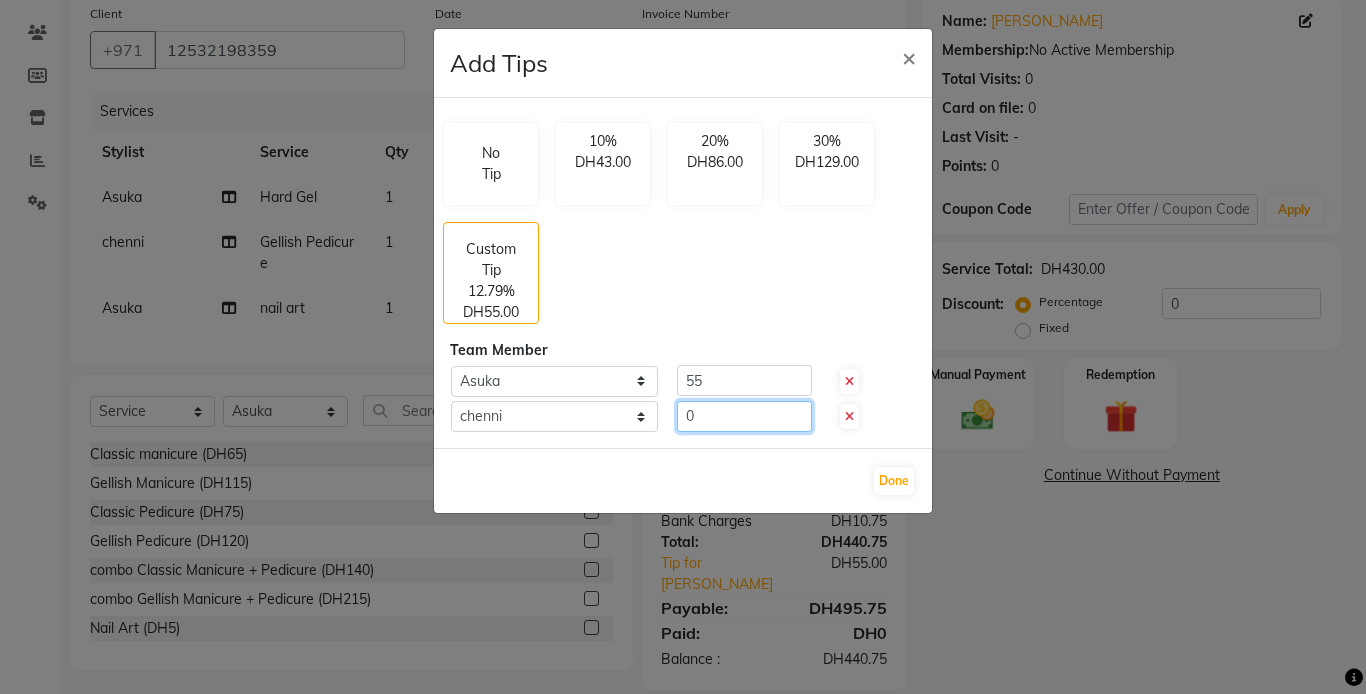 click on "0" 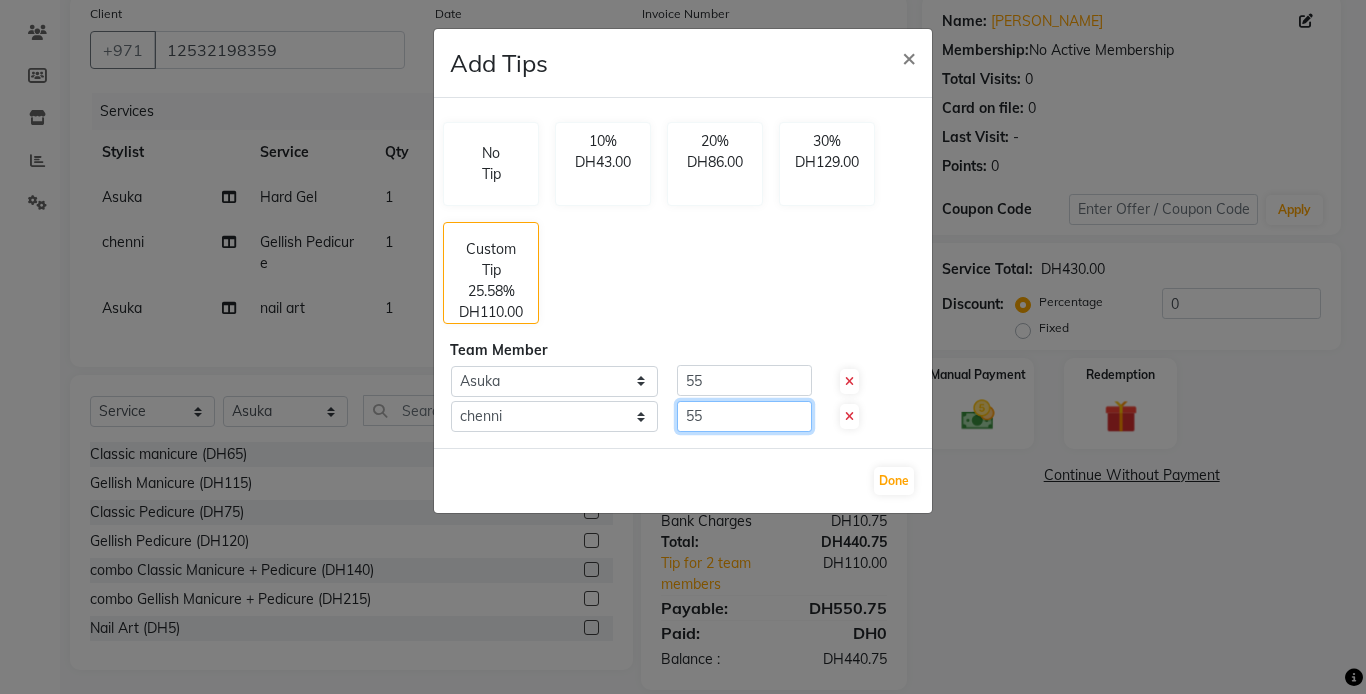 type on "55" 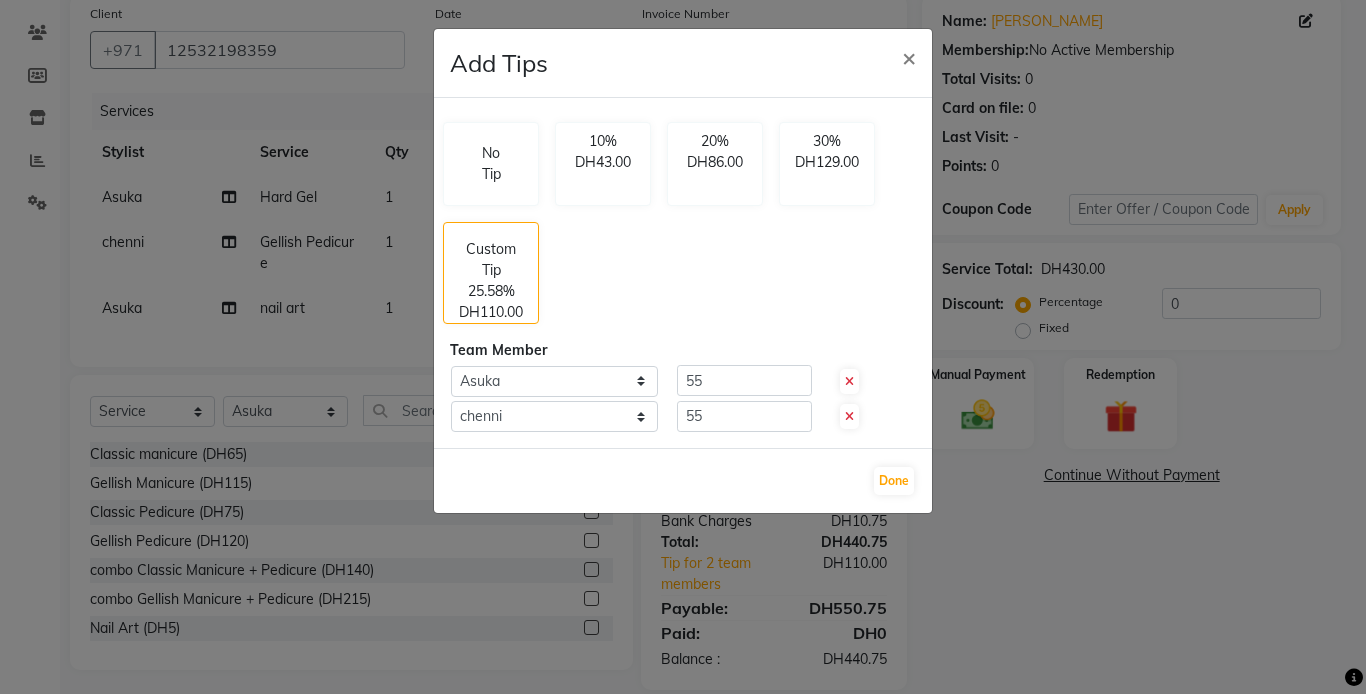 click on "Add Tips × No Tip 10% DH43.00 20% DH86.00 30% DH129.00 Custom Tip 25.58% DH110.00 Team Member Select  [PERSON_NAME]  55 Select  [PERSON_NAME]  55  Done" 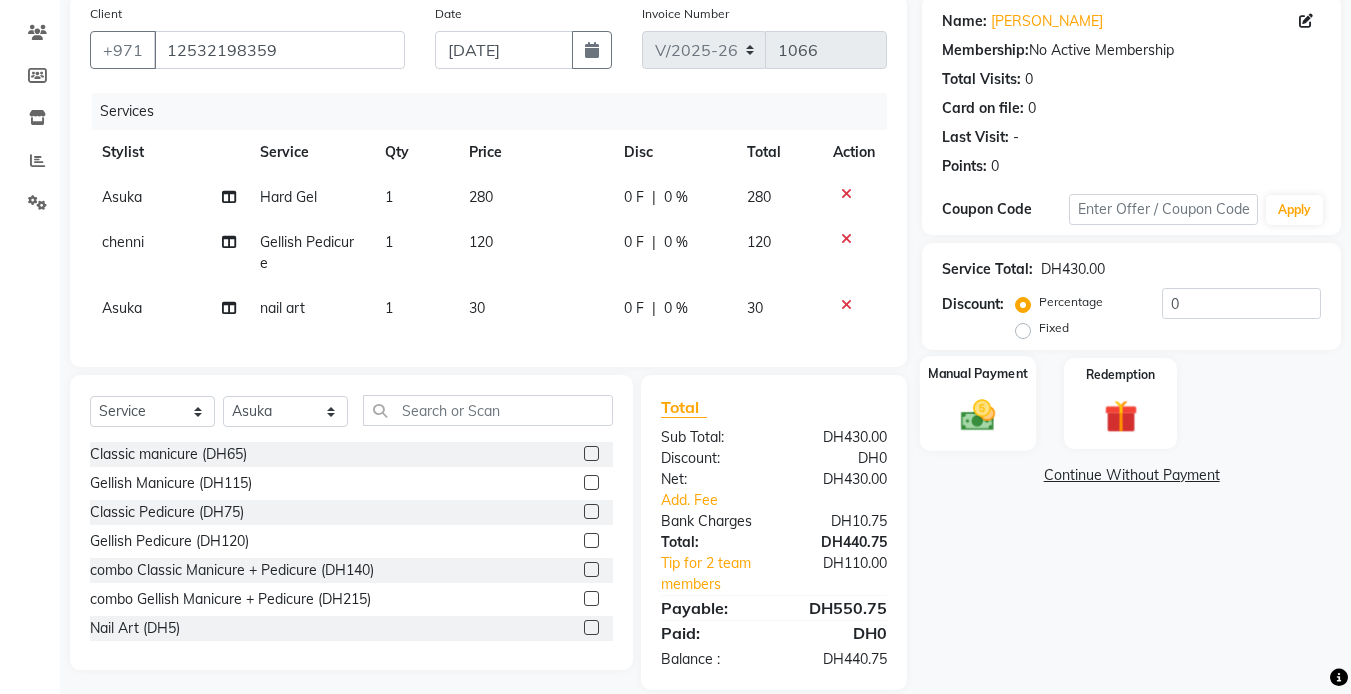 click 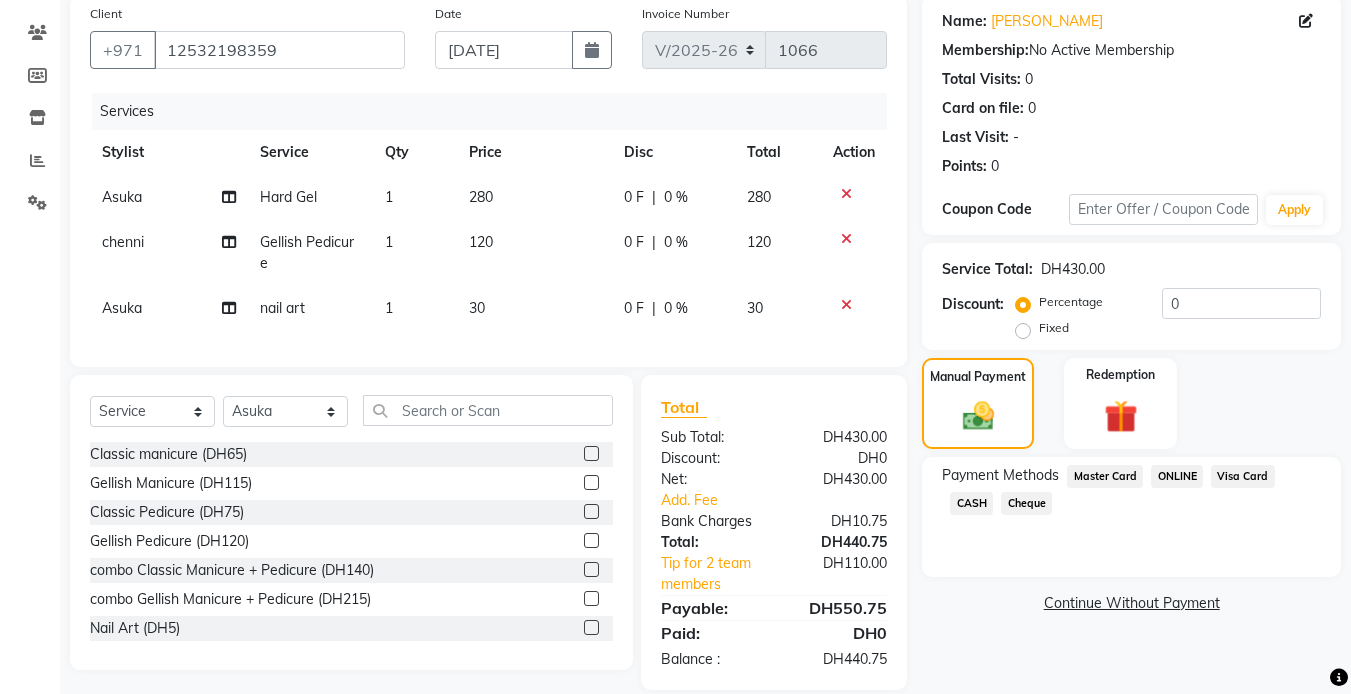 click on "Visa Card" 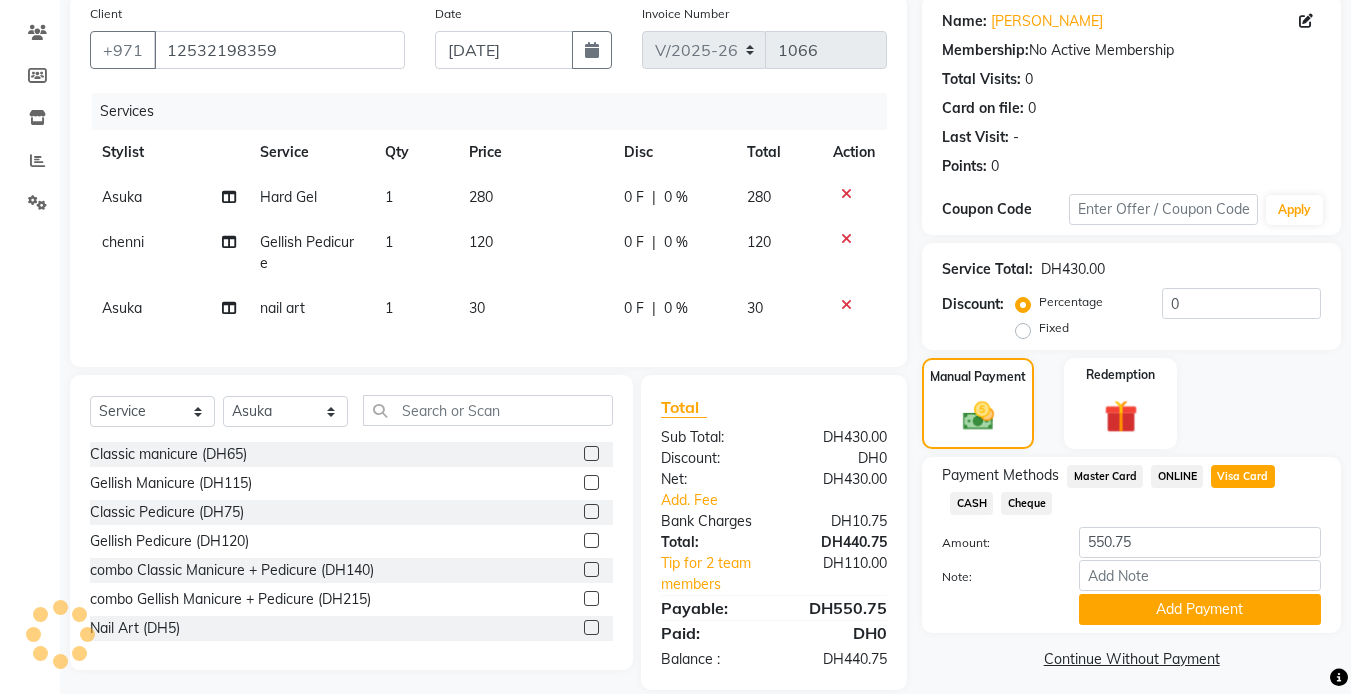 scroll, scrollTop: 196, scrollLeft: 0, axis: vertical 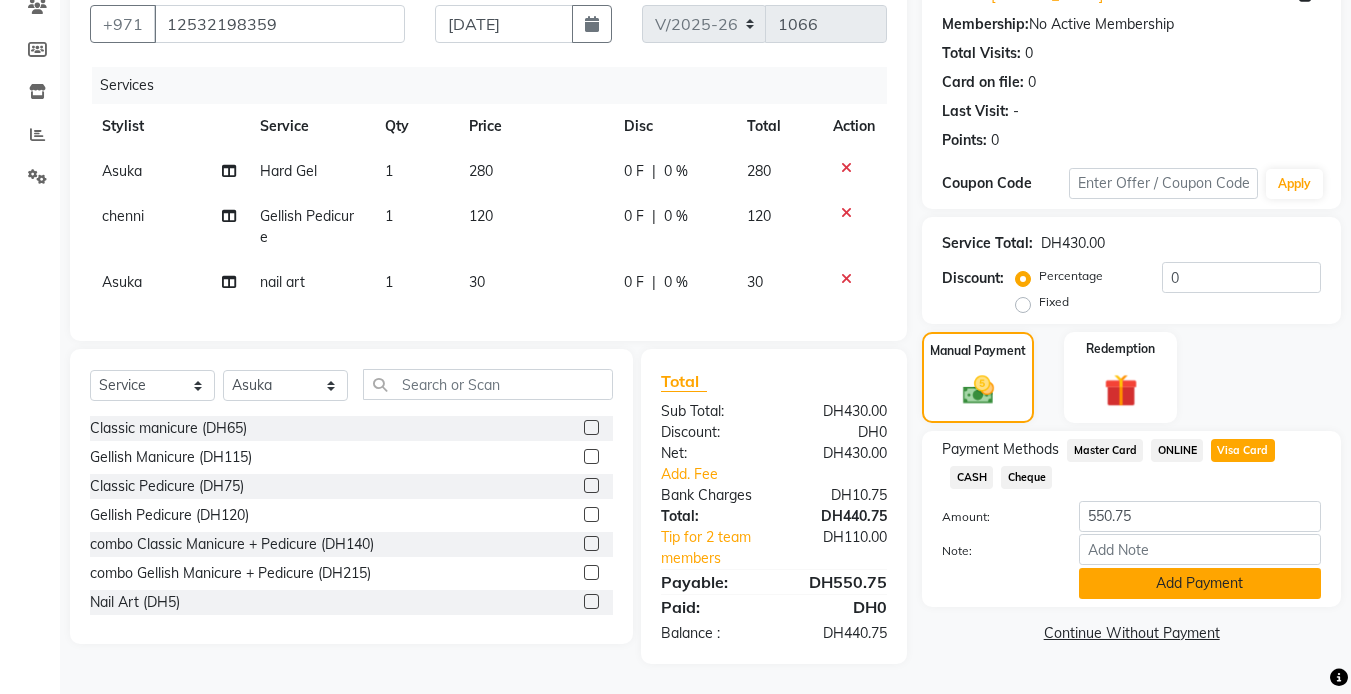 click on "Add Payment" 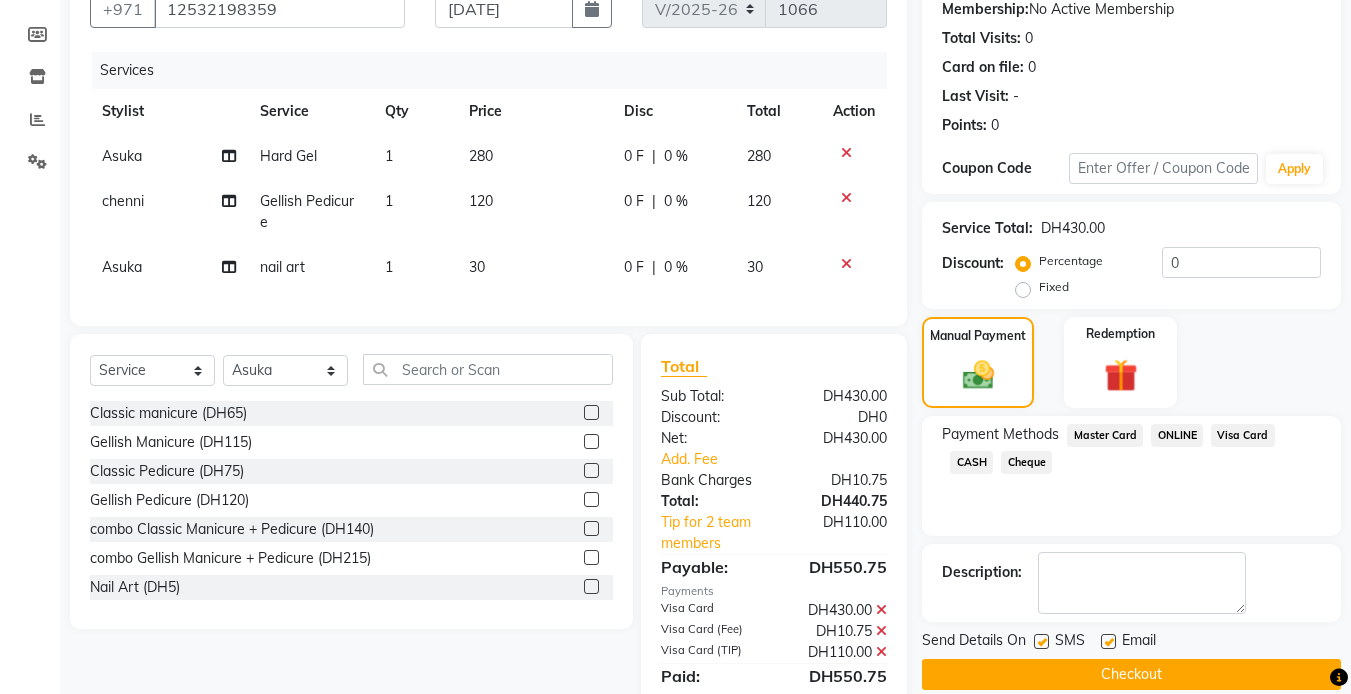 scroll, scrollTop: 280, scrollLeft: 0, axis: vertical 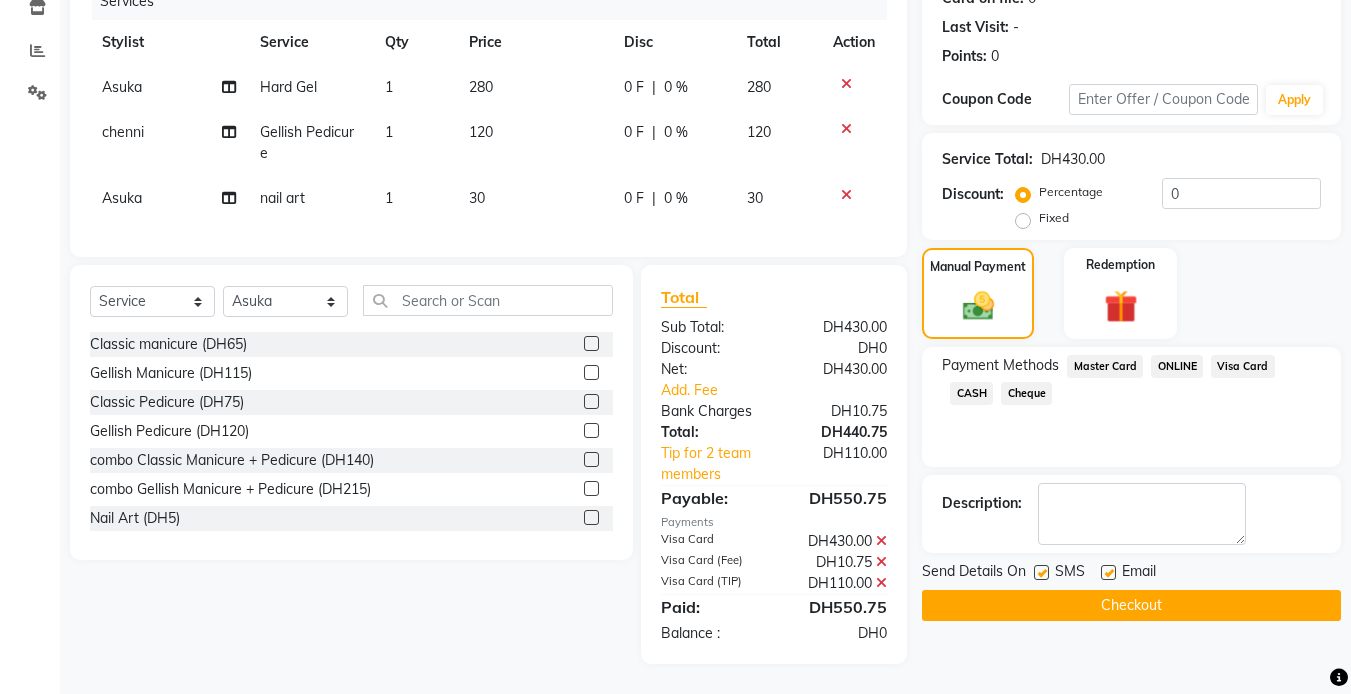 click on "Checkout" 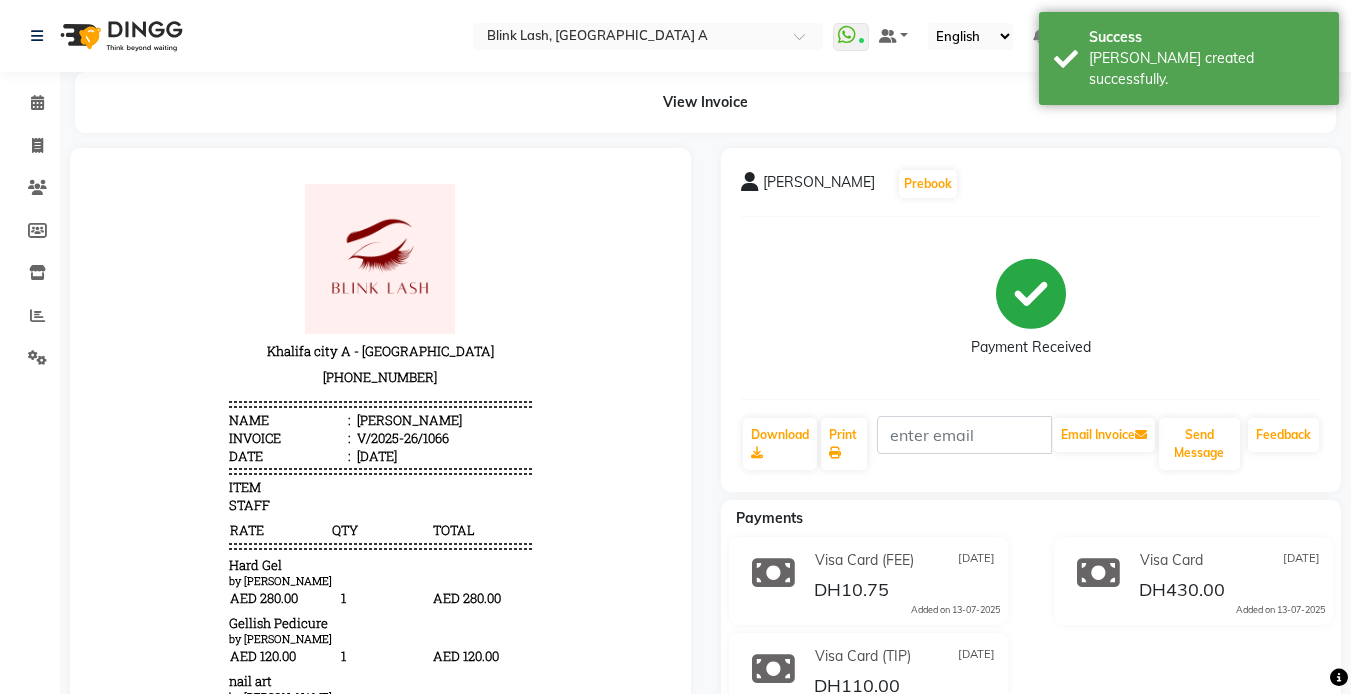 scroll, scrollTop: 0, scrollLeft: 0, axis: both 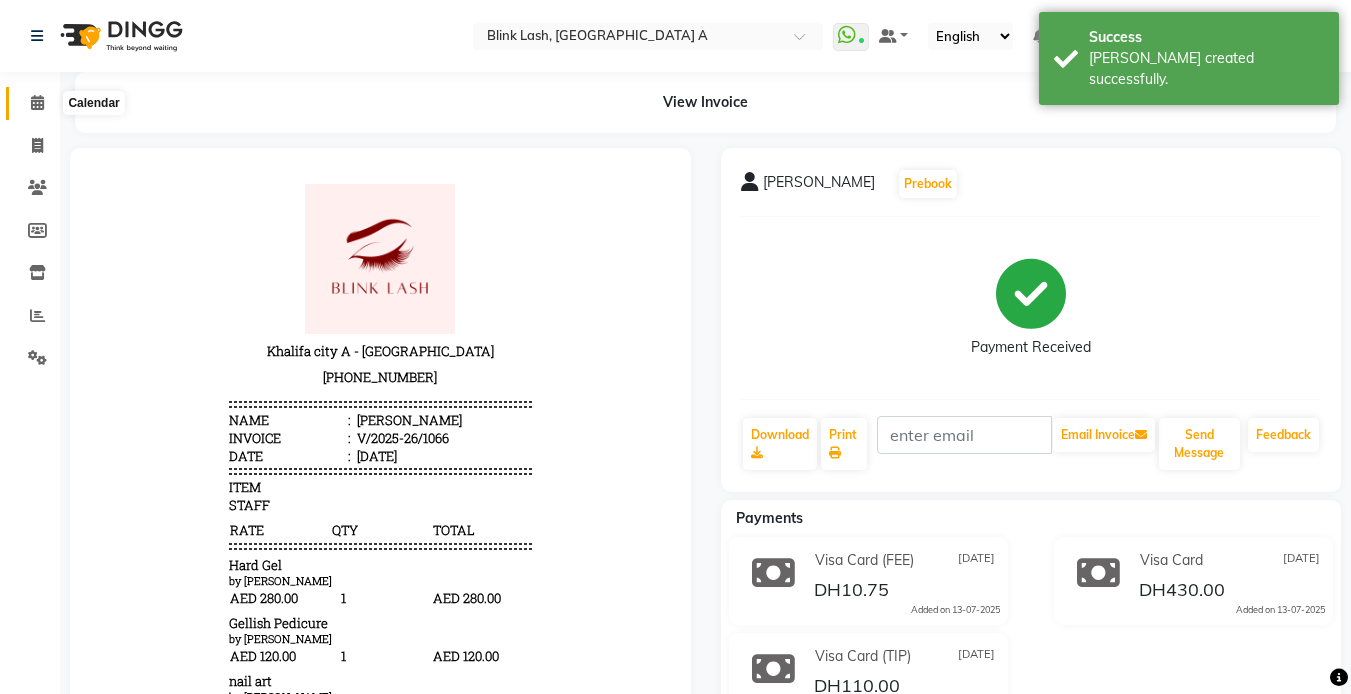 click 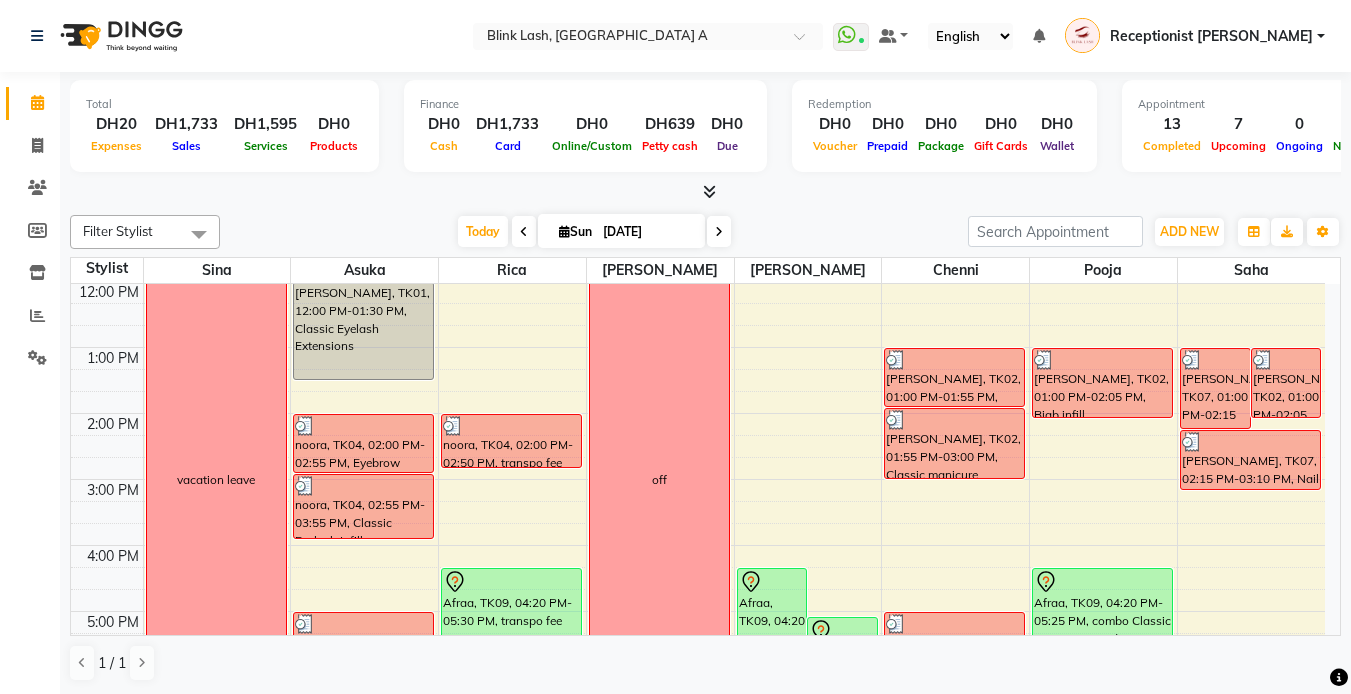 scroll, scrollTop: 0, scrollLeft: 0, axis: both 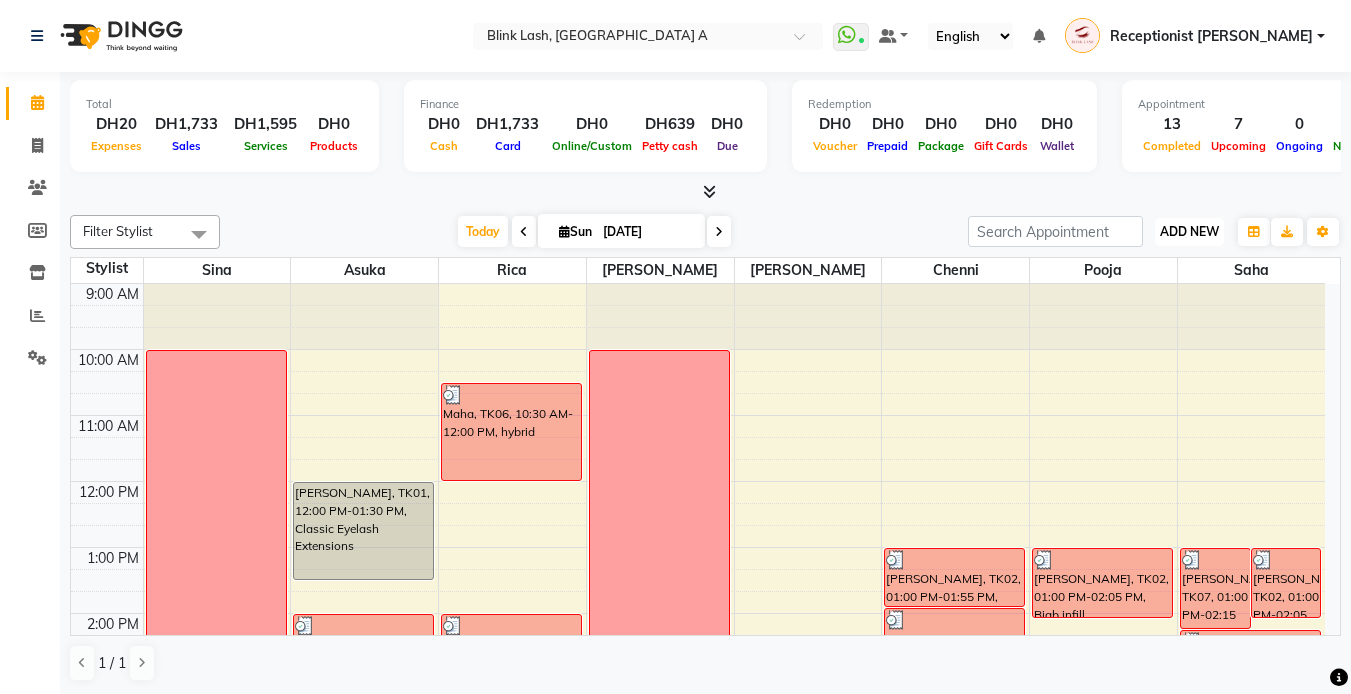 click on "ADD NEW Toggle Dropdown" at bounding box center (1189, 232) 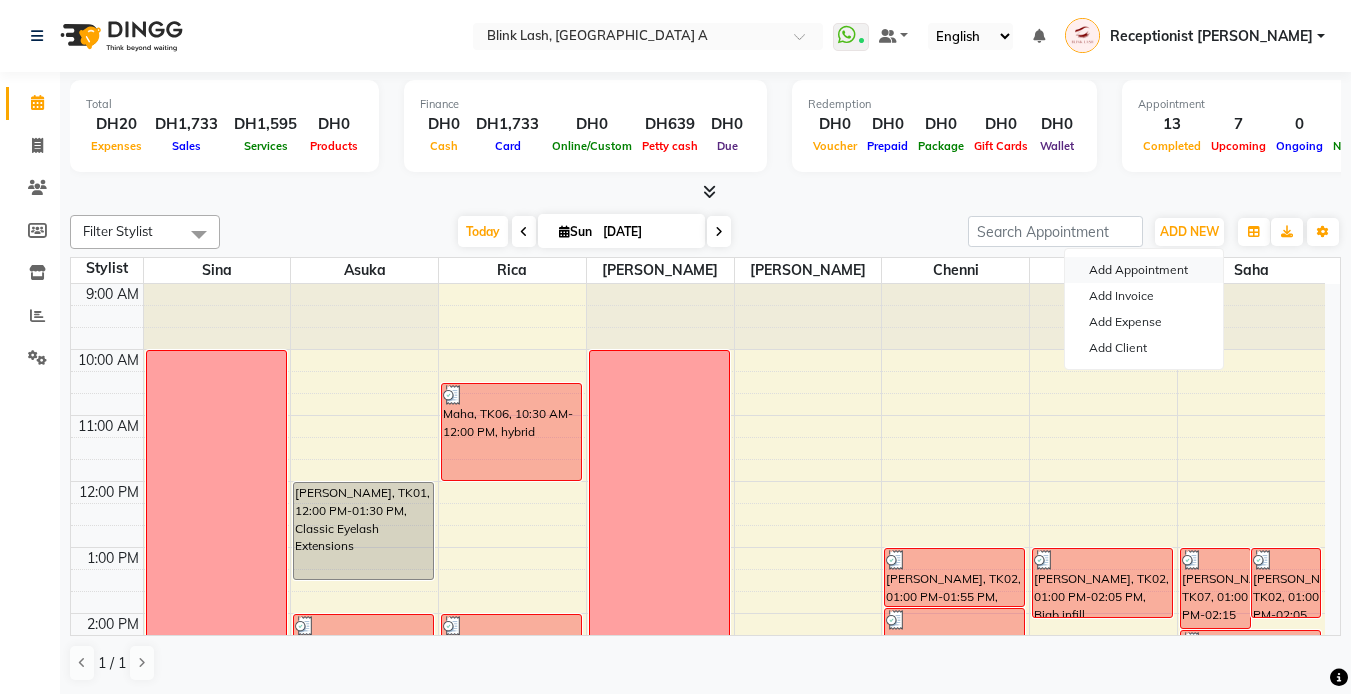 click on "Add Appointment" at bounding box center (1144, 270) 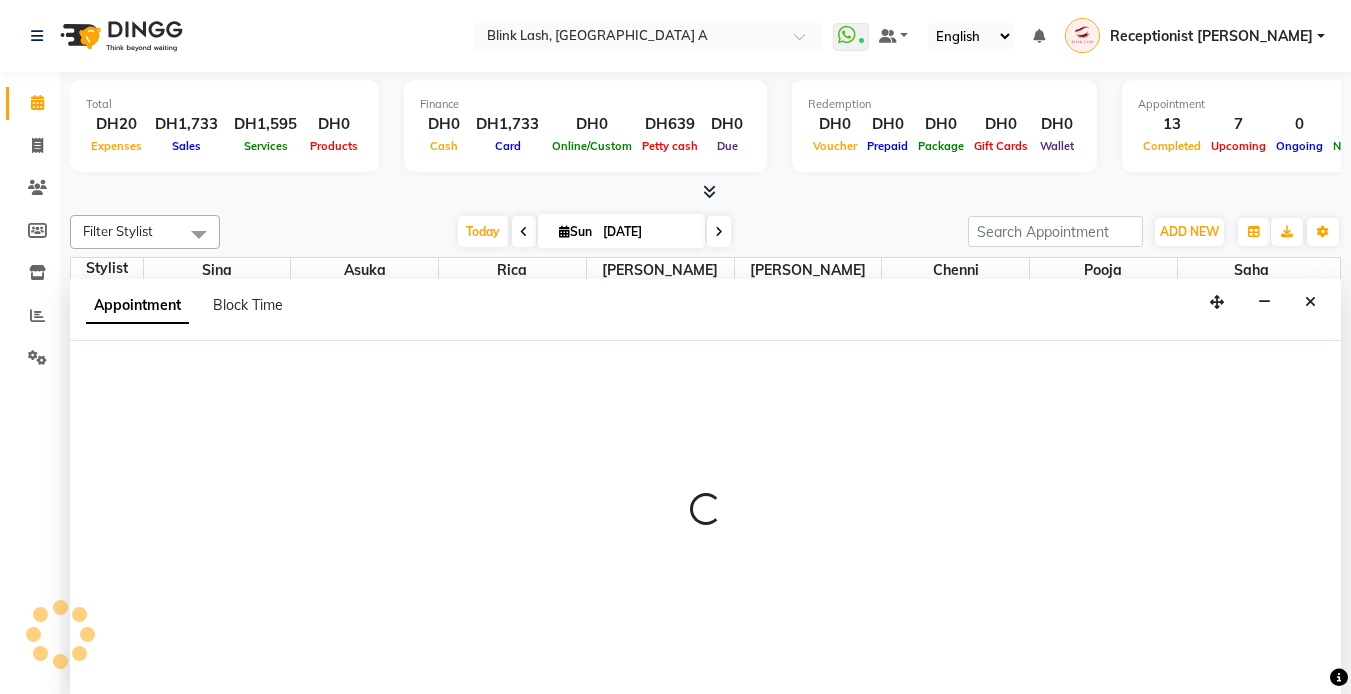 select on "tentative" 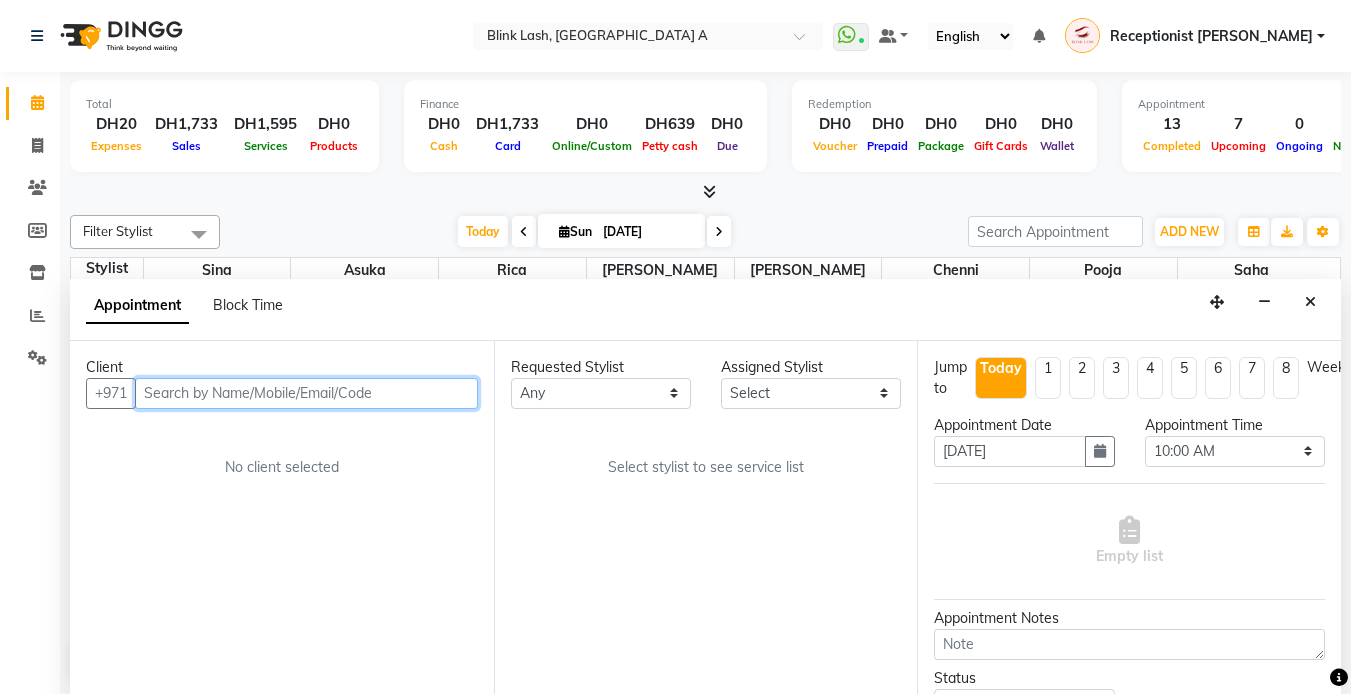 scroll, scrollTop: 1, scrollLeft: 0, axis: vertical 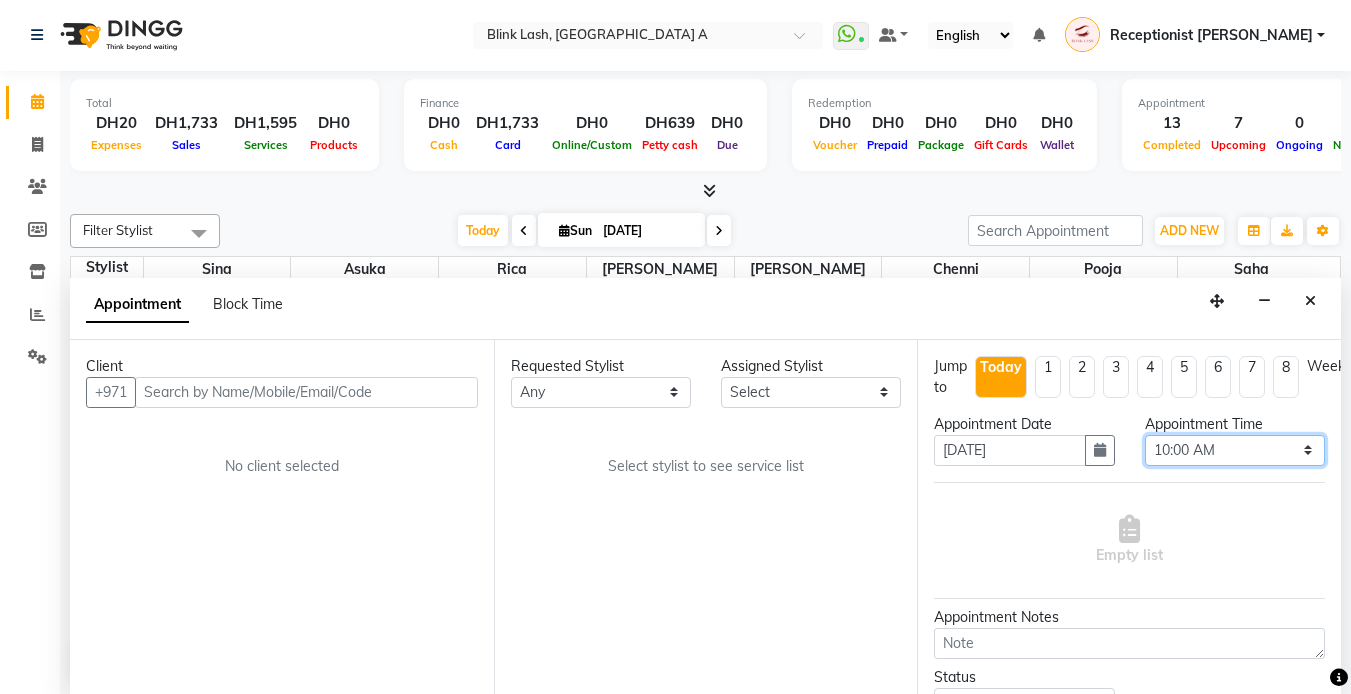 click on "Select 10:00 AM 10:05 AM 10:10 AM 10:15 AM 10:20 AM 10:25 AM 10:30 AM 10:35 AM 10:40 AM 10:45 AM 10:50 AM 10:55 AM 11:00 AM 11:05 AM 11:10 AM 11:15 AM 11:20 AM 11:25 AM 11:30 AM 11:35 AM 11:40 AM 11:45 AM 11:50 AM 11:55 AM 12:00 PM 12:05 PM 12:10 PM 12:15 PM 12:20 PM 12:25 PM 12:30 PM 12:35 PM 12:40 PM 12:45 PM 12:50 PM 12:55 PM 01:00 PM 01:05 PM 01:10 PM 01:15 PM 01:20 PM 01:25 PM 01:30 PM 01:35 PM 01:40 PM 01:45 PM 01:50 PM 01:55 PM 02:00 PM 02:05 PM 02:10 PM 02:15 PM 02:20 PM 02:25 PM 02:30 PM 02:35 PM 02:40 PM 02:45 PM 02:50 PM 02:55 PM 03:00 PM 03:05 PM 03:10 PM 03:15 PM 03:20 PM 03:25 PM 03:30 PM 03:35 PM 03:40 PM 03:45 PM 03:50 PM 03:55 PM 04:00 PM 04:05 PM 04:10 PM 04:15 PM 04:20 PM 04:25 PM 04:30 PM 04:35 PM 04:40 PM 04:45 PM 04:50 PM 04:55 PM 05:00 PM 05:05 PM 05:10 PM 05:15 PM 05:20 PM 05:25 PM 05:30 PM 05:35 PM 05:40 PM 05:45 PM 05:50 PM 05:55 PM 06:00 PM 06:05 PM 06:10 PM 06:15 PM 06:20 PM 06:25 PM 06:30 PM 06:35 PM 06:40 PM 06:45 PM 06:50 PM 06:55 PM 07:00 PM 07:05 PM 07:10 PM 07:15 PM 07:20 PM" at bounding box center [1235, 450] 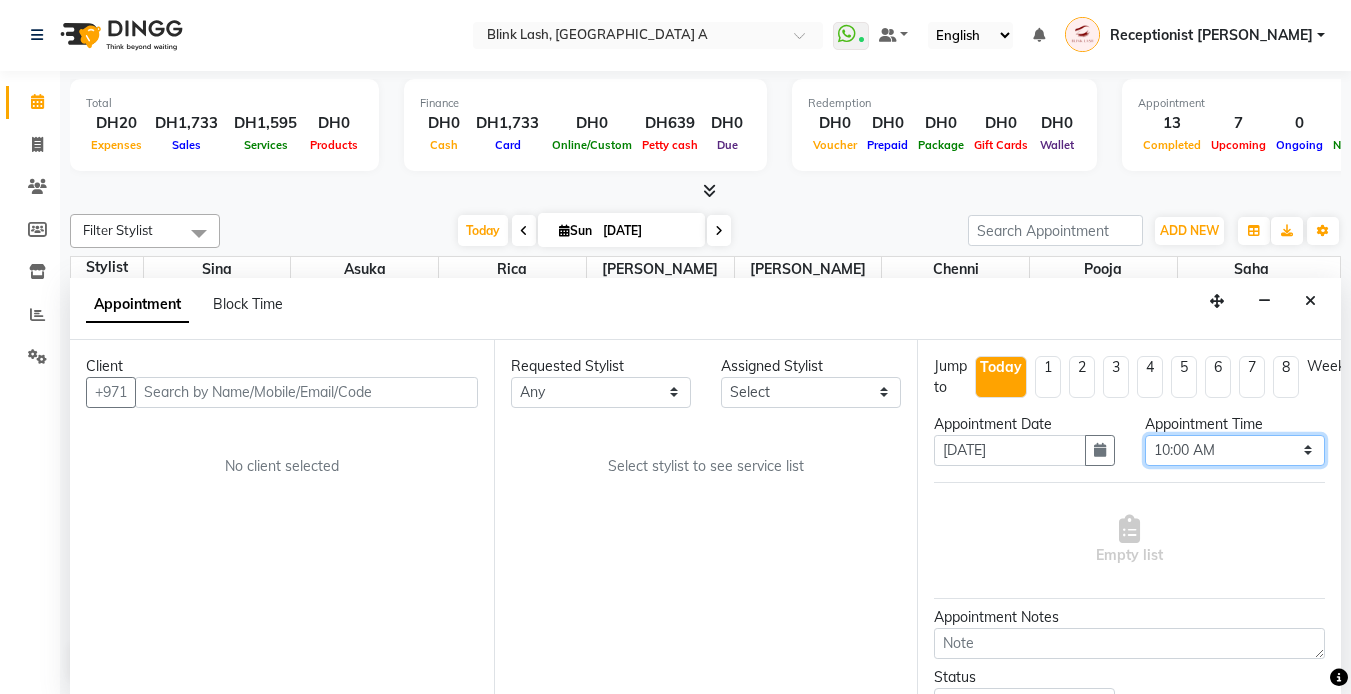 select on "1100" 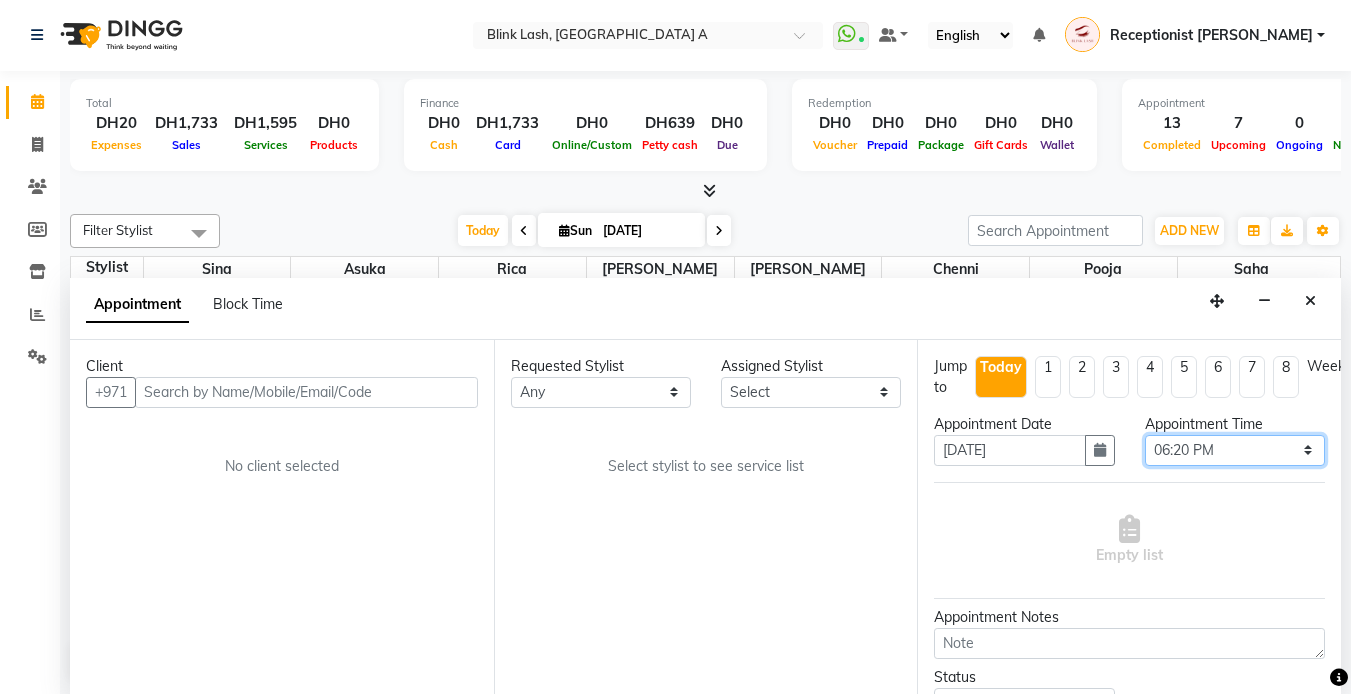 click on "Select 10:00 AM 10:05 AM 10:10 AM 10:15 AM 10:20 AM 10:25 AM 10:30 AM 10:35 AM 10:40 AM 10:45 AM 10:50 AM 10:55 AM 11:00 AM 11:05 AM 11:10 AM 11:15 AM 11:20 AM 11:25 AM 11:30 AM 11:35 AM 11:40 AM 11:45 AM 11:50 AM 11:55 AM 12:00 PM 12:05 PM 12:10 PM 12:15 PM 12:20 PM 12:25 PM 12:30 PM 12:35 PM 12:40 PM 12:45 PM 12:50 PM 12:55 PM 01:00 PM 01:05 PM 01:10 PM 01:15 PM 01:20 PM 01:25 PM 01:30 PM 01:35 PM 01:40 PM 01:45 PM 01:50 PM 01:55 PM 02:00 PM 02:05 PM 02:10 PM 02:15 PM 02:20 PM 02:25 PM 02:30 PM 02:35 PM 02:40 PM 02:45 PM 02:50 PM 02:55 PM 03:00 PM 03:05 PM 03:10 PM 03:15 PM 03:20 PM 03:25 PM 03:30 PM 03:35 PM 03:40 PM 03:45 PM 03:50 PM 03:55 PM 04:00 PM 04:05 PM 04:10 PM 04:15 PM 04:20 PM 04:25 PM 04:30 PM 04:35 PM 04:40 PM 04:45 PM 04:50 PM 04:55 PM 05:00 PM 05:05 PM 05:10 PM 05:15 PM 05:20 PM 05:25 PM 05:30 PM 05:35 PM 05:40 PM 05:45 PM 05:50 PM 05:55 PM 06:00 PM 06:05 PM 06:10 PM 06:15 PM 06:20 PM 06:25 PM 06:30 PM 06:35 PM 06:40 PM 06:45 PM 06:50 PM 06:55 PM 07:00 PM 07:05 PM 07:10 PM 07:15 PM 07:20 PM" at bounding box center [1235, 450] 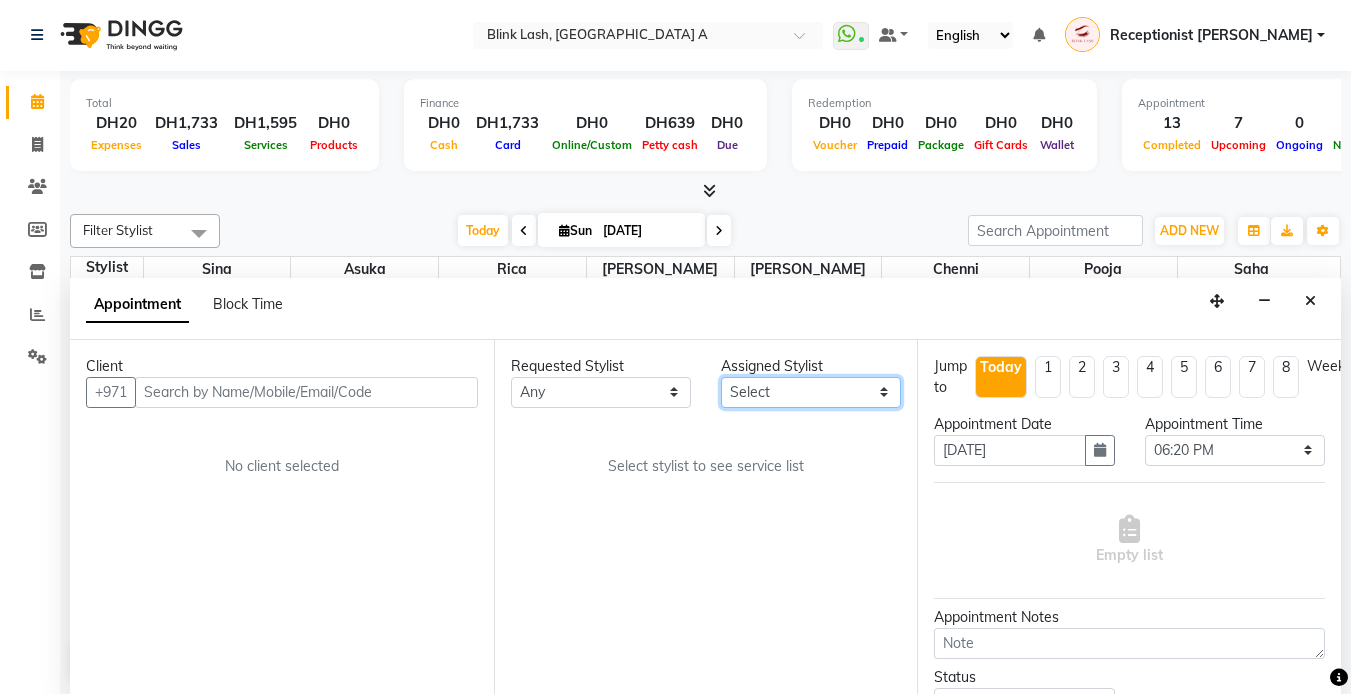 click on "Select [PERSON_NAME] [PERSON_NAME] pooja [PERSON_NAME]" at bounding box center (811, 392) 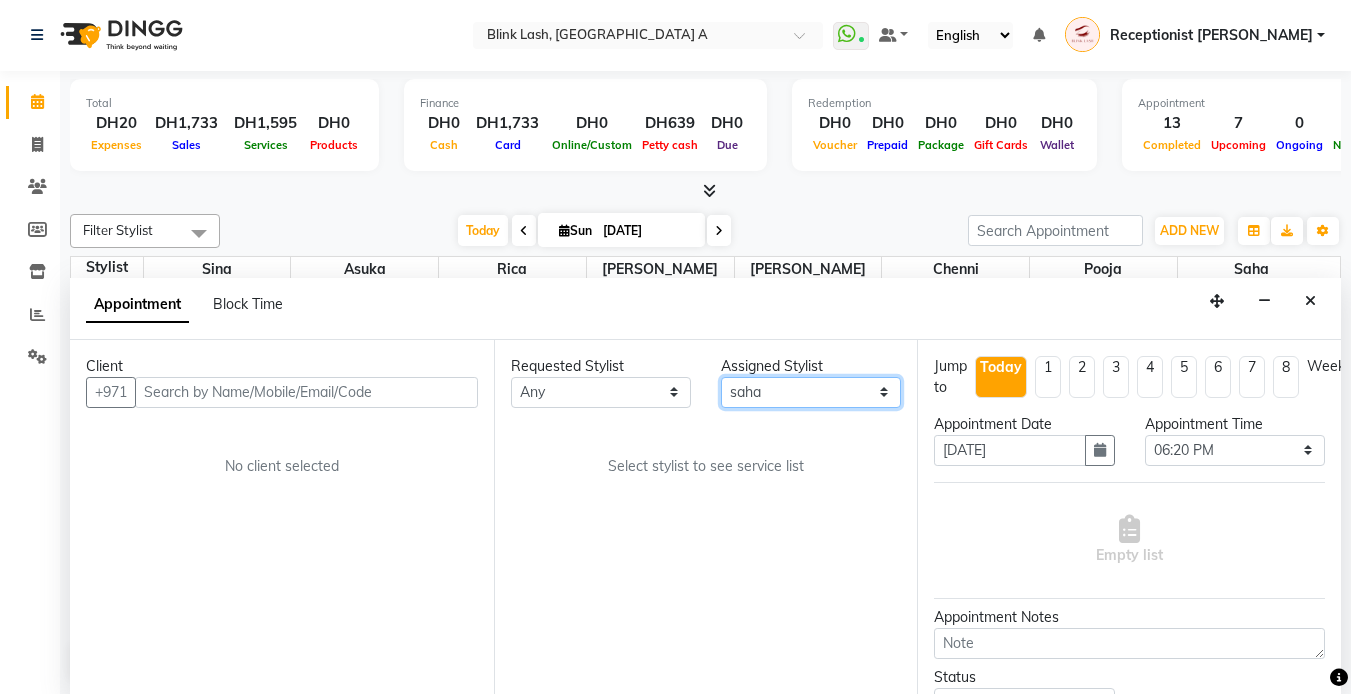 click on "Select [PERSON_NAME] [PERSON_NAME] pooja [PERSON_NAME]" at bounding box center [811, 392] 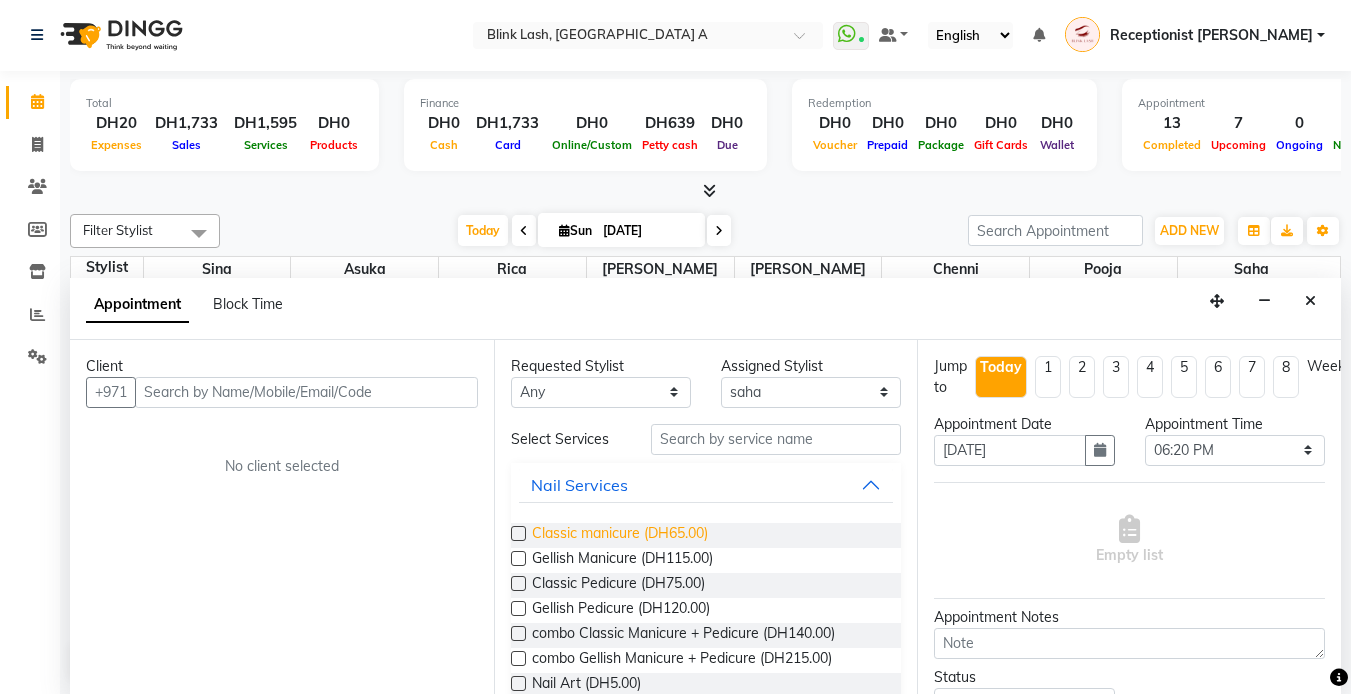 click on "Classic manicure (DH65.00)" at bounding box center [620, 535] 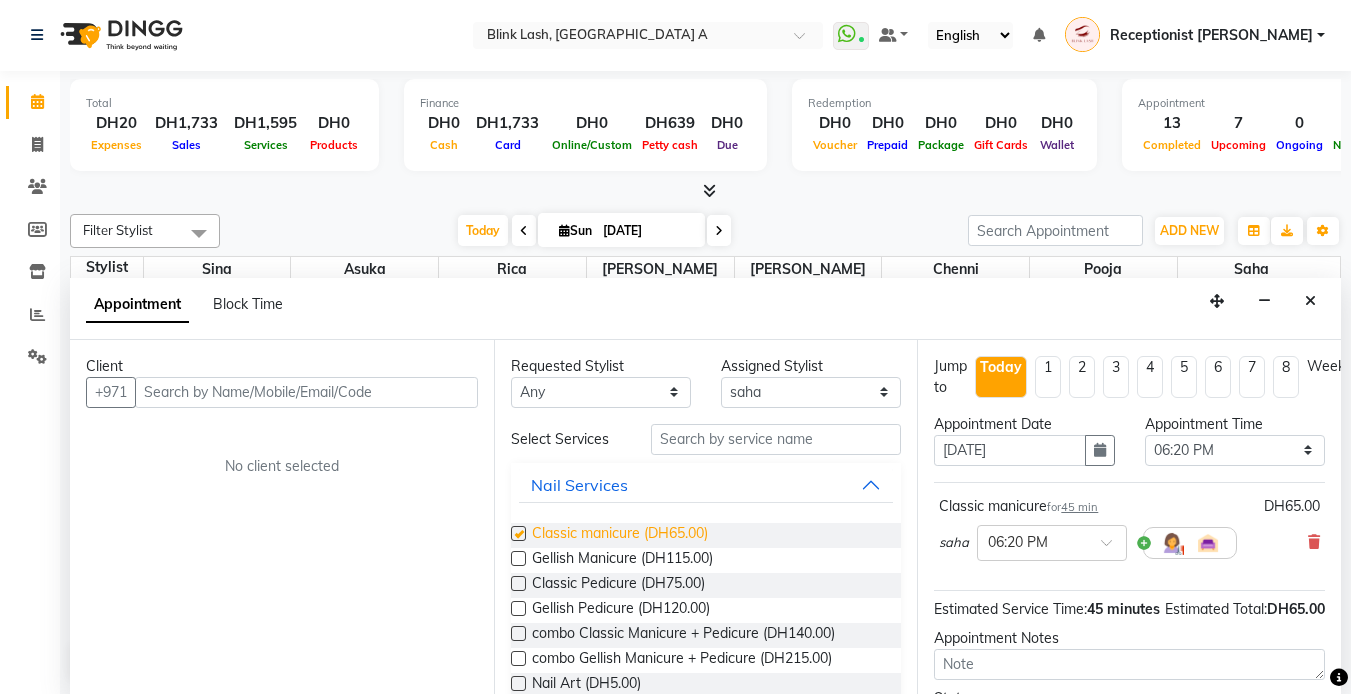 checkbox on "false" 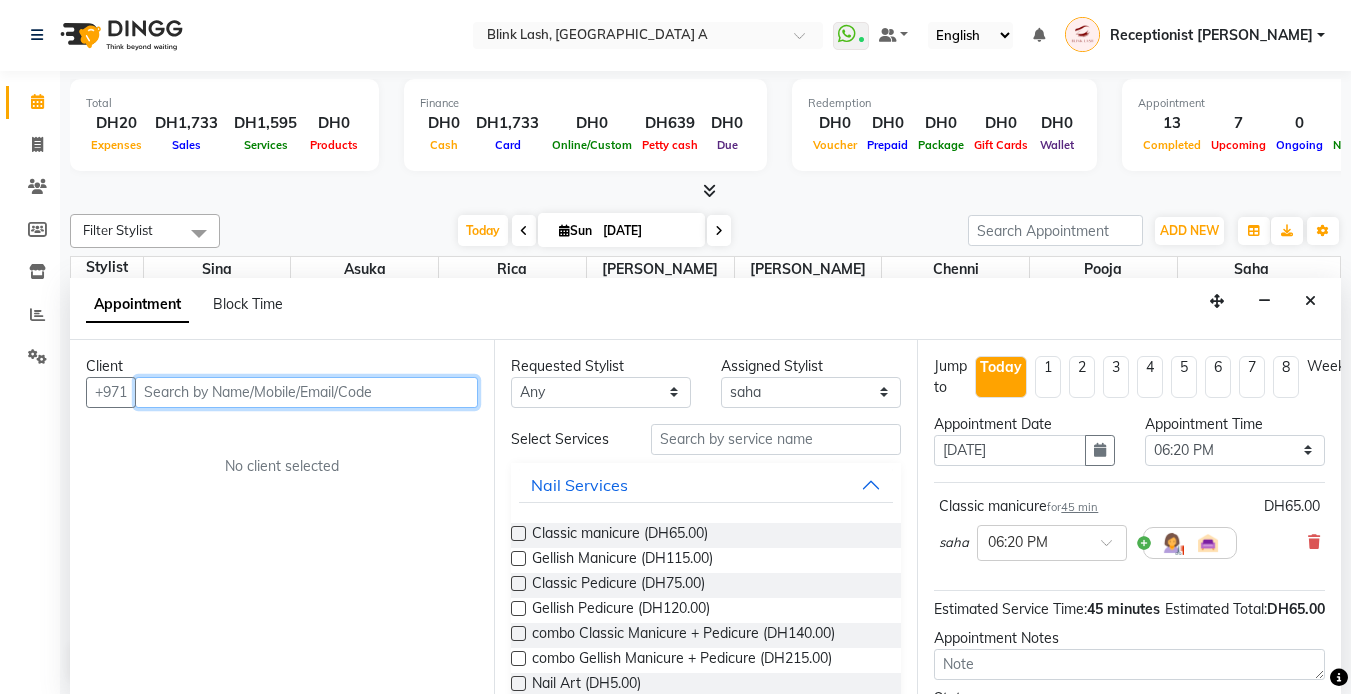 click at bounding box center (306, 392) 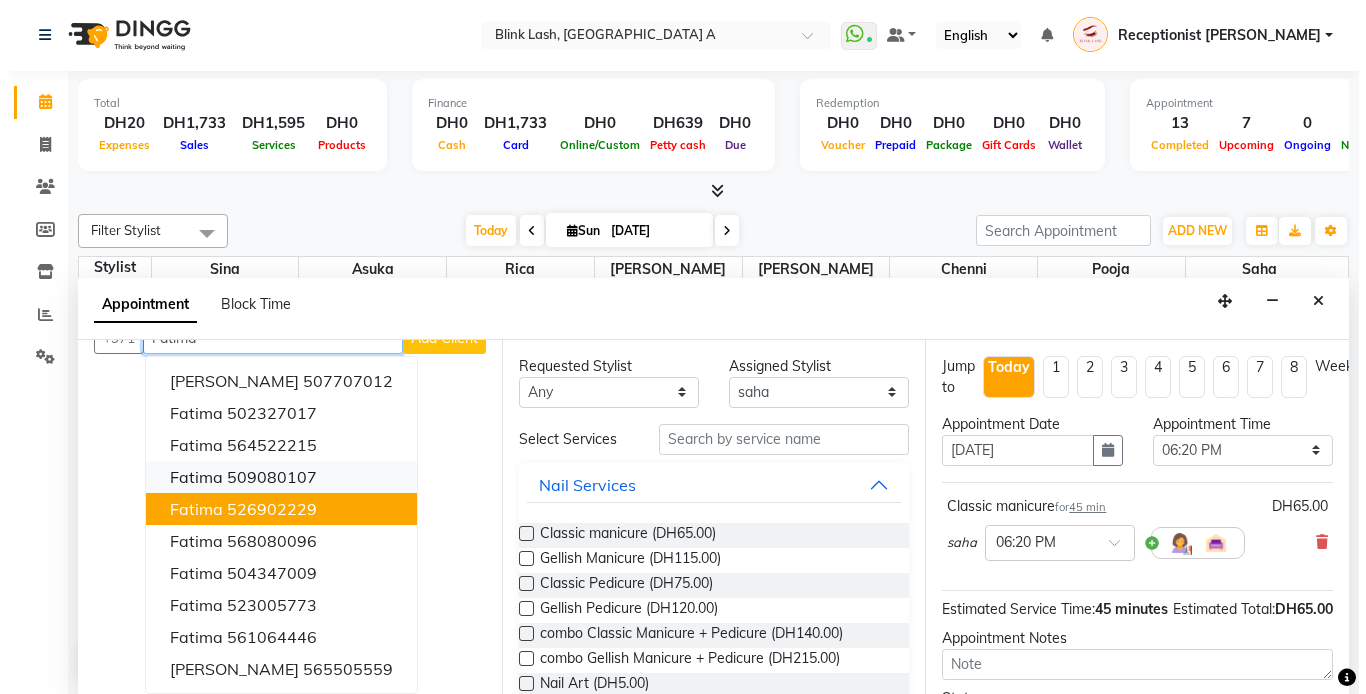 scroll, scrollTop: 0, scrollLeft: 0, axis: both 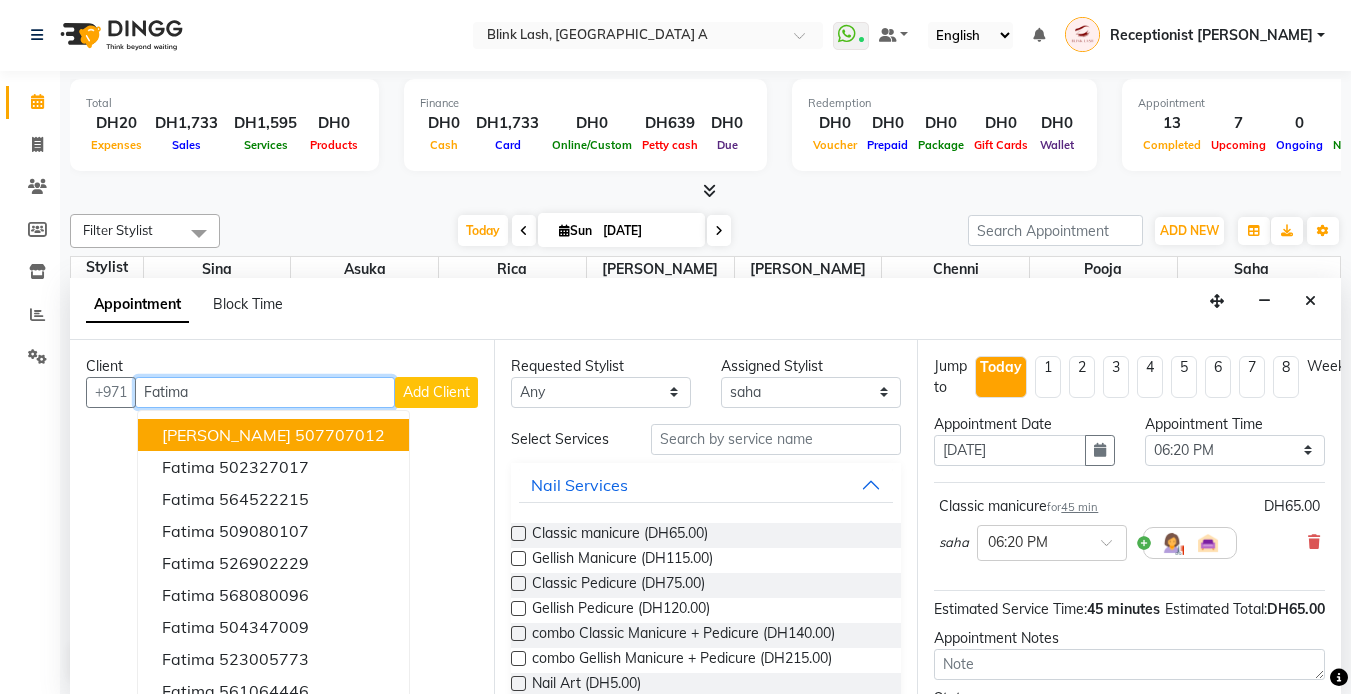 type on "Fatima" 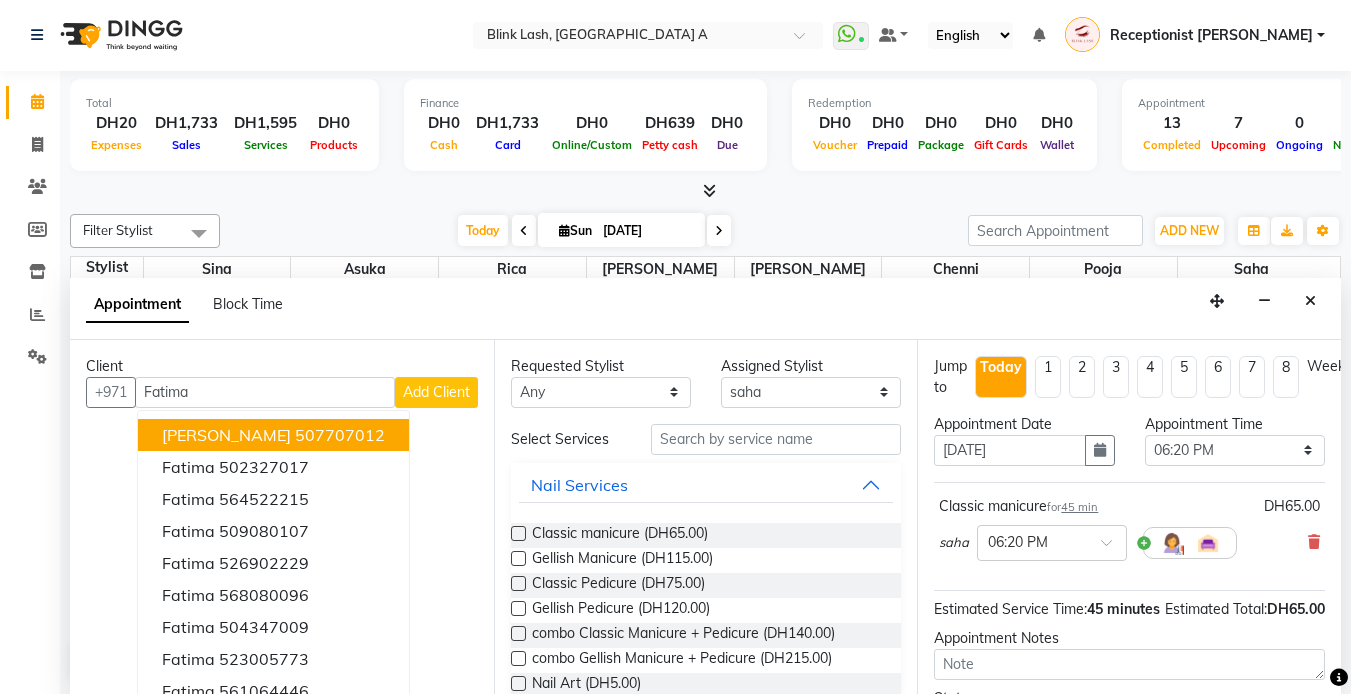 click on "Add Client" at bounding box center [436, 392] 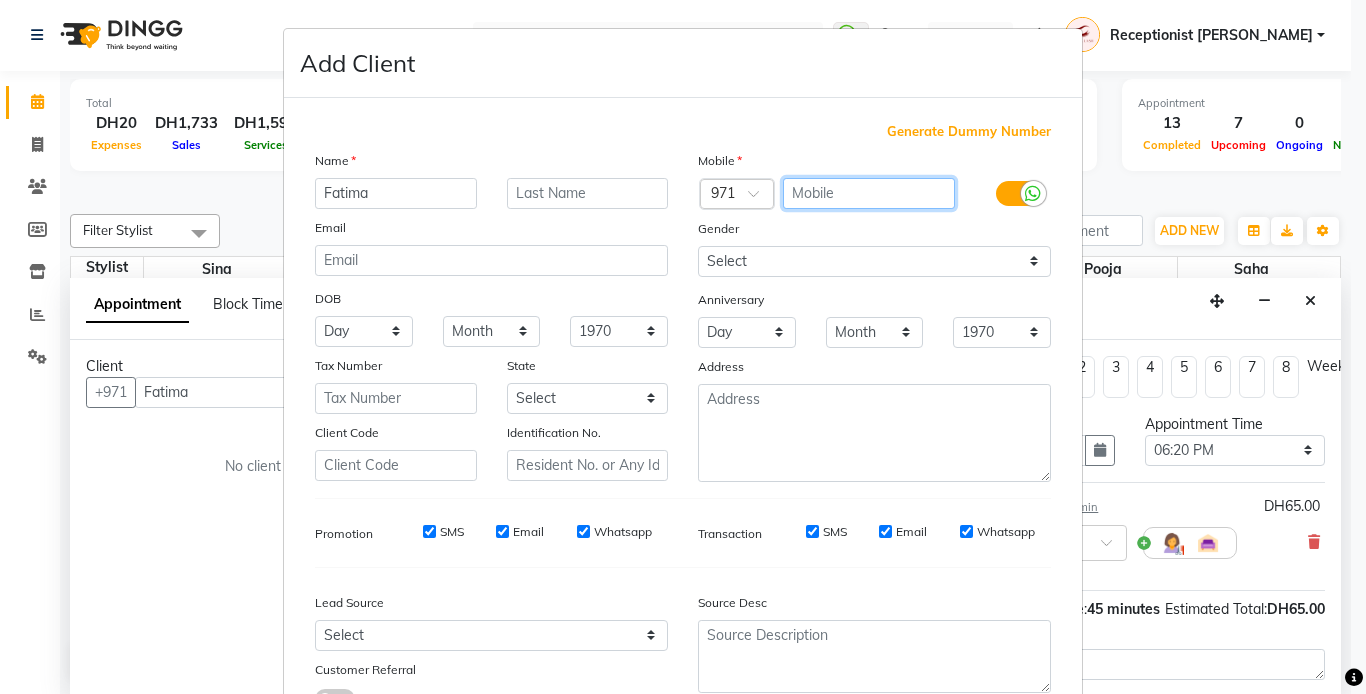 click at bounding box center (869, 193) 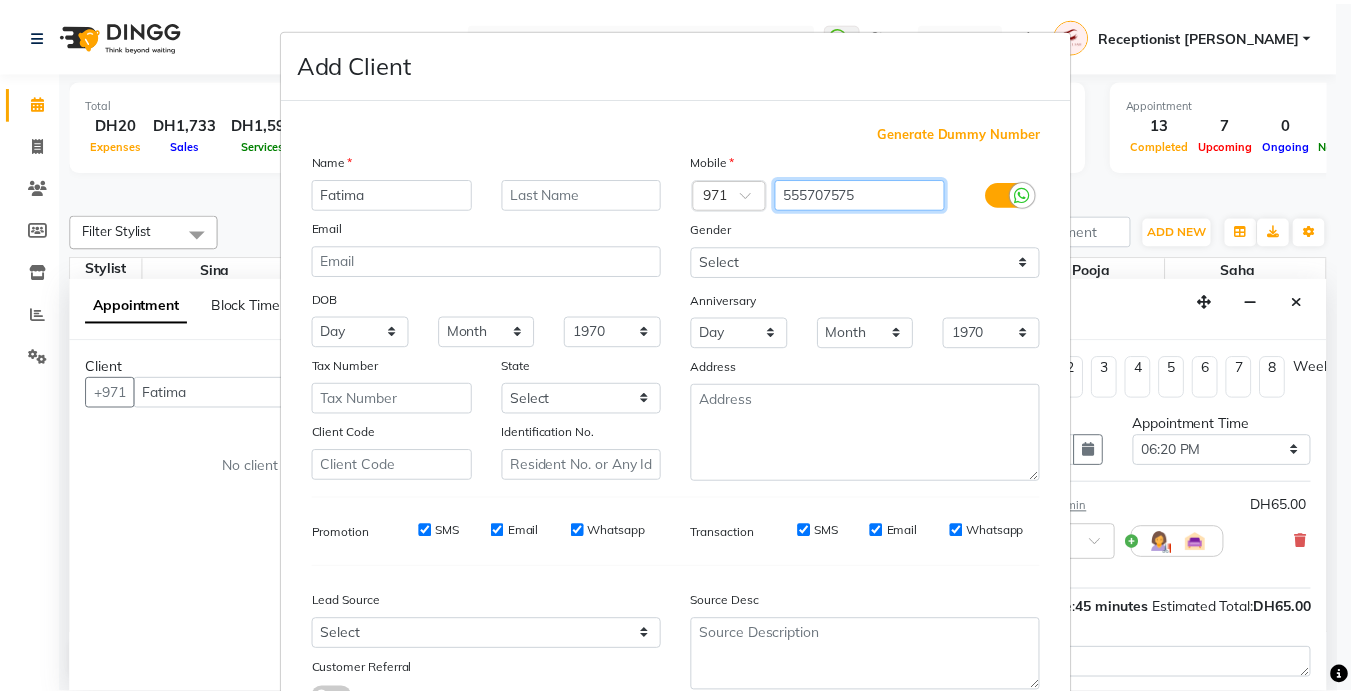 scroll, scrollTop: 155, scrollLeft: 0, axis: vertical 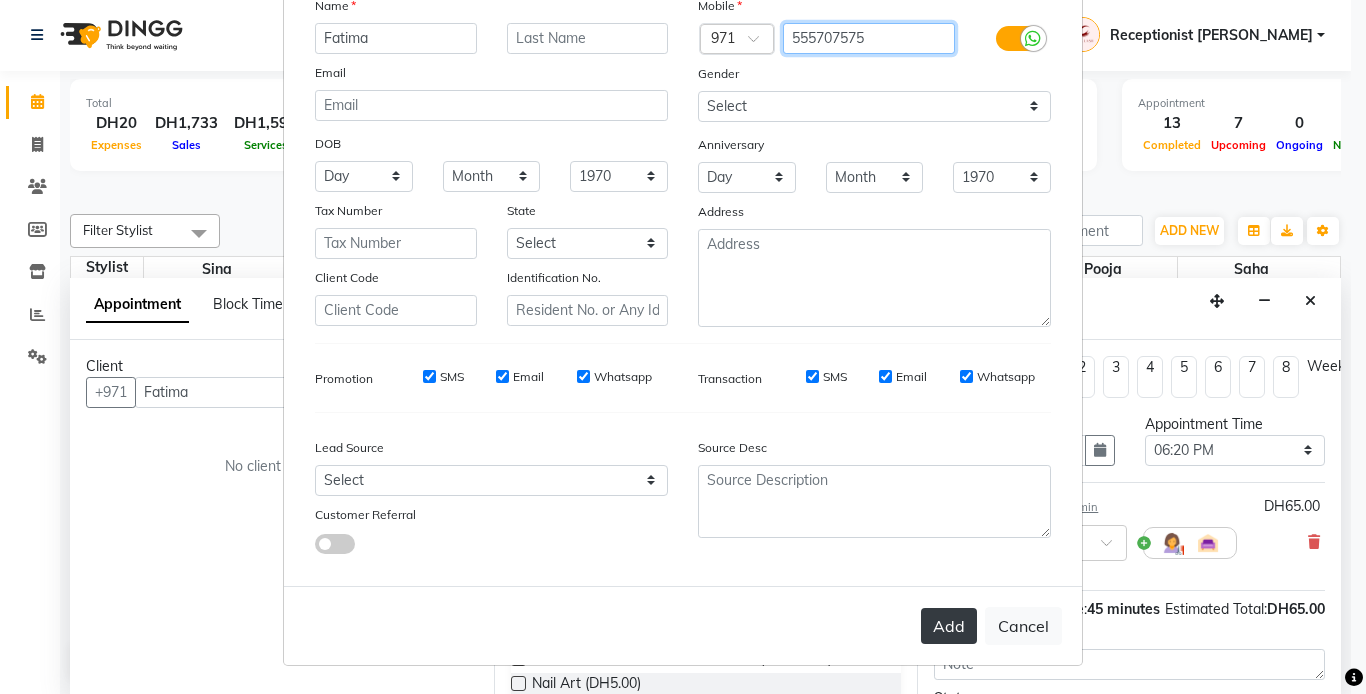 type on "555707575" 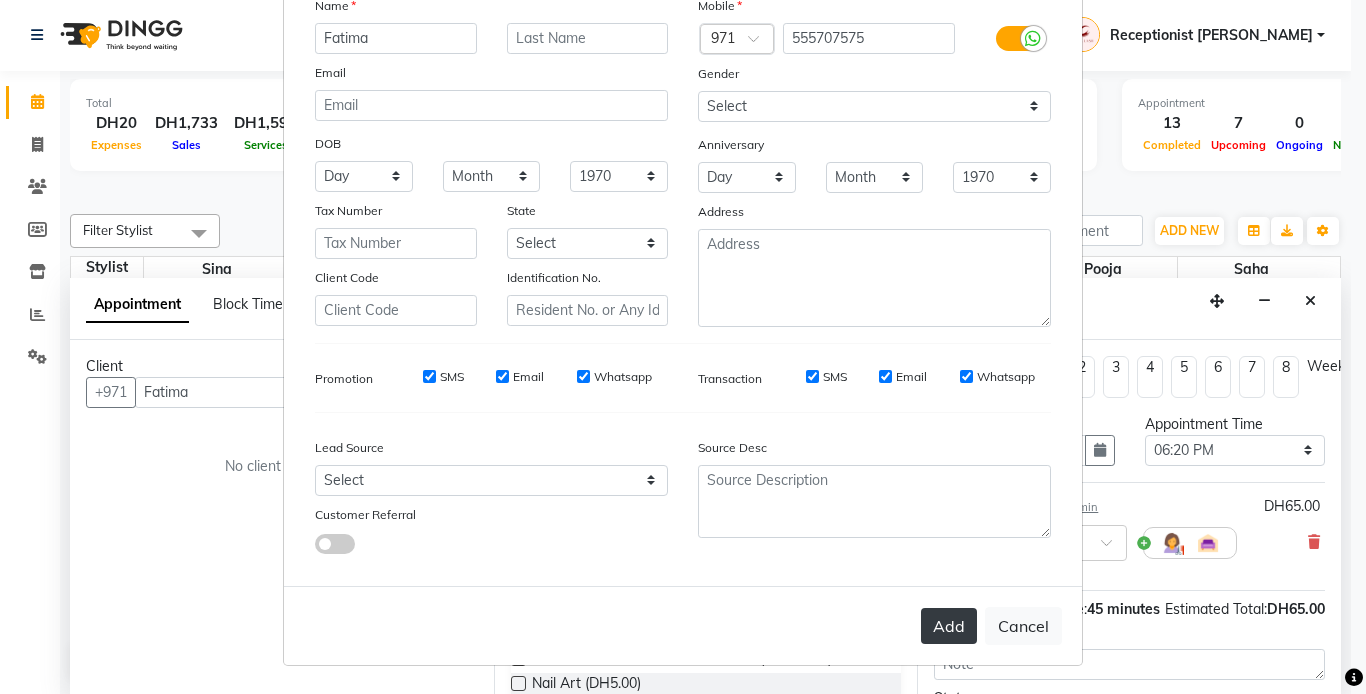 click on "Add" at bounding box center (949, 626) 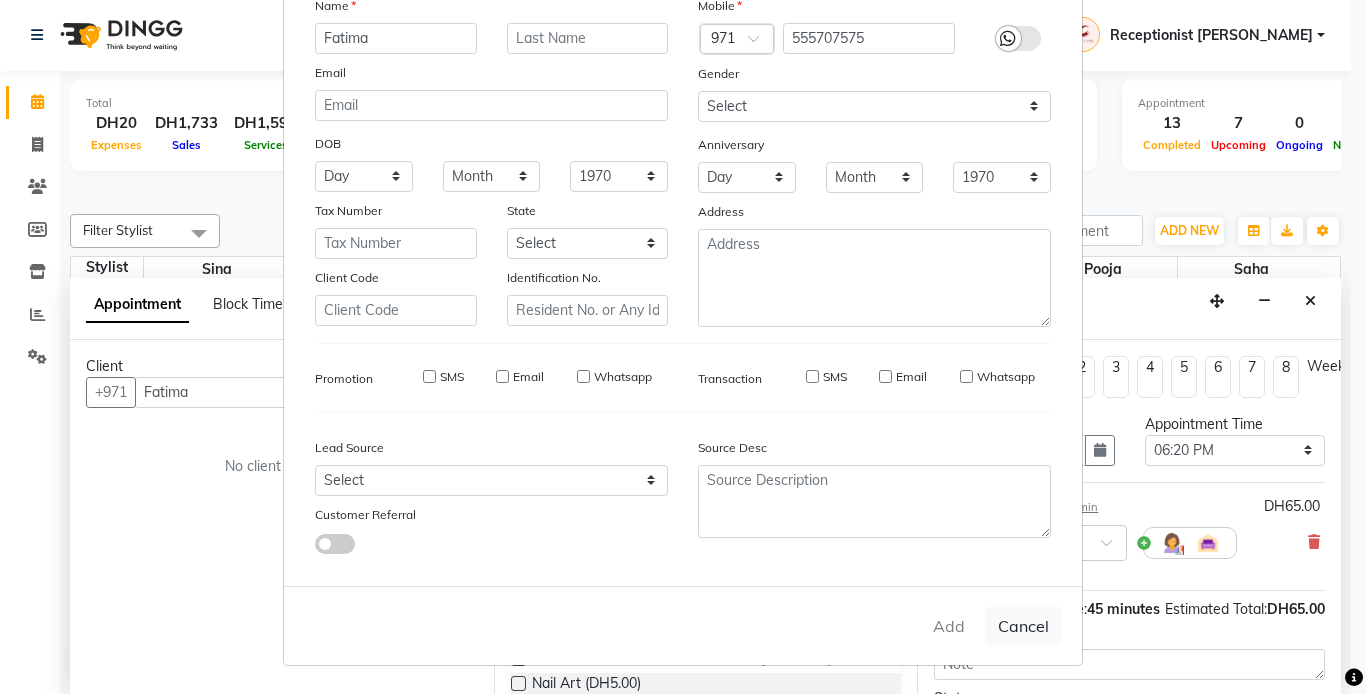 type on "555707575" 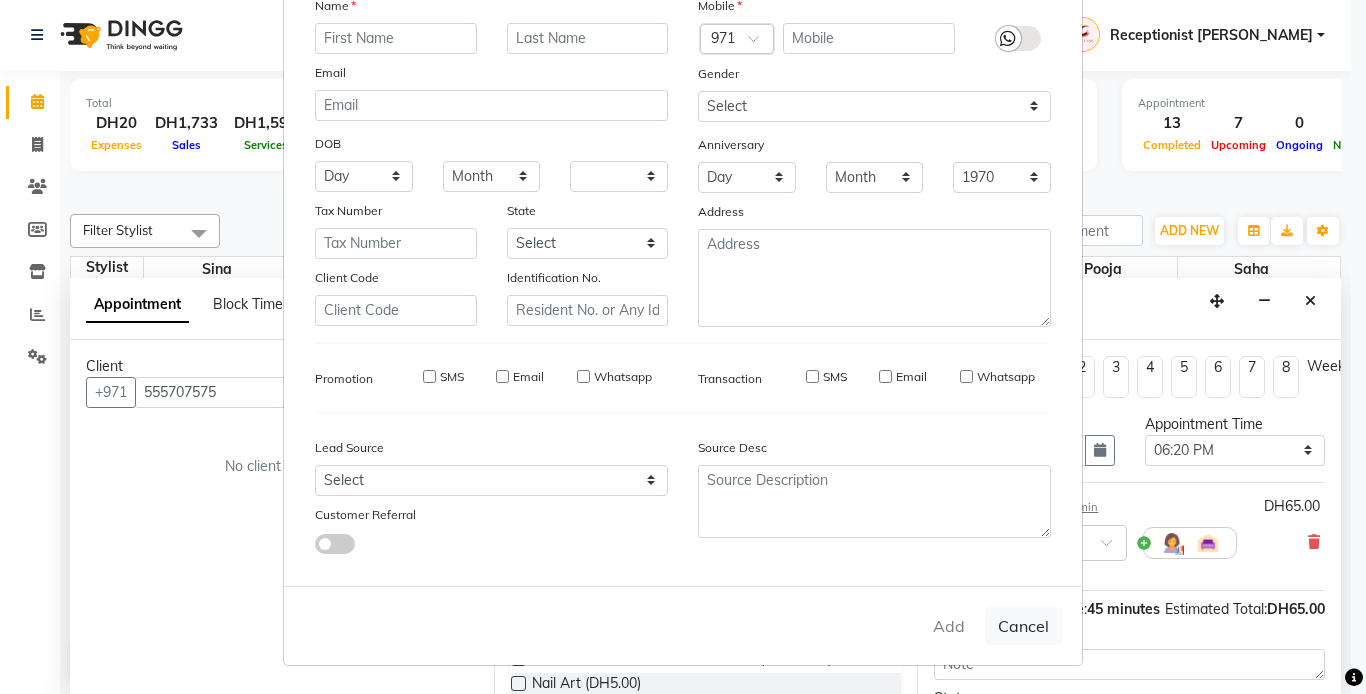 select 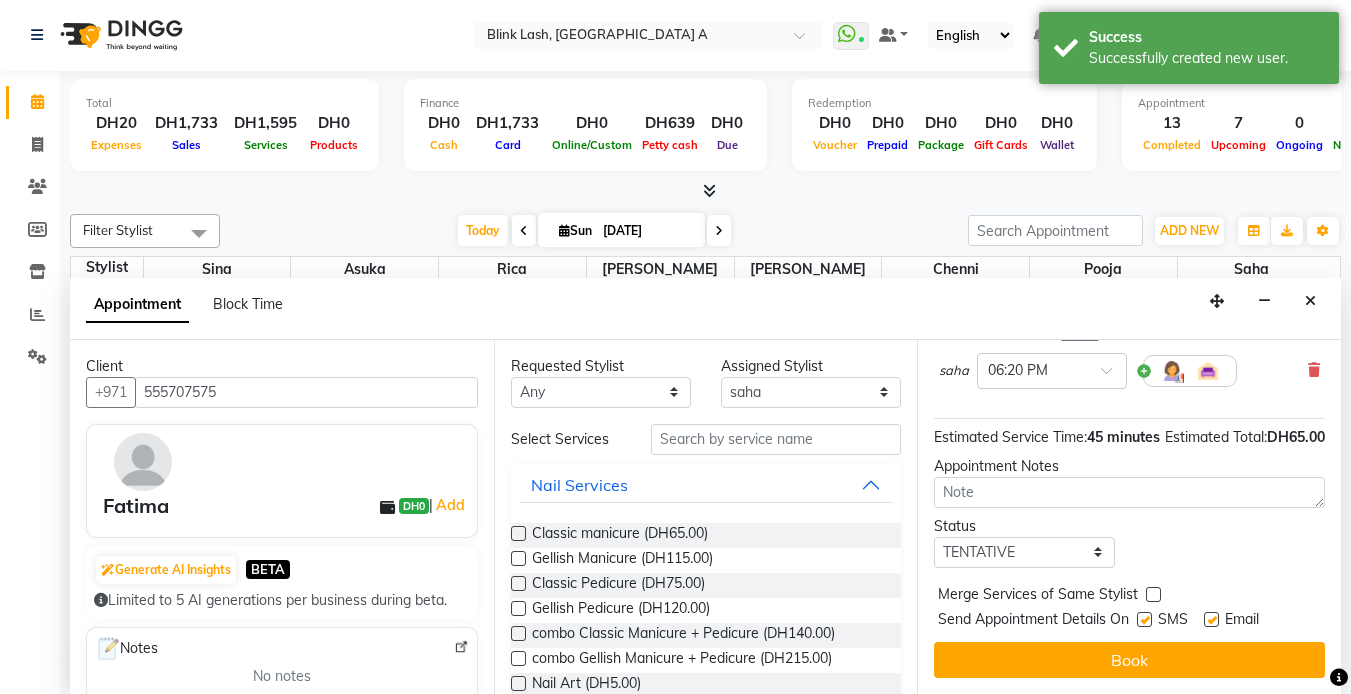 scroll, scrollTop: 208, scrollLeft: 0, axis: vertical 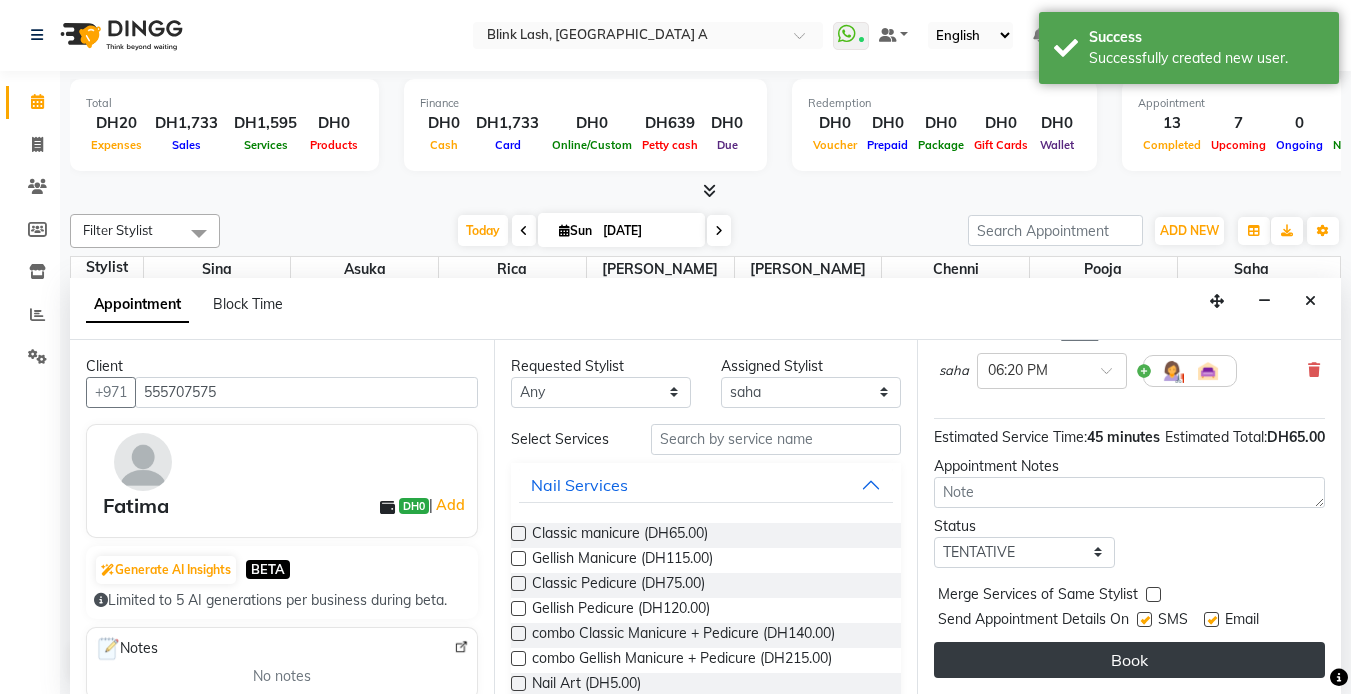 click on "Book" at bounding box center [1129, 660] 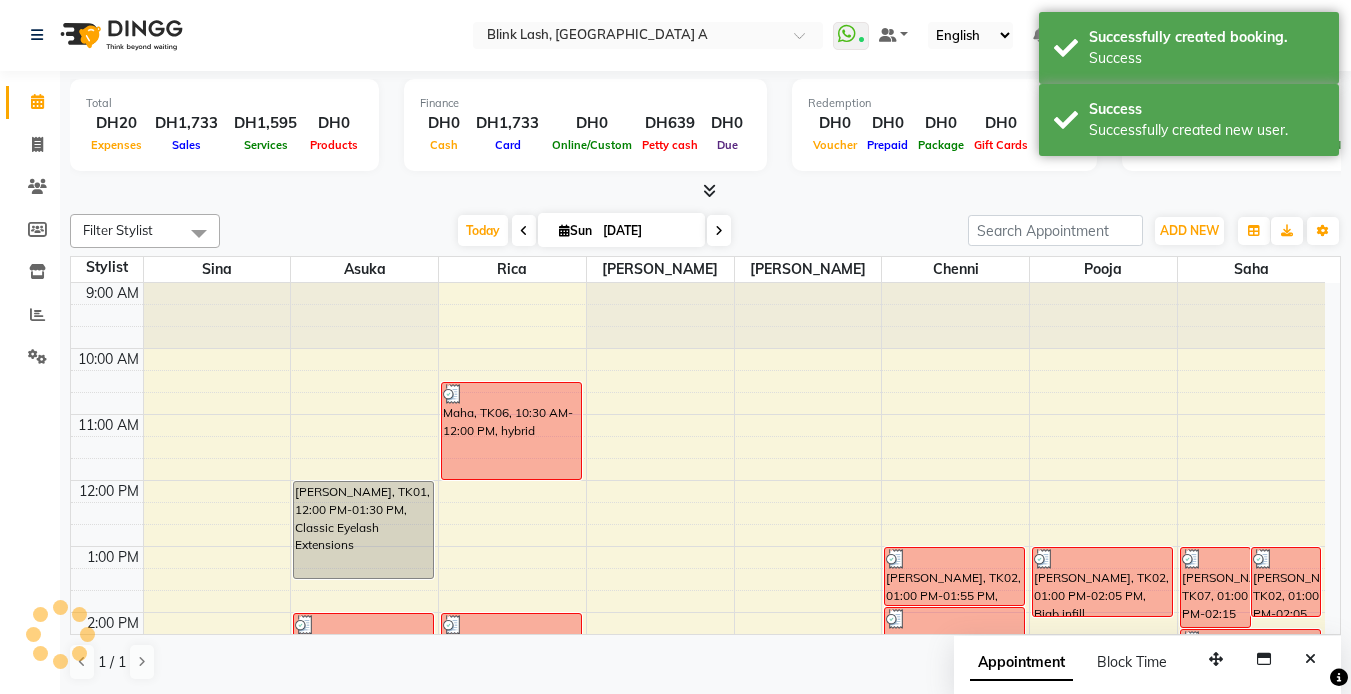 scroll, scrollTop: 0, scrollLeft: 0, axis: both 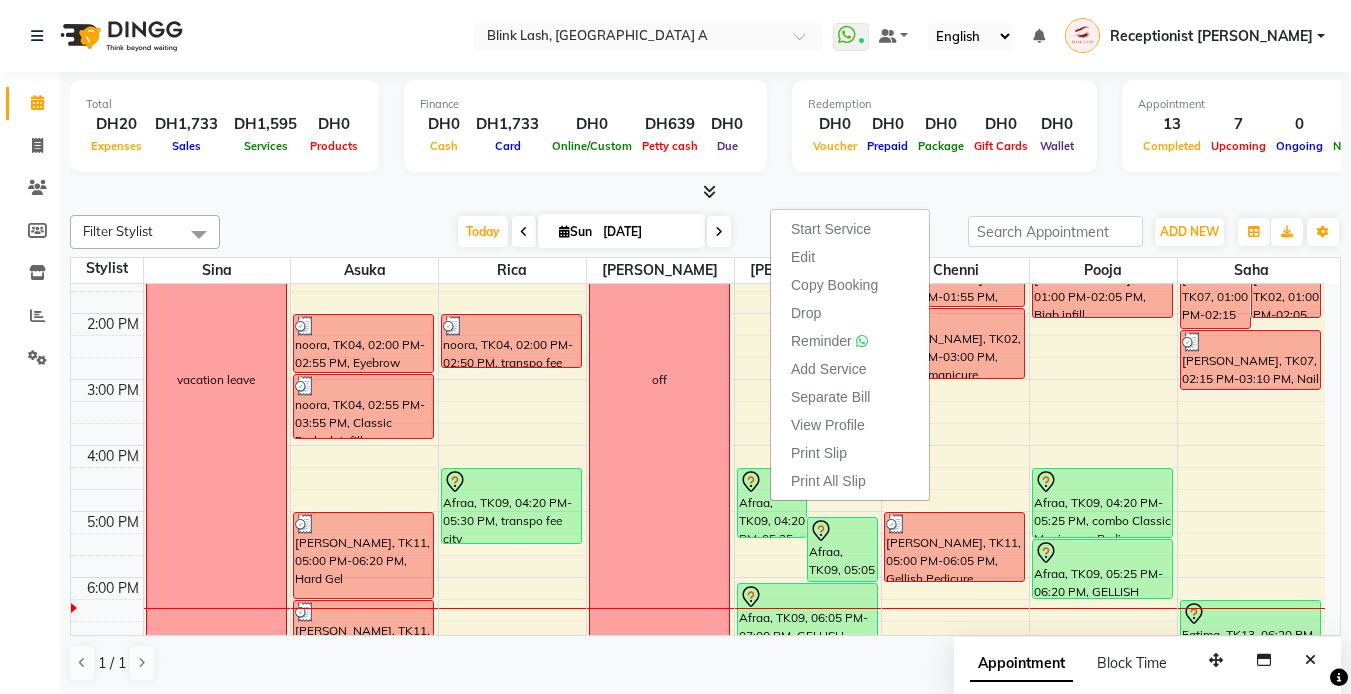click on "Filter Stylist Select All [PERSON_NAME] [PERSON_NAME] pooja Rica saha Sina [DATE]  [DATE] Toggle Dropdown Add Appointment Add Invoice Add Expense Add Client Toggle Dropdown Add Appointment Add Invoice Add Expense Add Client ADD NEW Toggle Dropdown Add Appointment Add Invoice Add Expense Add Client Filter Stylist Select All [PERSON_NAME] [PERSON_NAME] pooja Rica saha Sina Group By  Staff View   Room View  View as Vertical  Vertical - Week View  Horizontal  Horizontal - Week View  List  Toggle Dropdown Calendar Settings Manage Tags   Arrange Stylists   Reset Stylists  Full Screen Appointment Form Zoom 75% Staff/Room Display Count 8 Stylist Sina Asuka Rica [PERSON_NAME] pooja saha 9:00 AM 10:00 AM 11:00 AM 12:00 PM 1:00 PM 2:00 PM 3:00 PM 4:00 PM 5:00 PM 6:00 PM 7:00 PM 8:00 PM 9:00 PM 10:00 PM 11:00 PM  vacation leave     [PERSON_NAME][GEOGRAPHIC_DATA], 12:00 PM-01:30 PM, Classic Eyelash Extensions     noora, TK04, 02:00 PM-02:55 PM, Eyebrow Lamination     noora, TK04, 02:55 PM-03:55 PM, Classic Eyelash Infill" 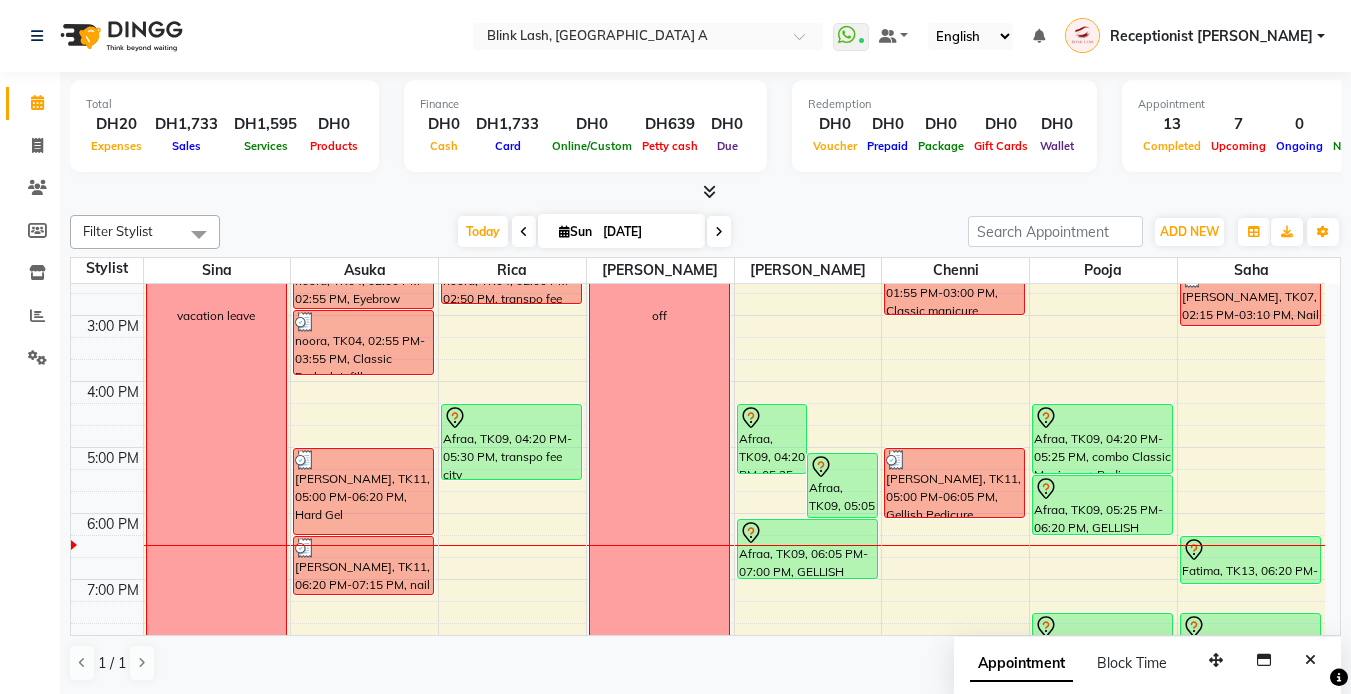 scroll, scrollTop: 400, scrollLeft: 0, axis: vertical 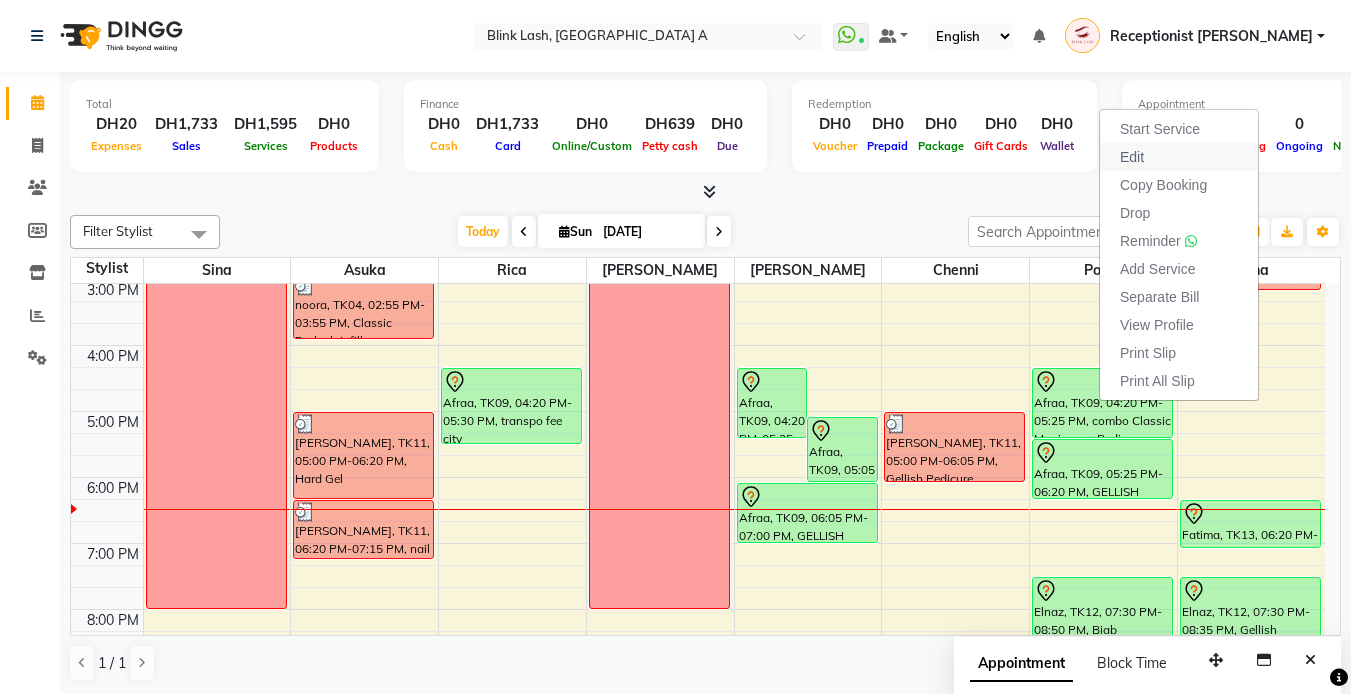 click on "Edit" at bounding box center [1132, 157] 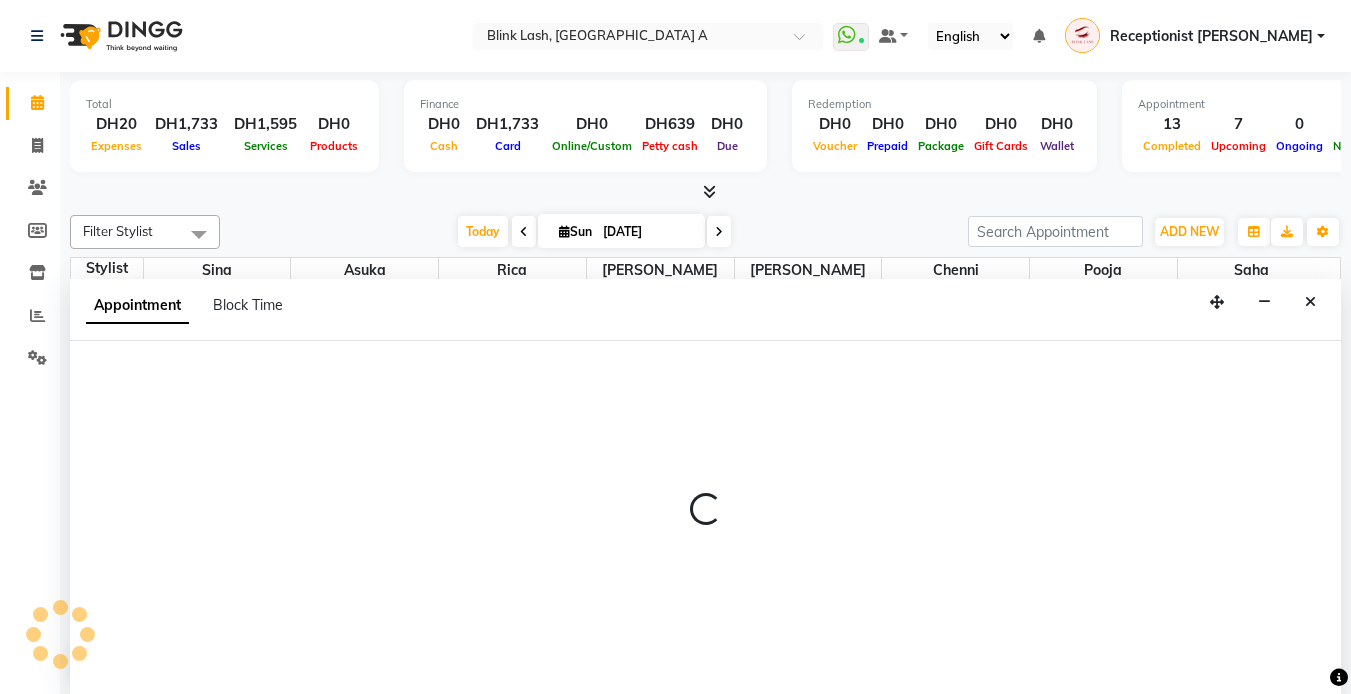 scroll, scrollTop: 1, scrollLeft: 0, axis: vertical 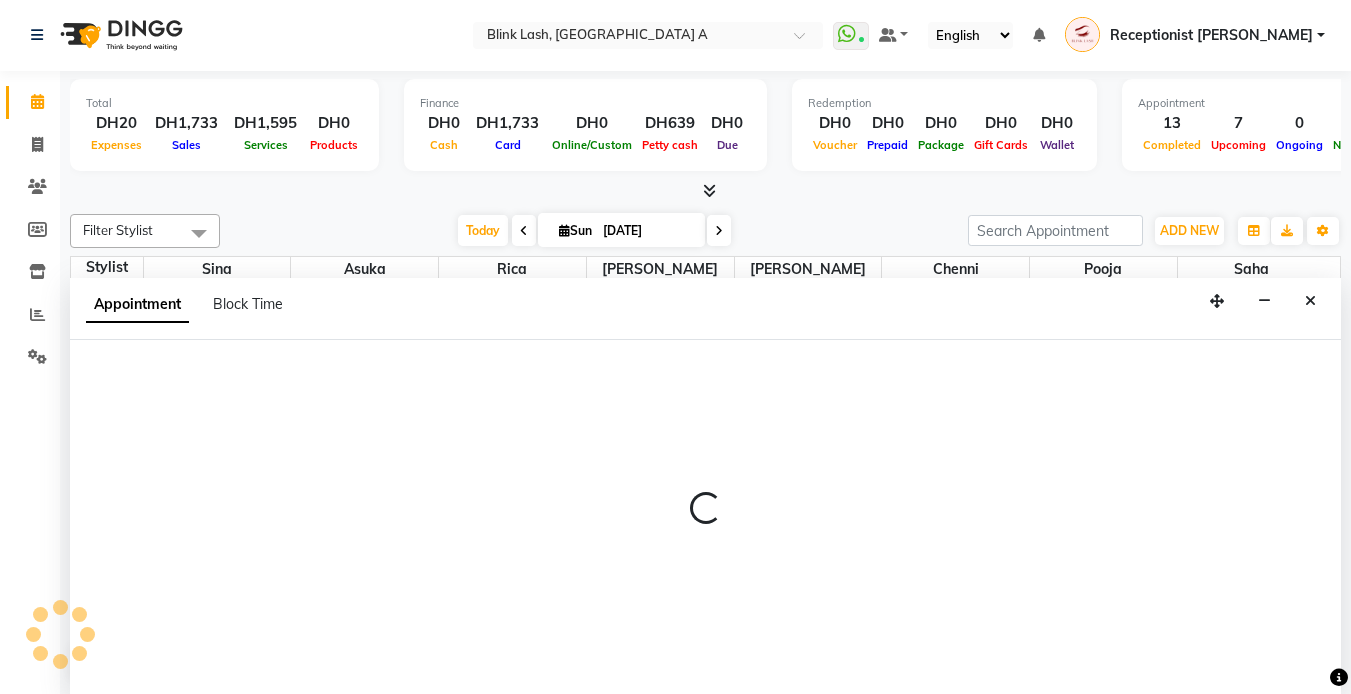 select on "tentative" 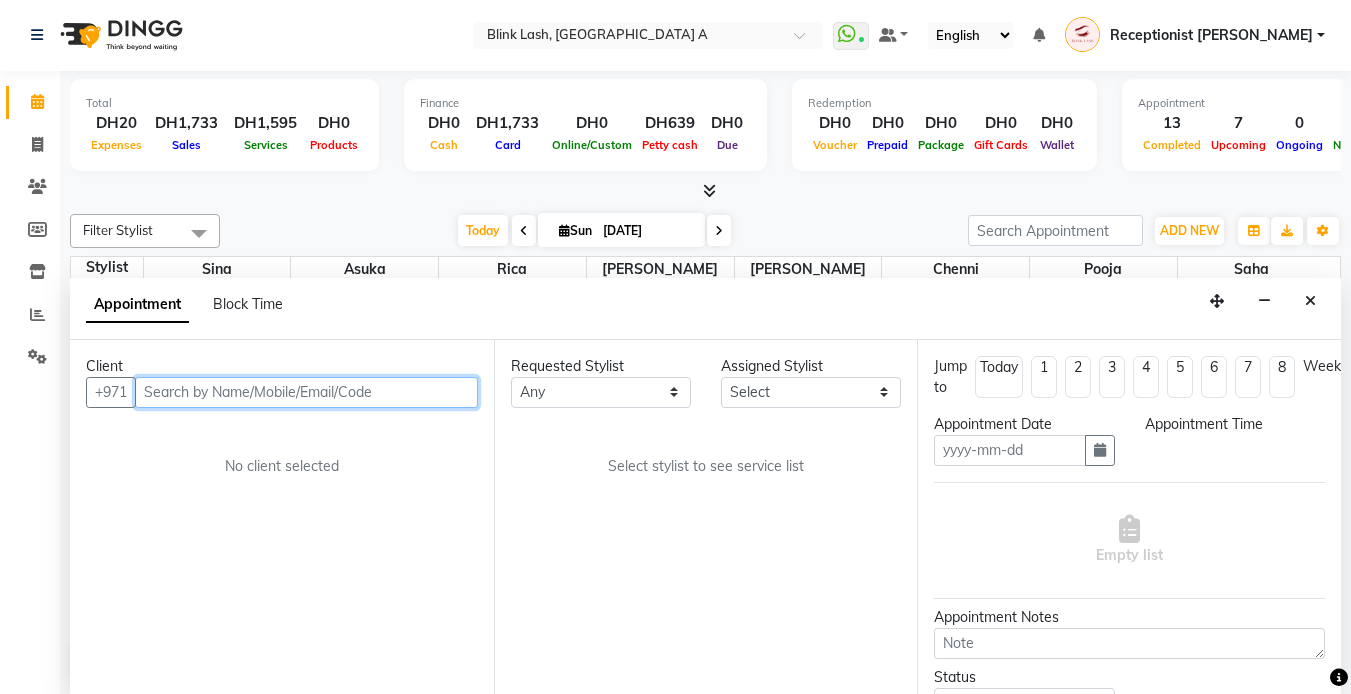 type on "[DATE]" 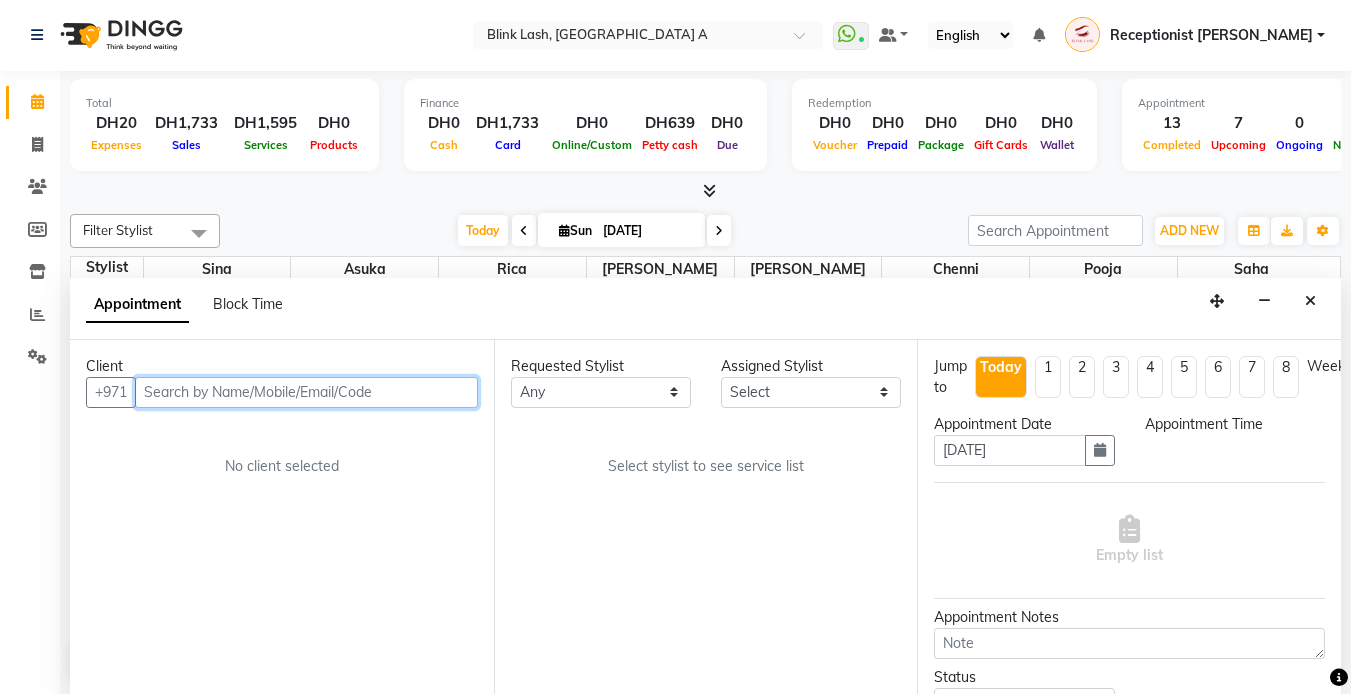 select on "51148" 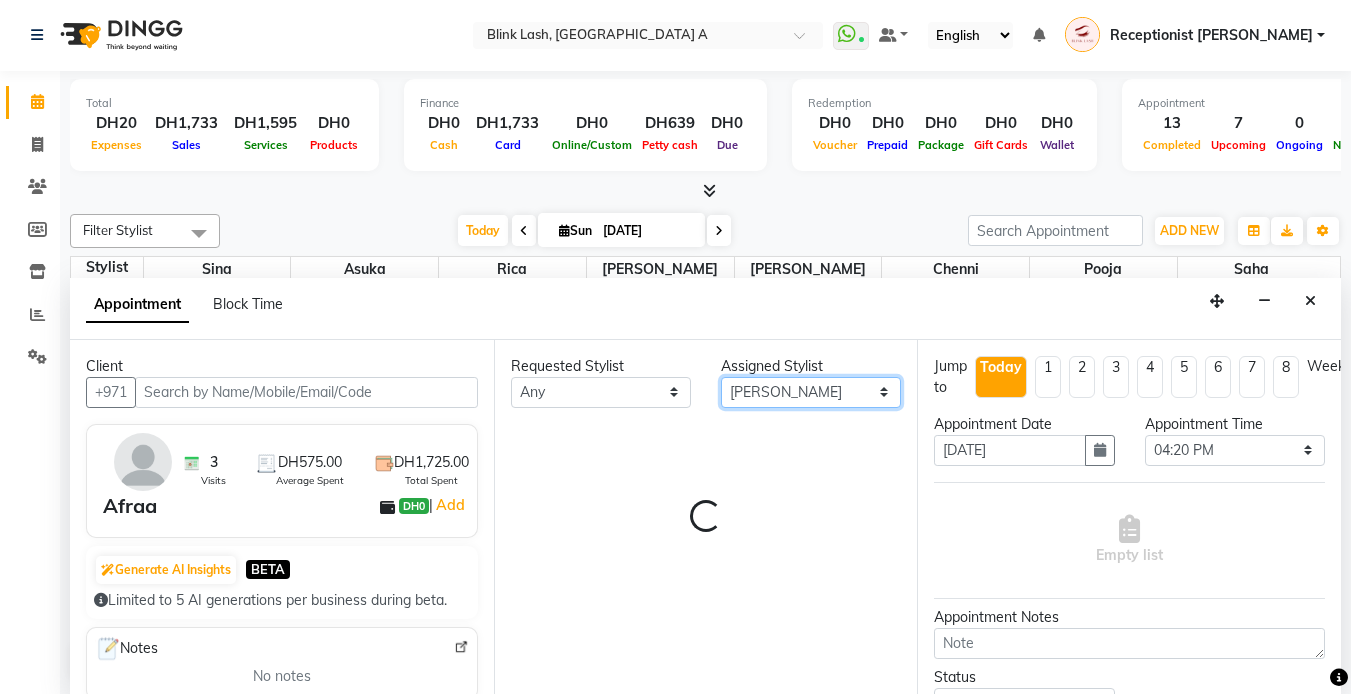 select on "2892" 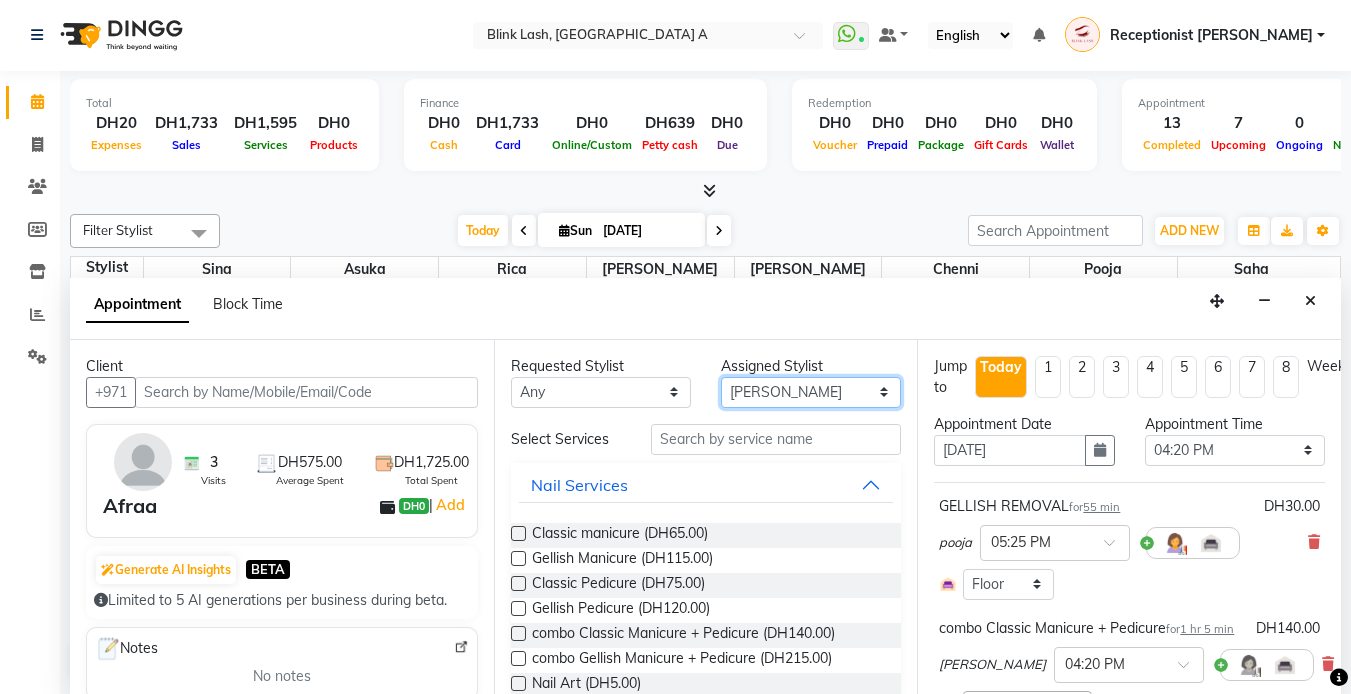 click on "Select [PERSON_NAME] [PERSON_NAME] pooja [PERSON_NAME]" at bounding box center [811, 392] 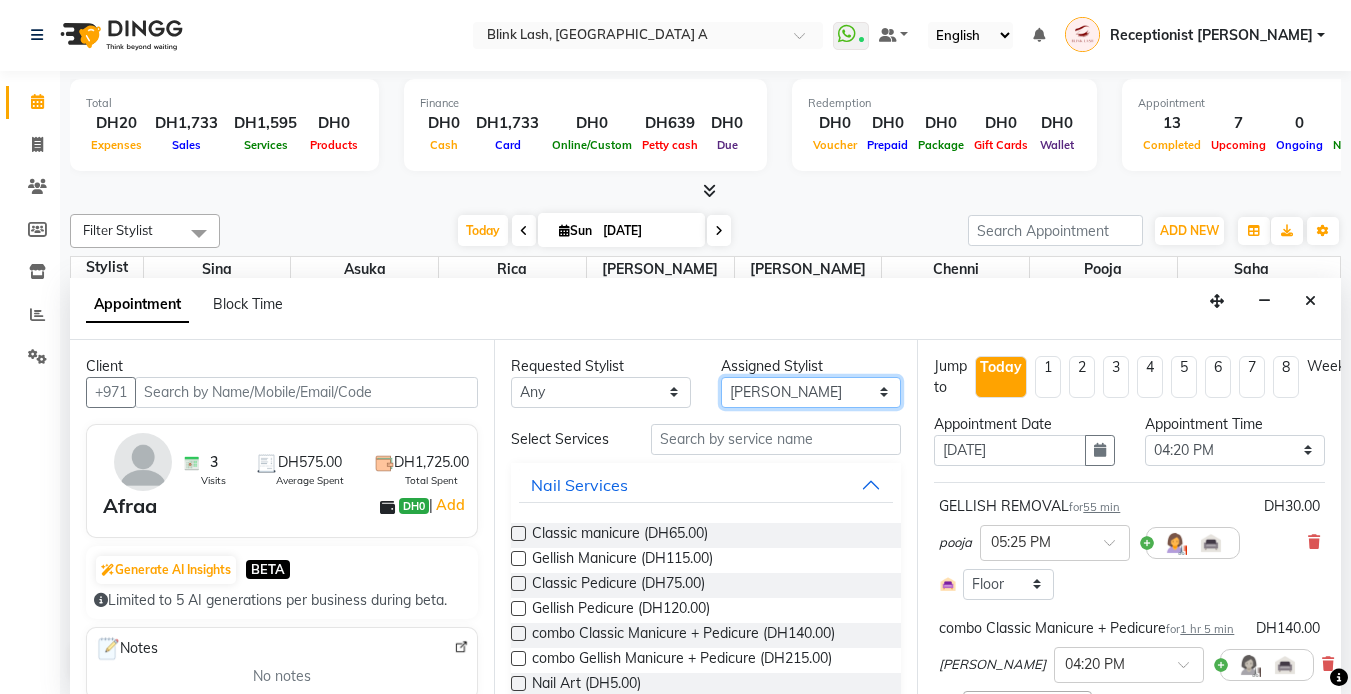 scroll, scrollTop: 595, scrollLeft: 0, axis: vertical 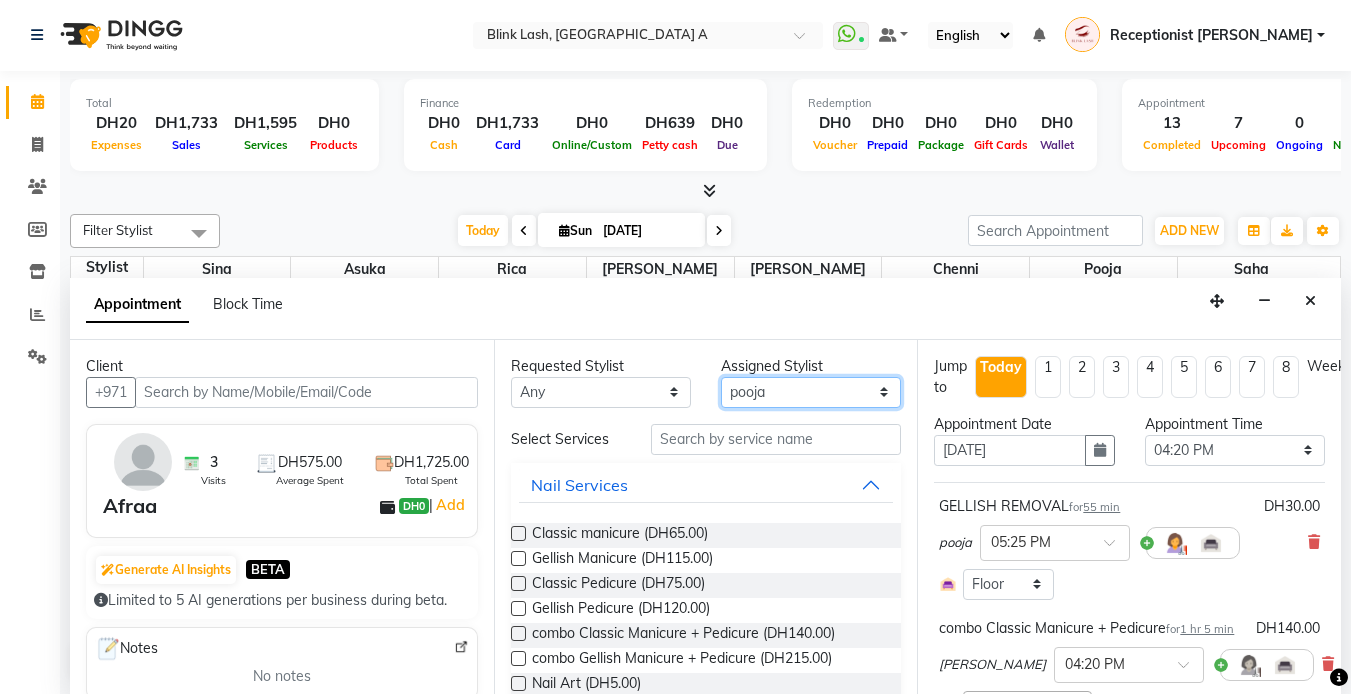 click on "Select [PERSON_NAME] [PERSON_NAME] pooja [PERSON_NAME]" at bounding box center [811, 392] 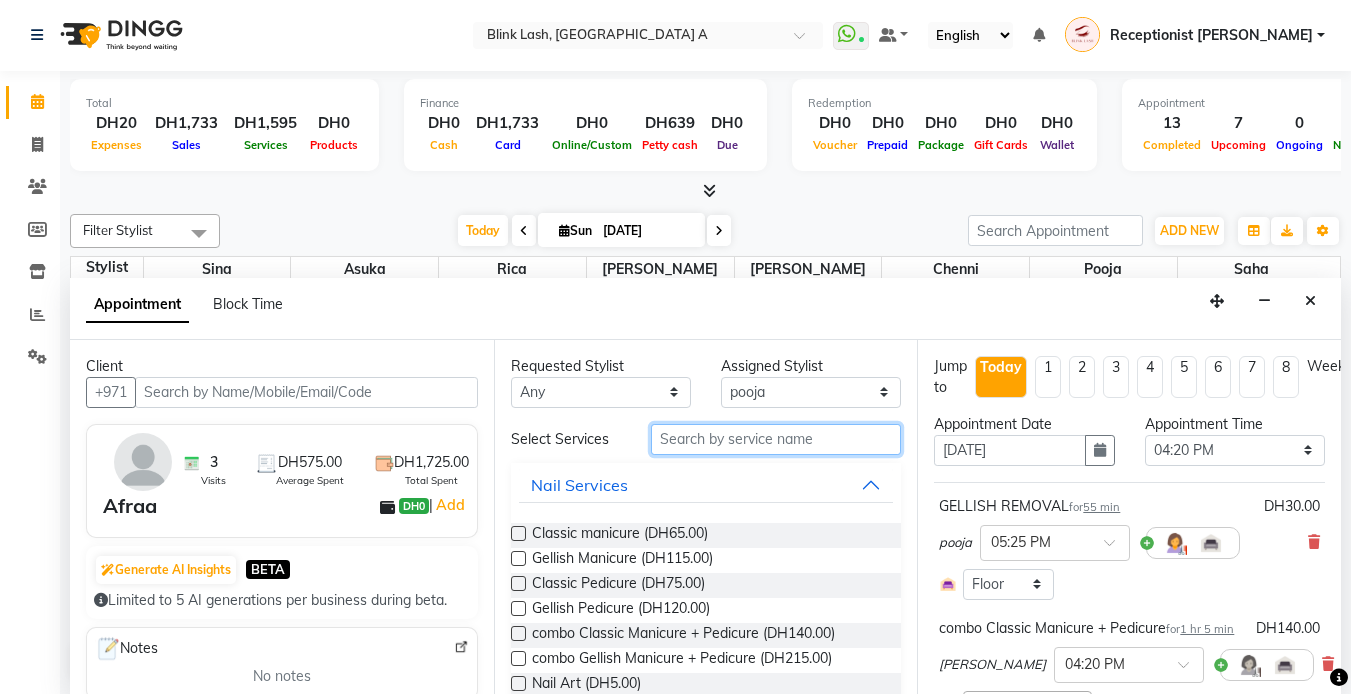 click at bounding box center (776, 439) 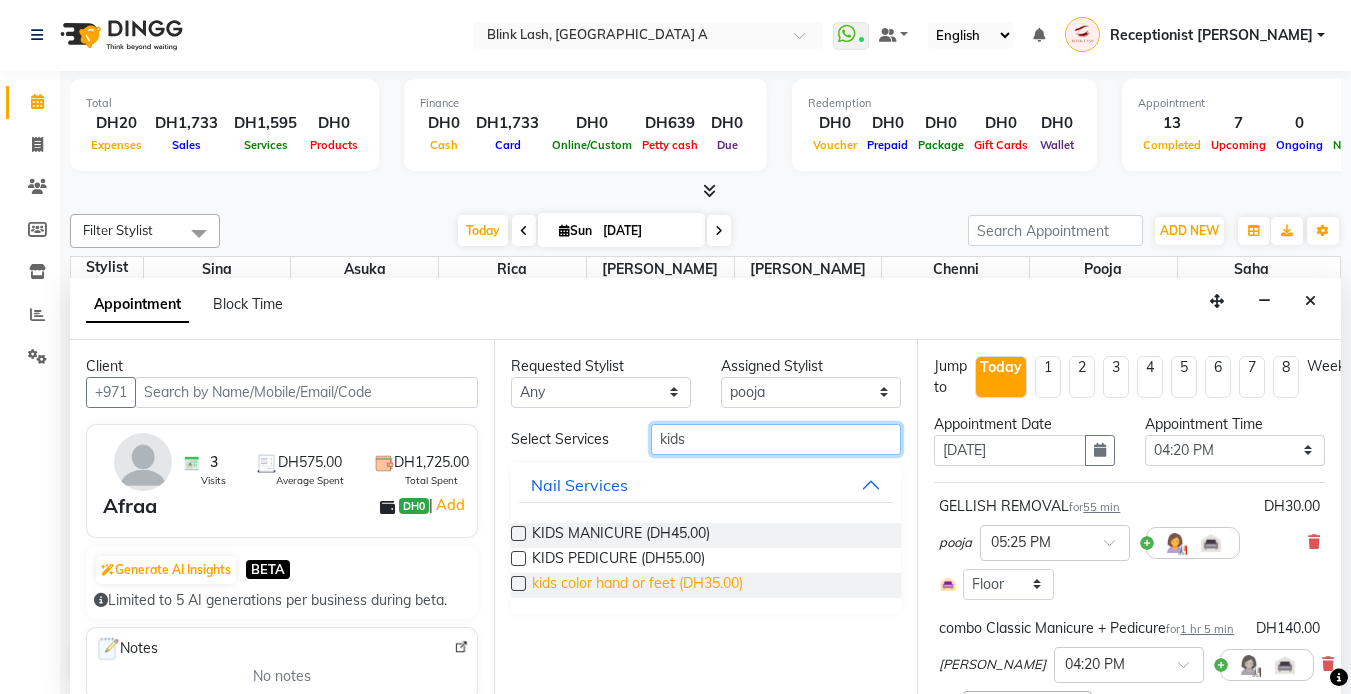 type on "kids" 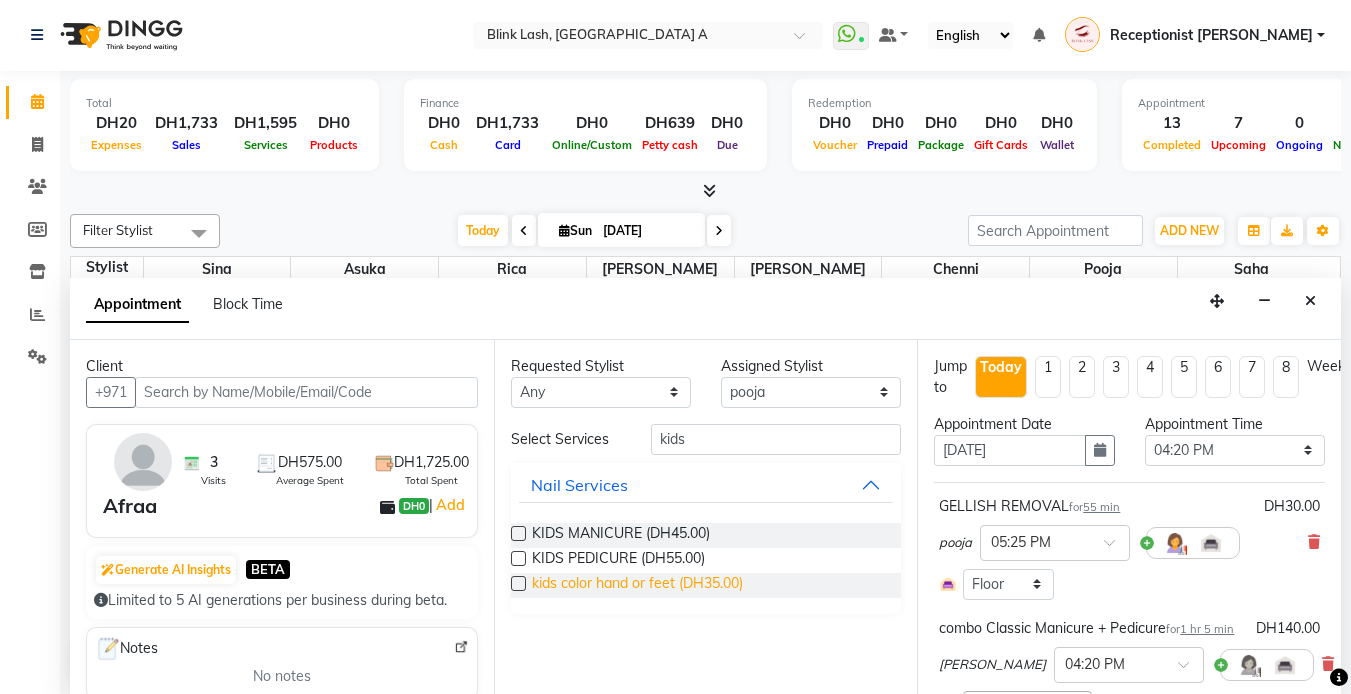 click on "kids color hand or feet (DH35.00)" at bounding box center (637, 585) 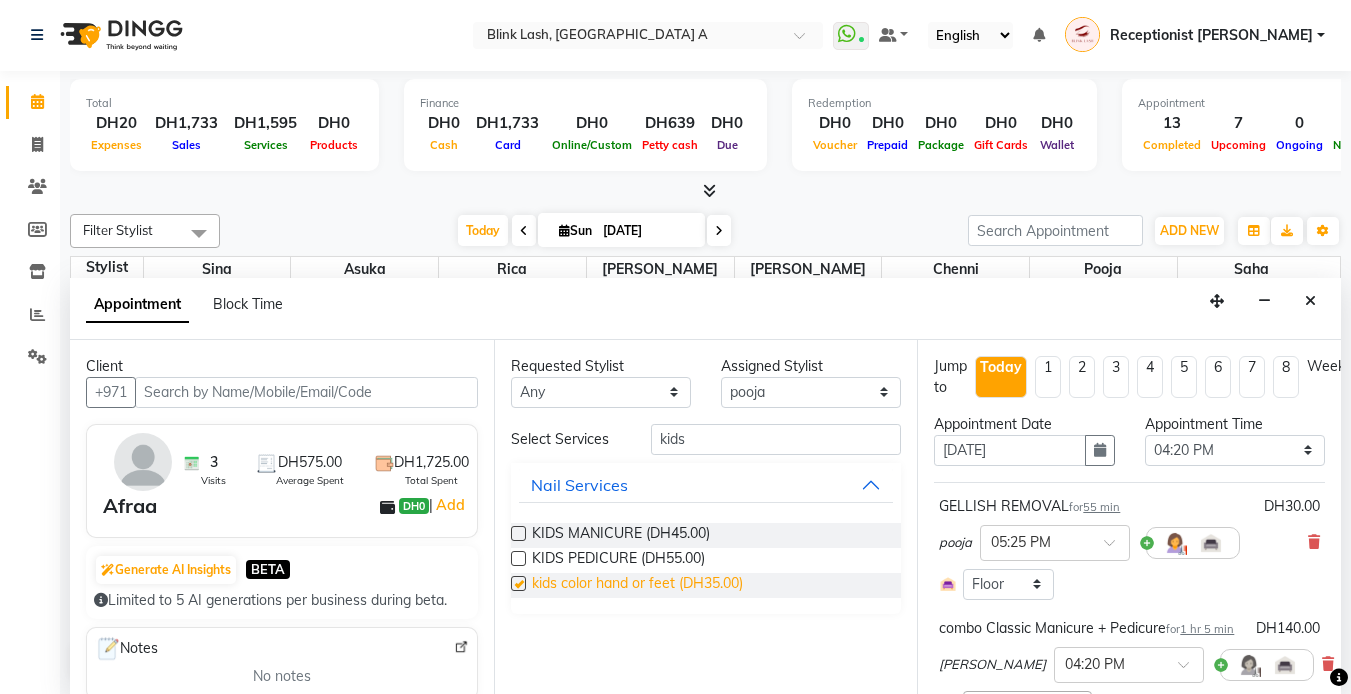 checkbox on "false" 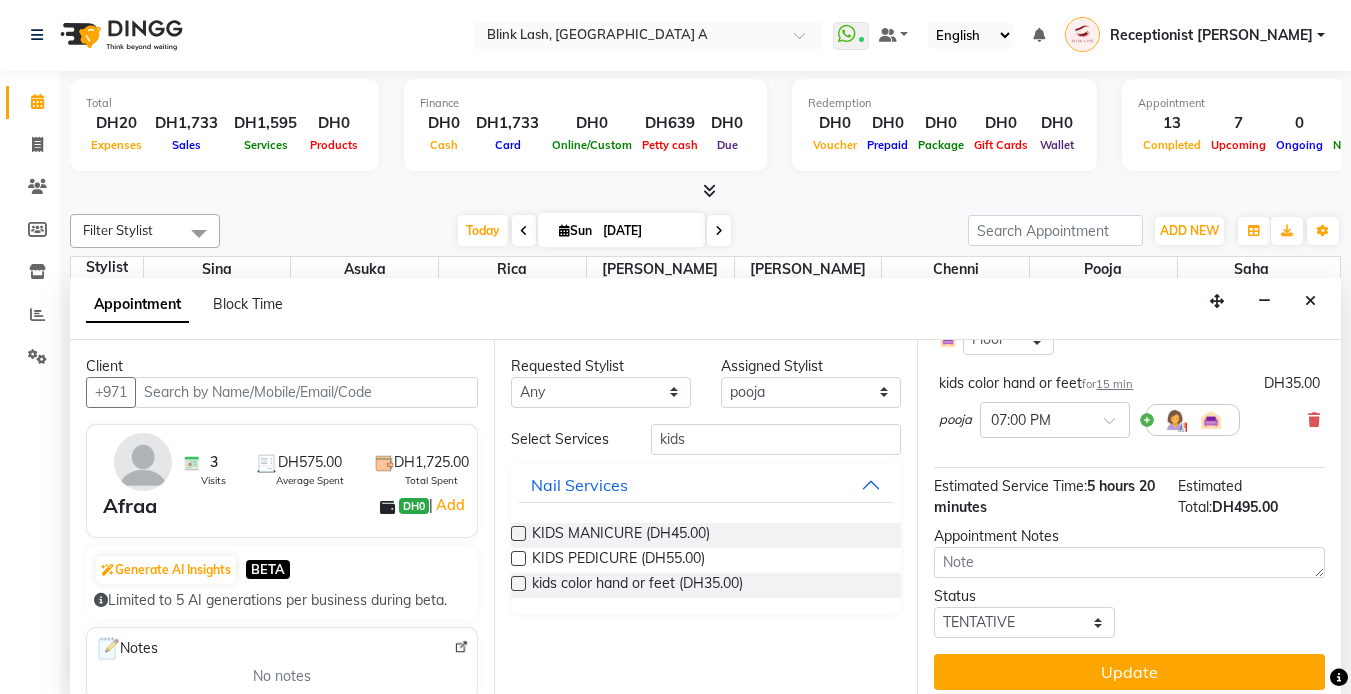 scroll, scrollTop: 791, scrollLeft: 0, axis: vertical 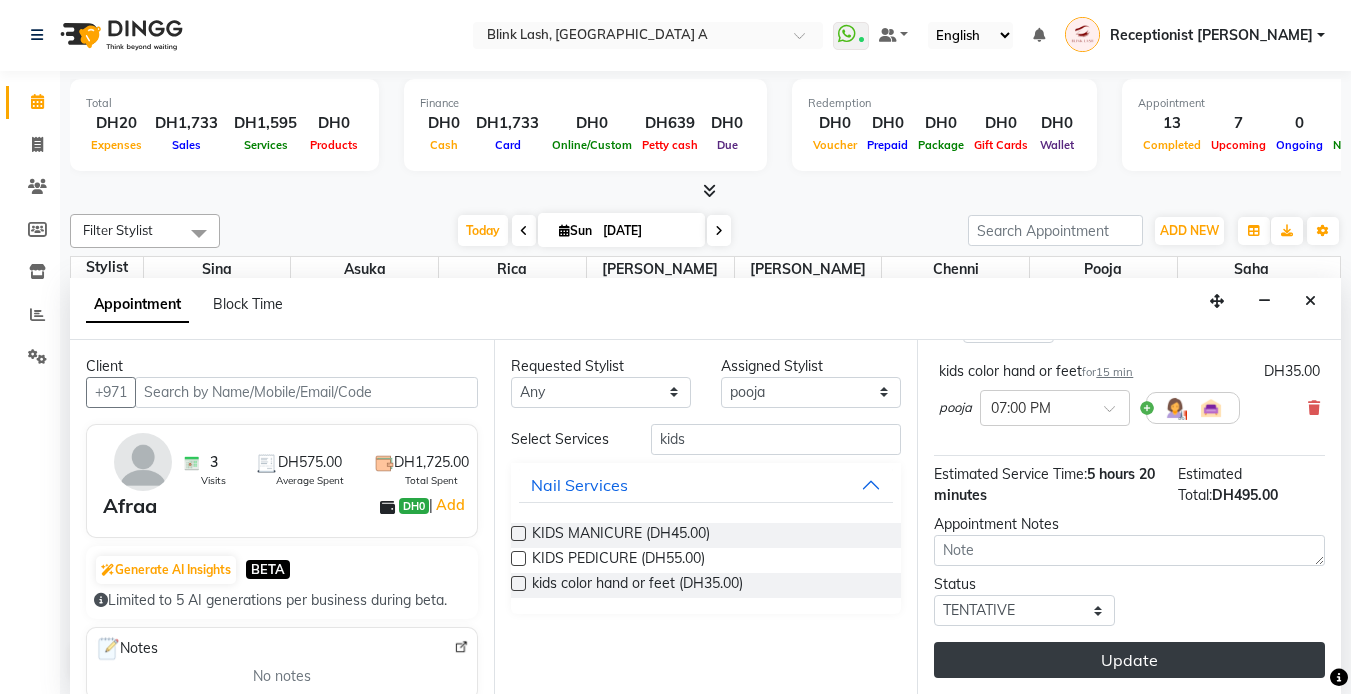 click on "Update" at bounding box center [1129, 660] 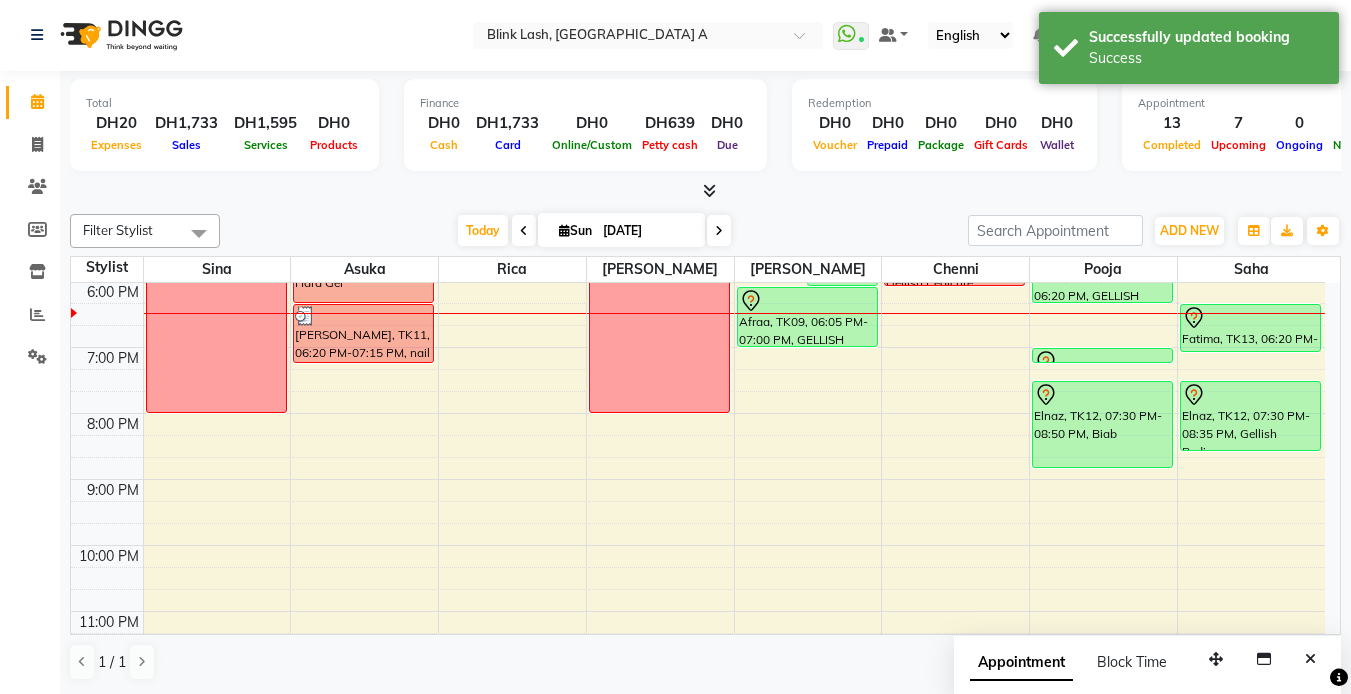 scroll, scrollTop: 0, scrollLeft: 0, axis: both 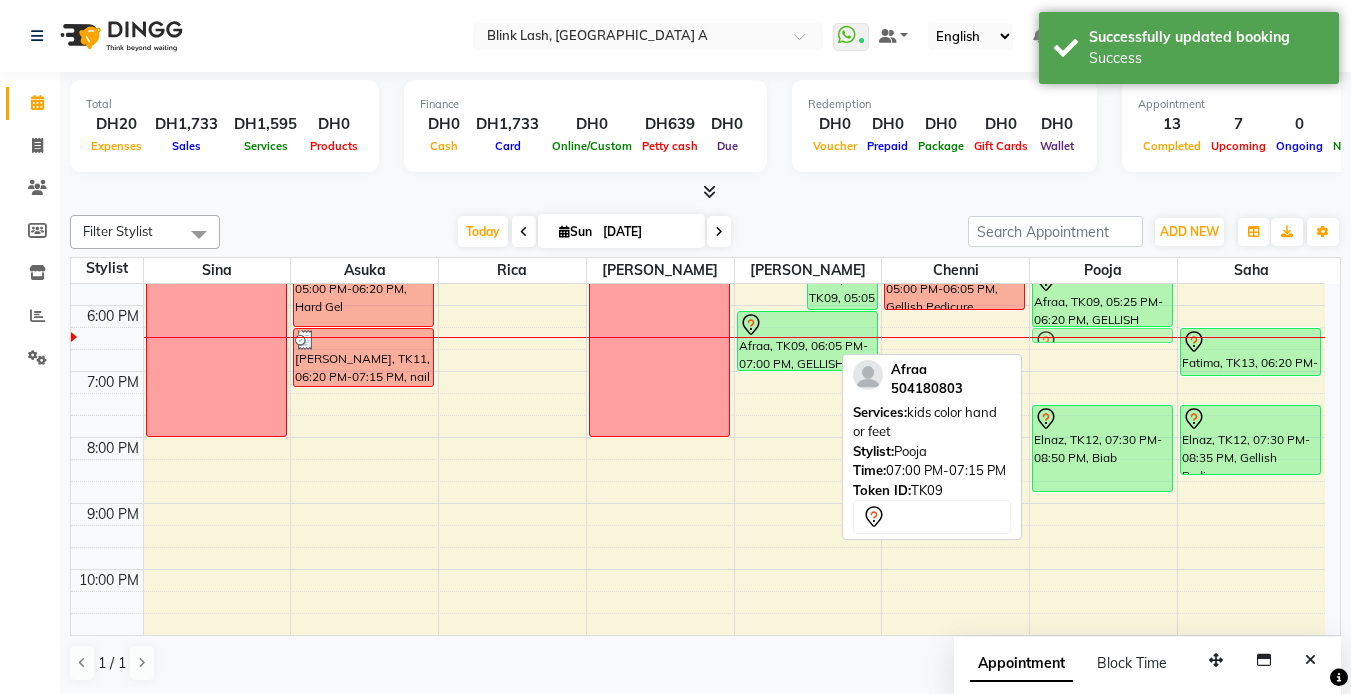 drag, startPoint x: 1148, startPoint y: 357, endPoint x: 1146, endPoint y: 334, distance: 23.086792 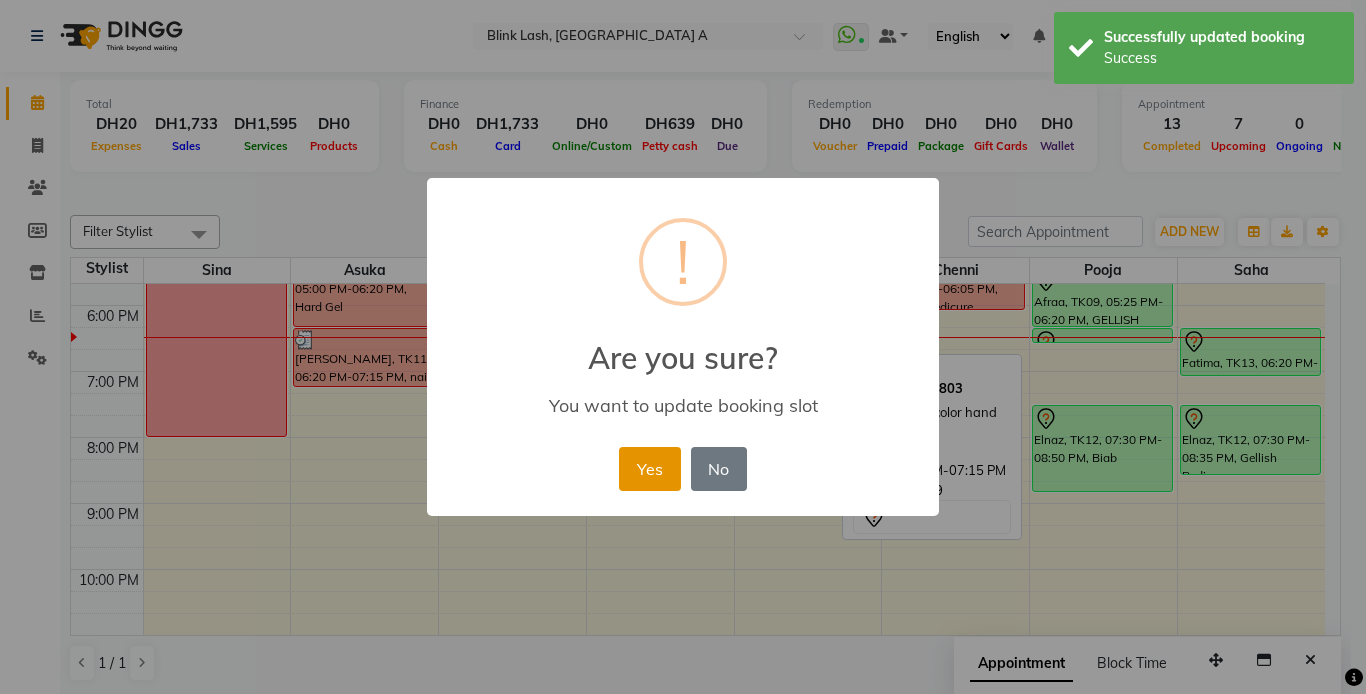 click on "Yes" at bounding box center [649, 469] 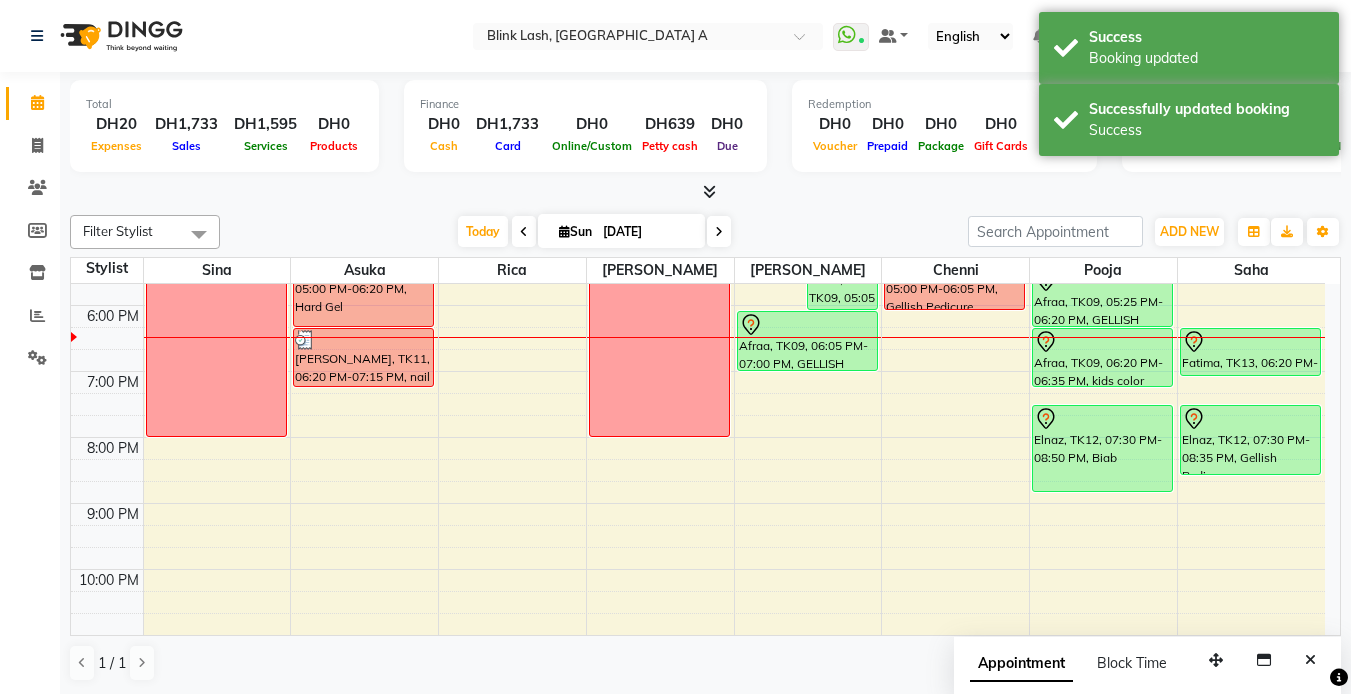 drag, startPoint x: 1116, startPoint y: 341, endPoint x: 1105, endPoint y: 383, distance: 43.416588 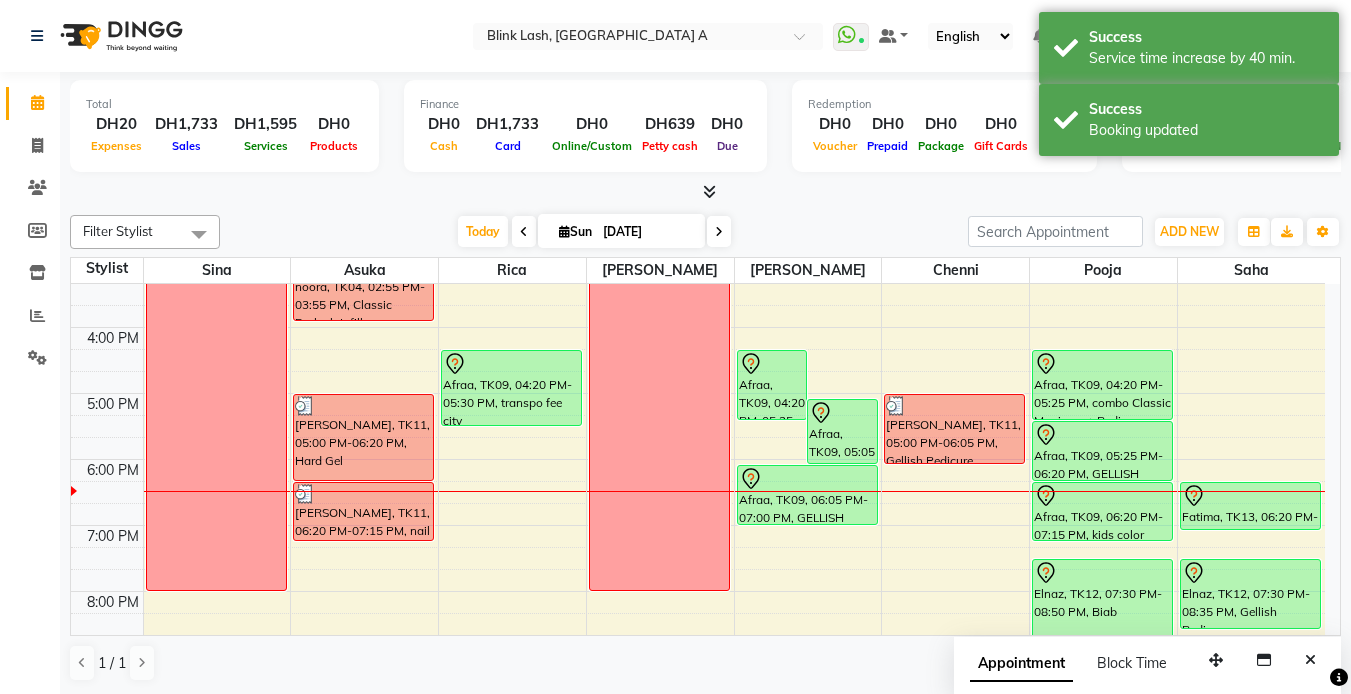 scroll, scrollTop: 372, scrollLeft: 0, axis: vertical 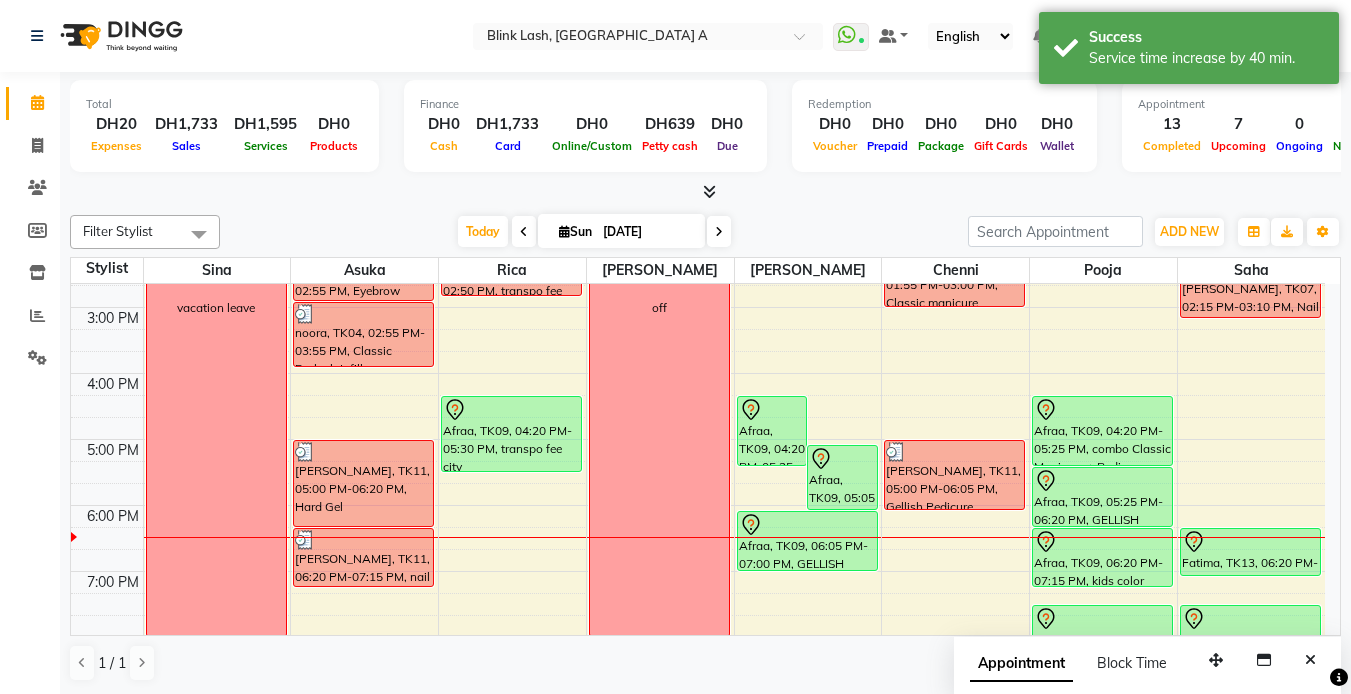 drag, startPoint x: 1125, startPoint y: 390, endPoint x: 848, endPoint y: 188, distance: 342.83087 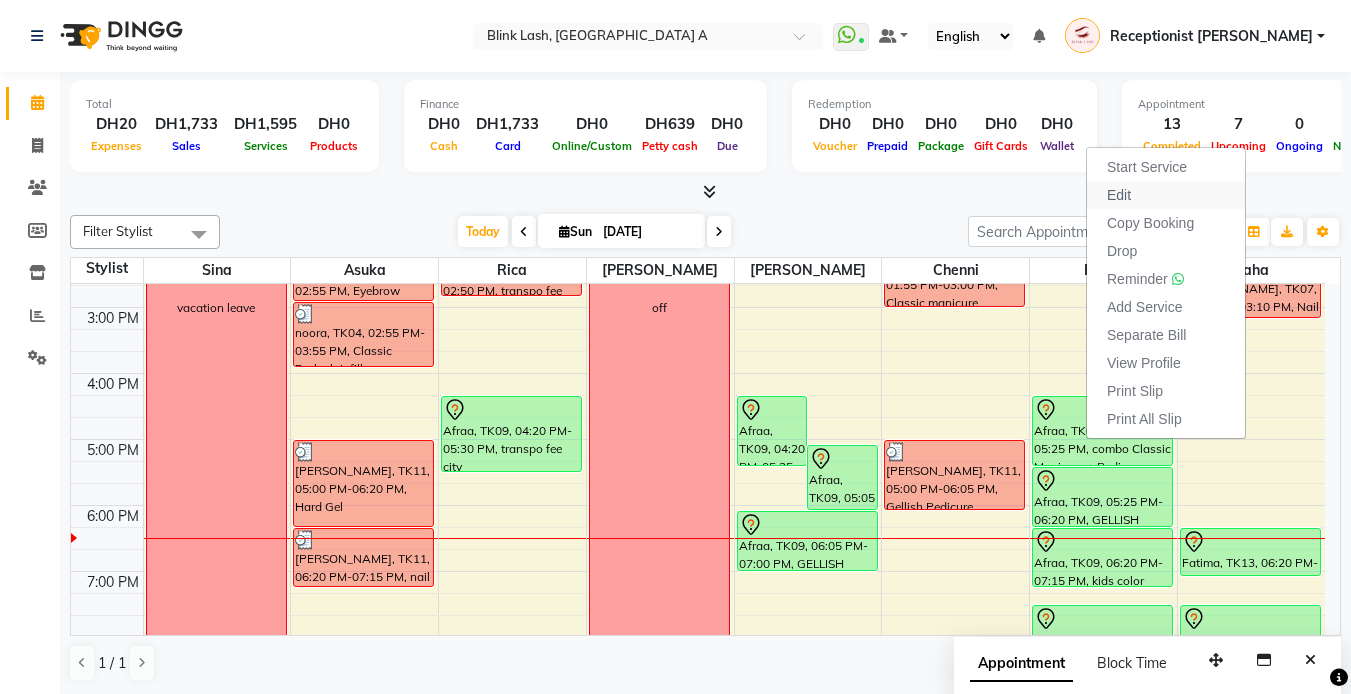 click on "Edit" at bounding box center [1119, 195] 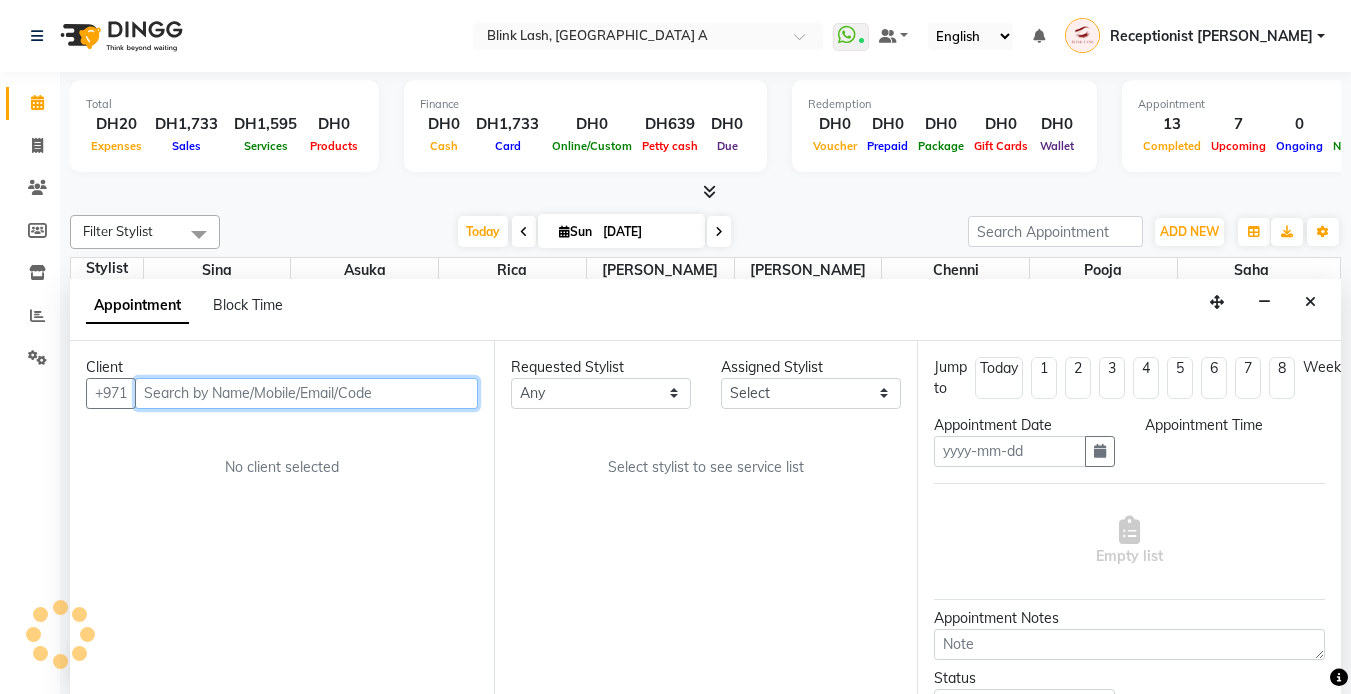 scroll, scrollTop: 1, scrollLeft: 0, axis: vertical 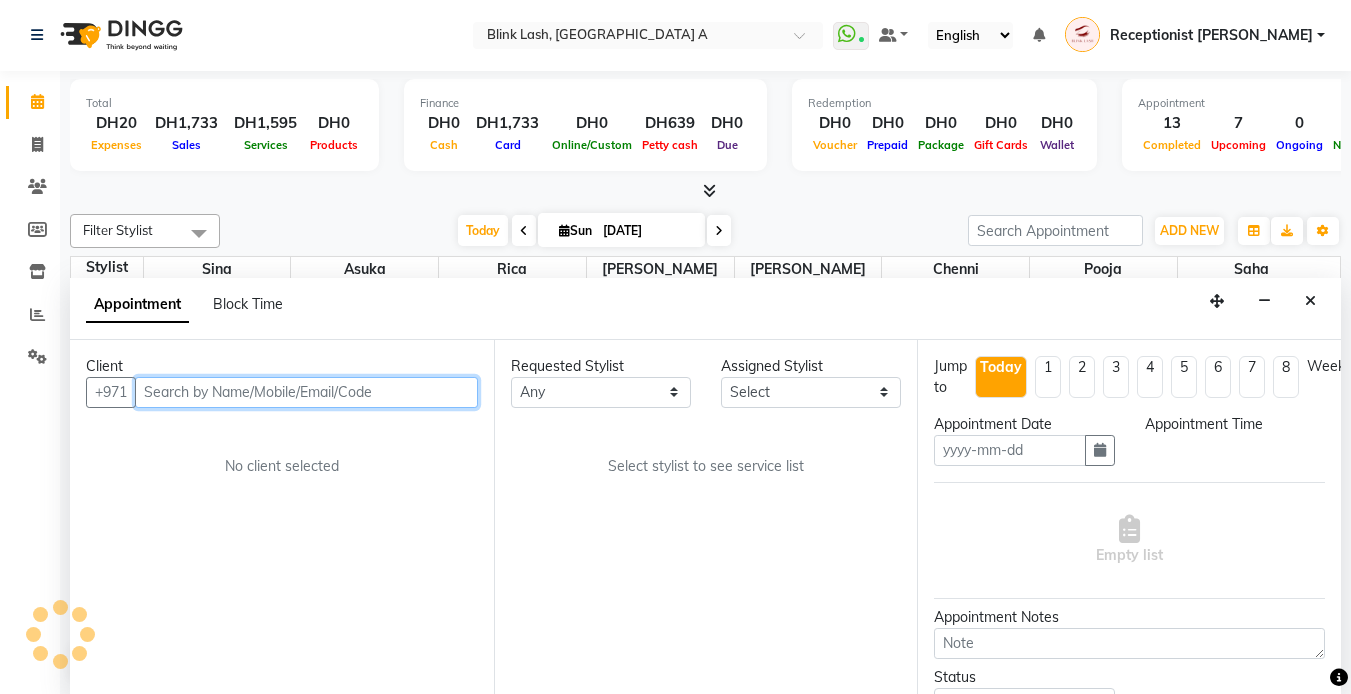 type on "[DATE]" 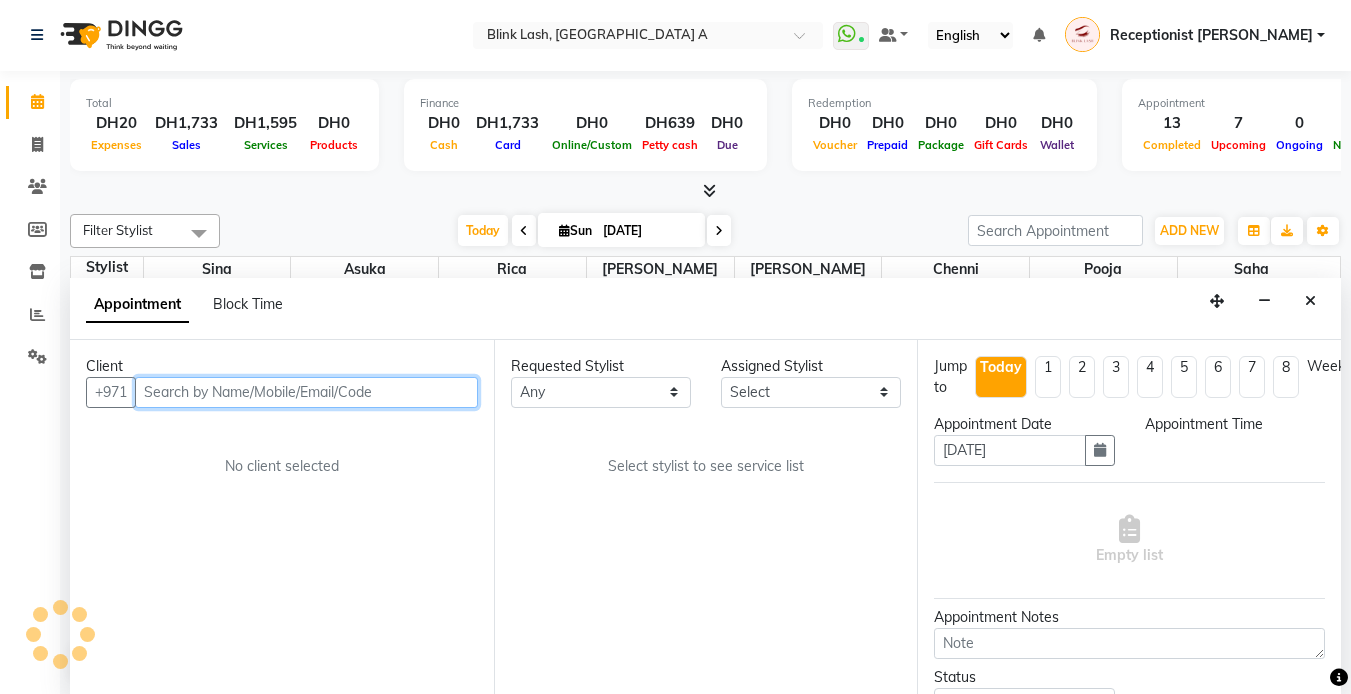 select on "63341" 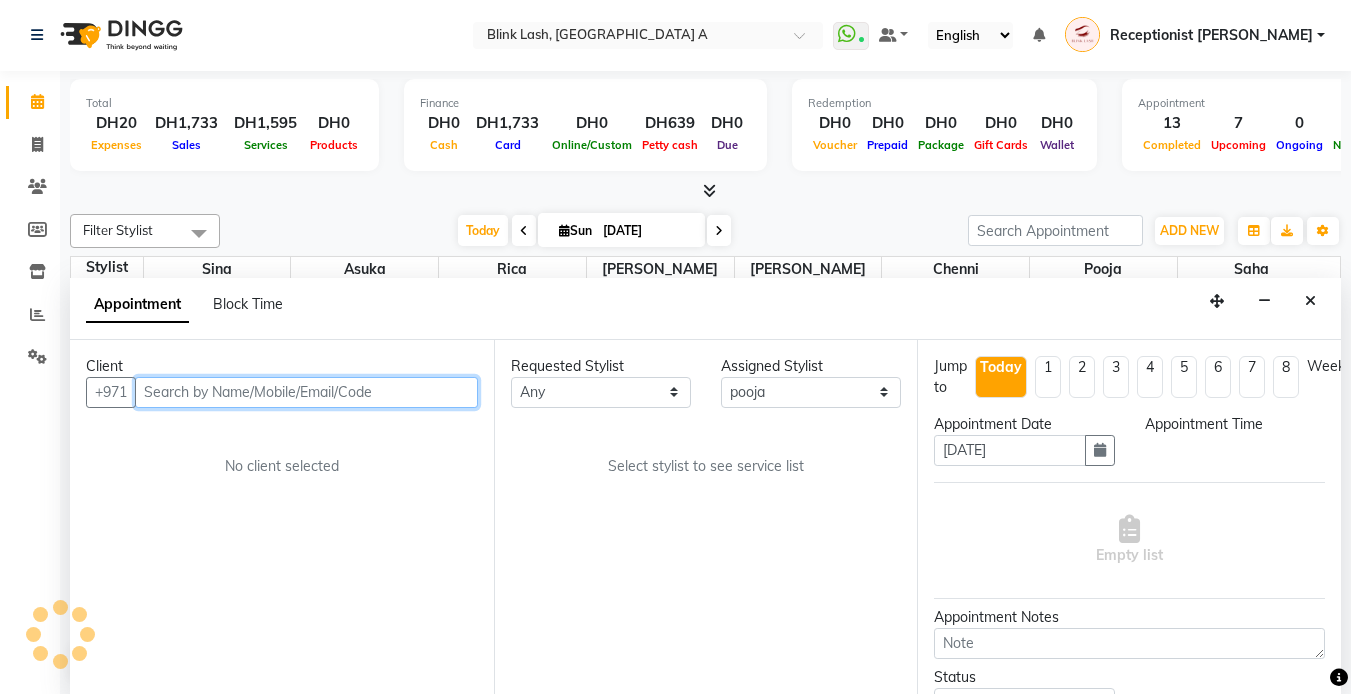 select on "980" 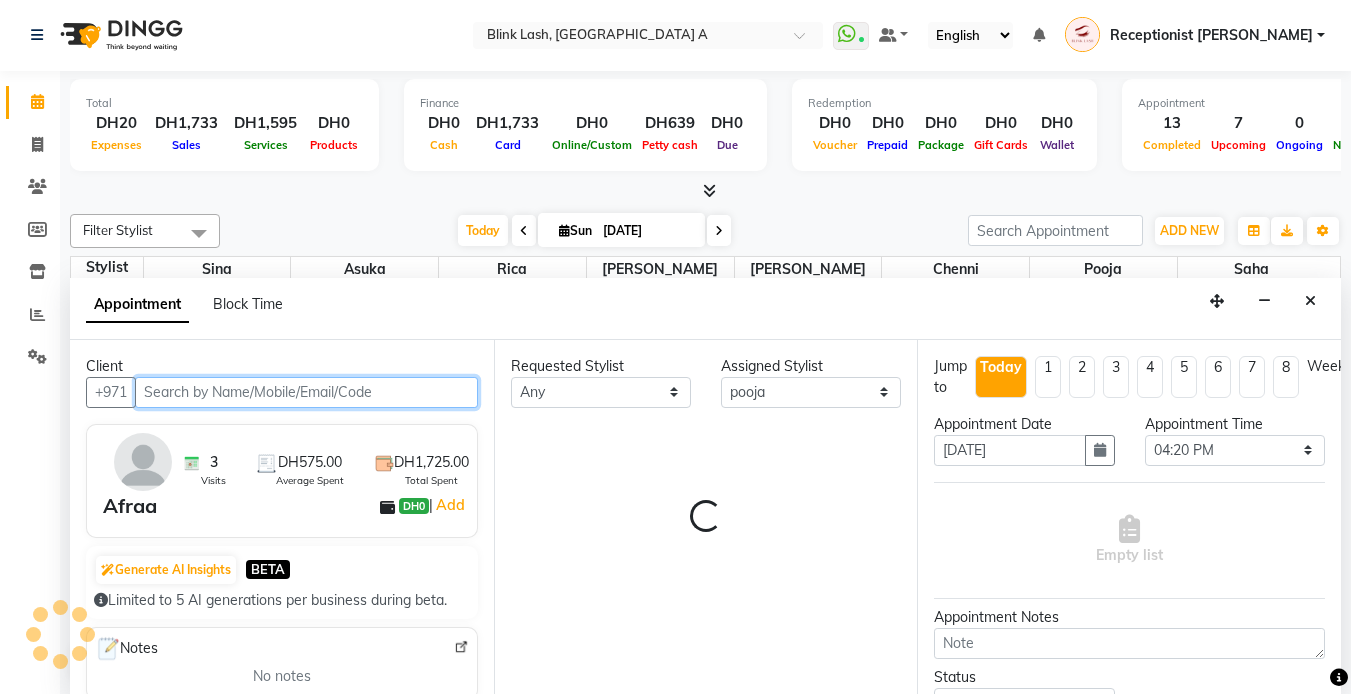 scroll, scrollTop: 595, scrollLeft: 0, axis: vertical 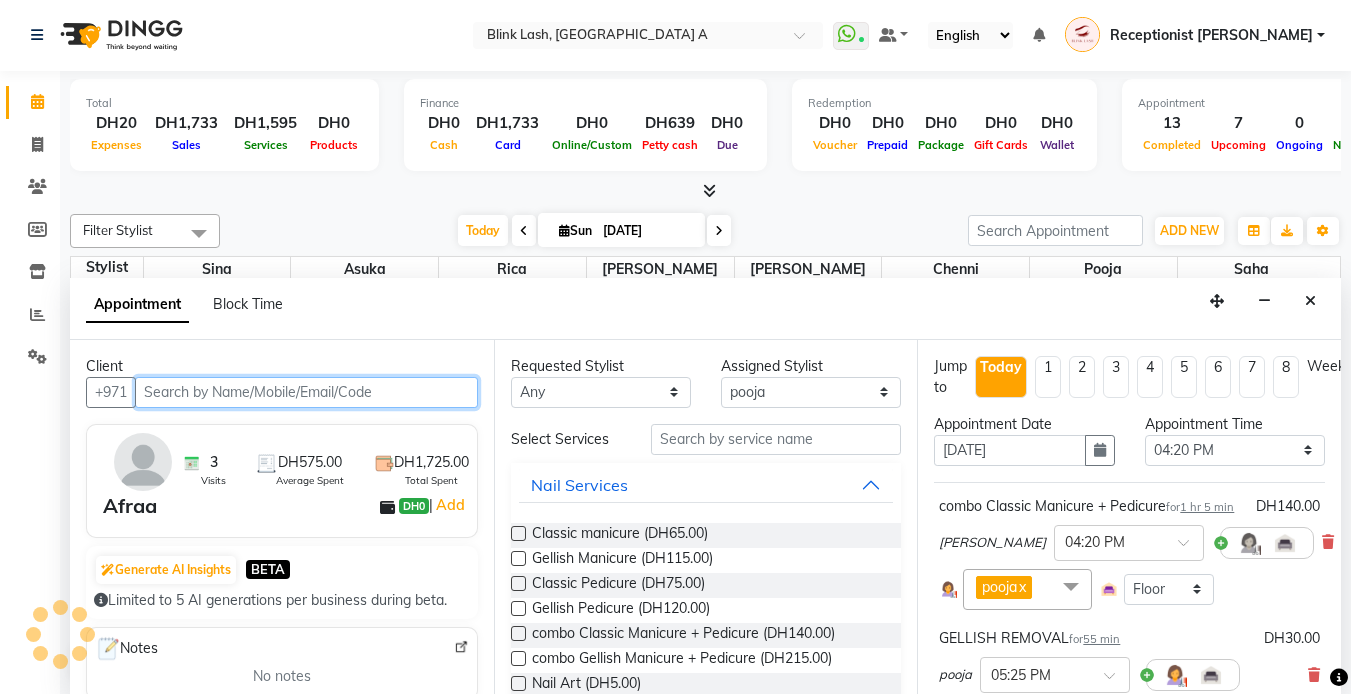 select on "2892" 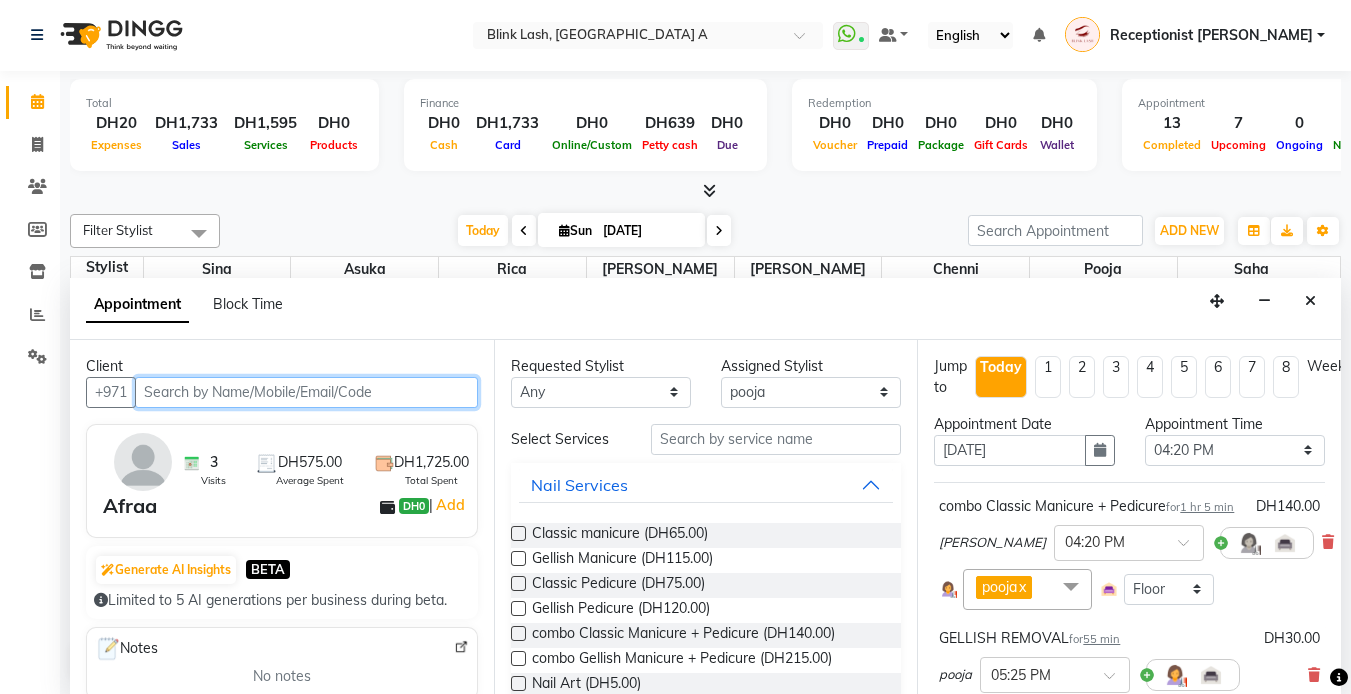 scroll, scrollTop: 100, scrollLeft: 0, axis: vertical 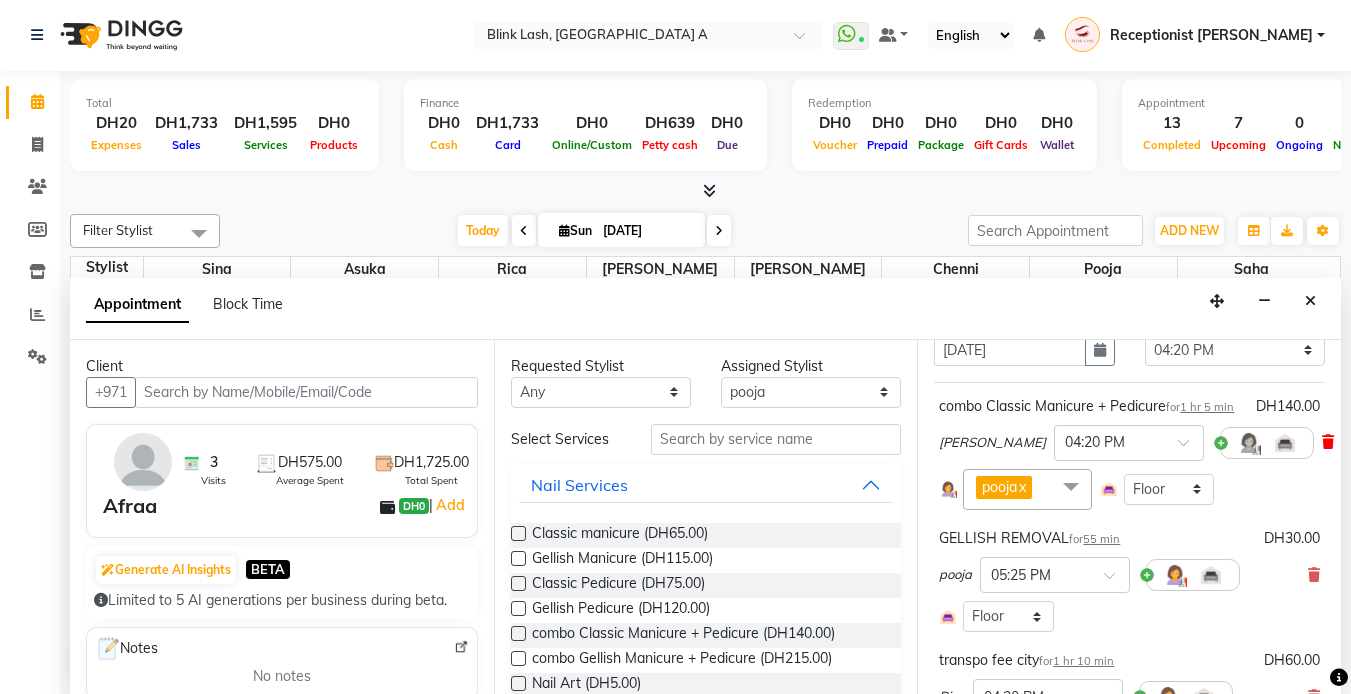 click at bounding box center [1328, 442] 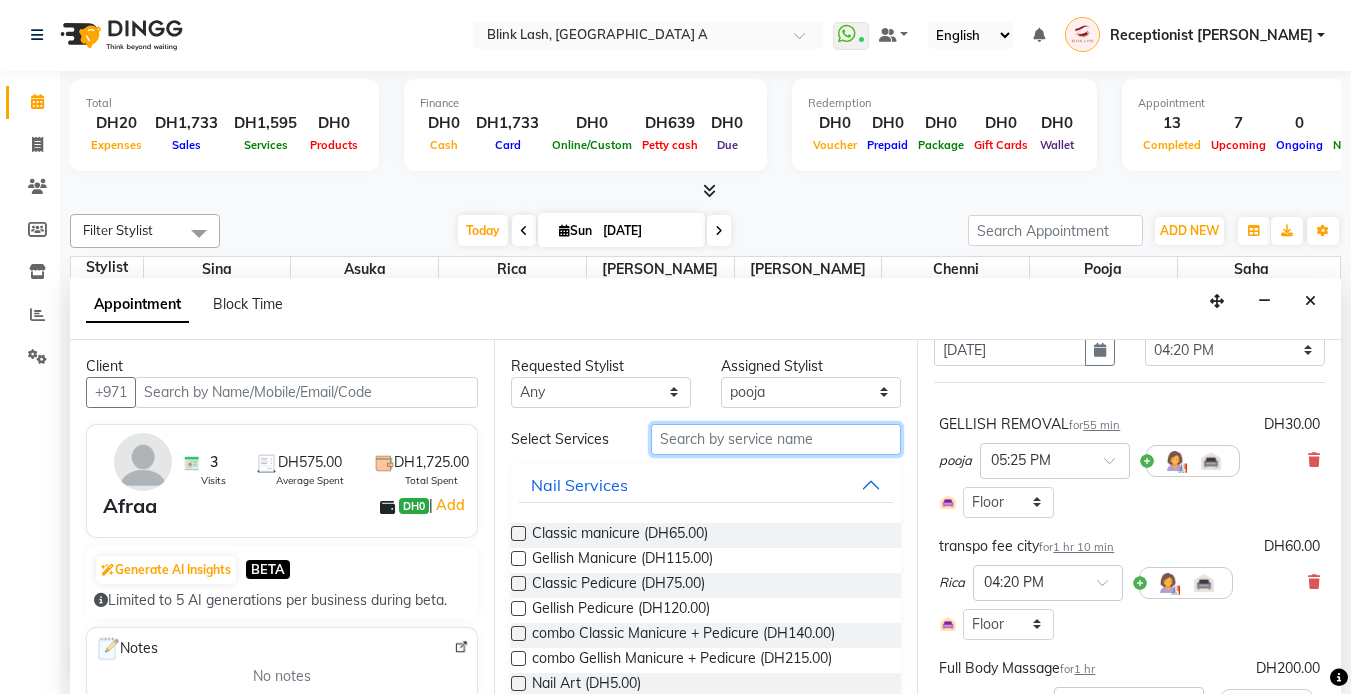 click at bounding box center (776, 439) 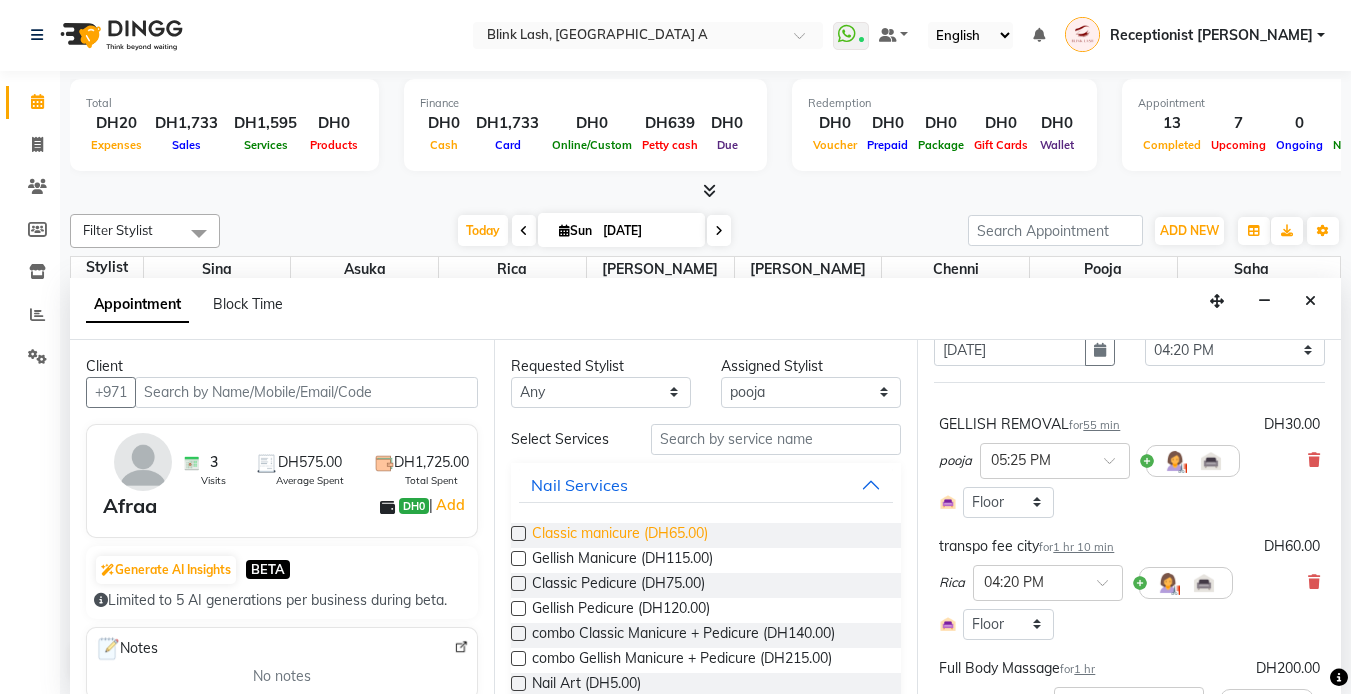 click on "Classic manicure (DH65.00)" at bounding box center (620, 535) 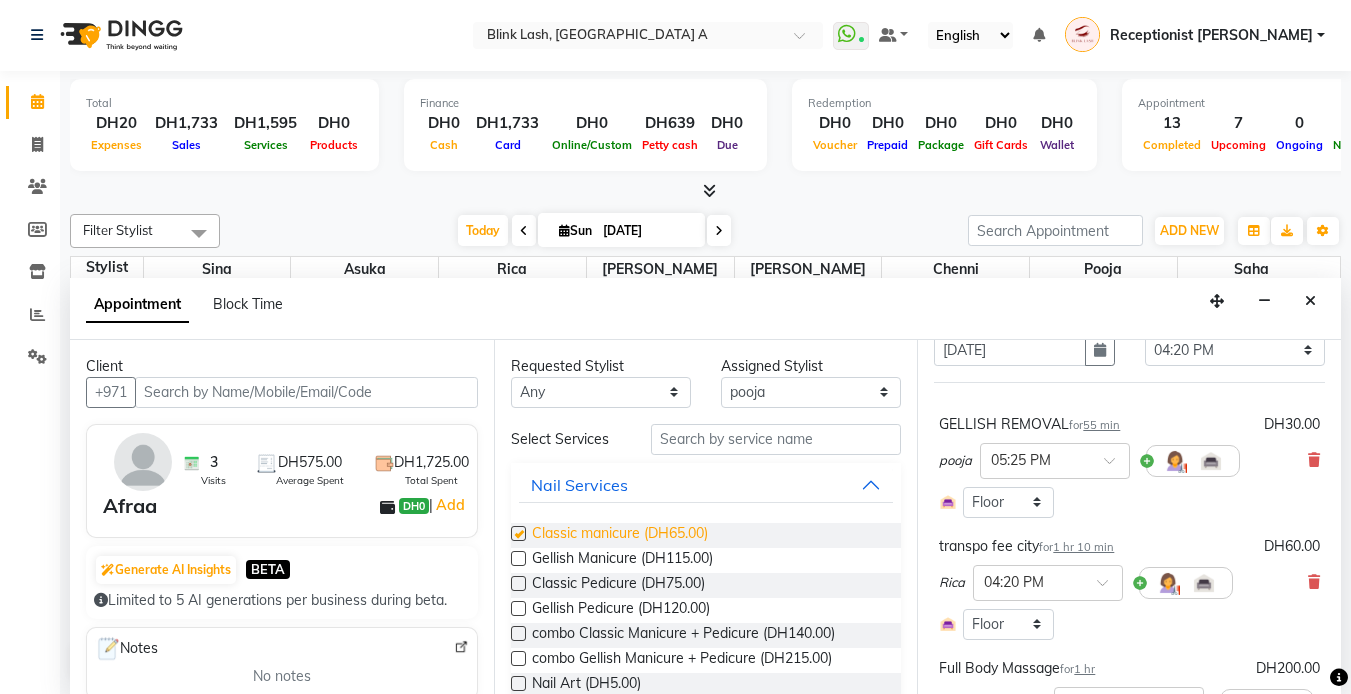 checkbox on "false" 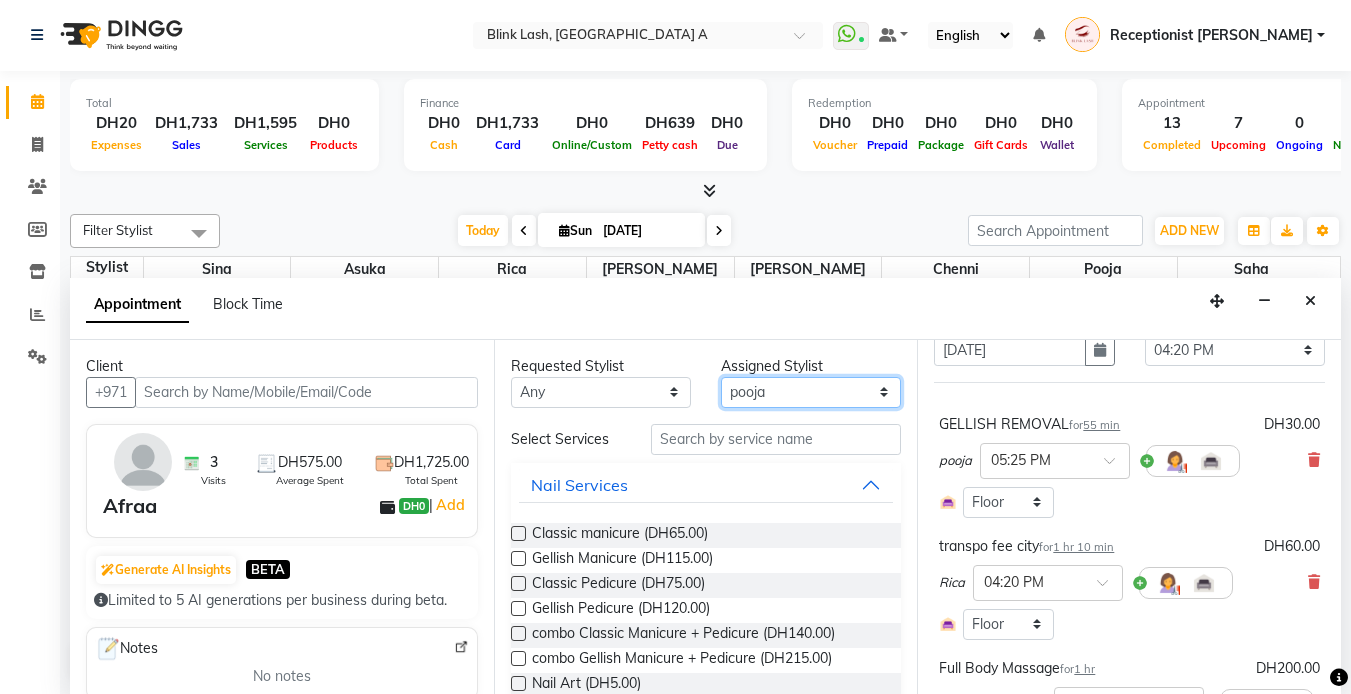 drag, startPoint x: 814, startPoint y: 391, endPoint x: 813, endPoint y: 405, distance: 14.035668 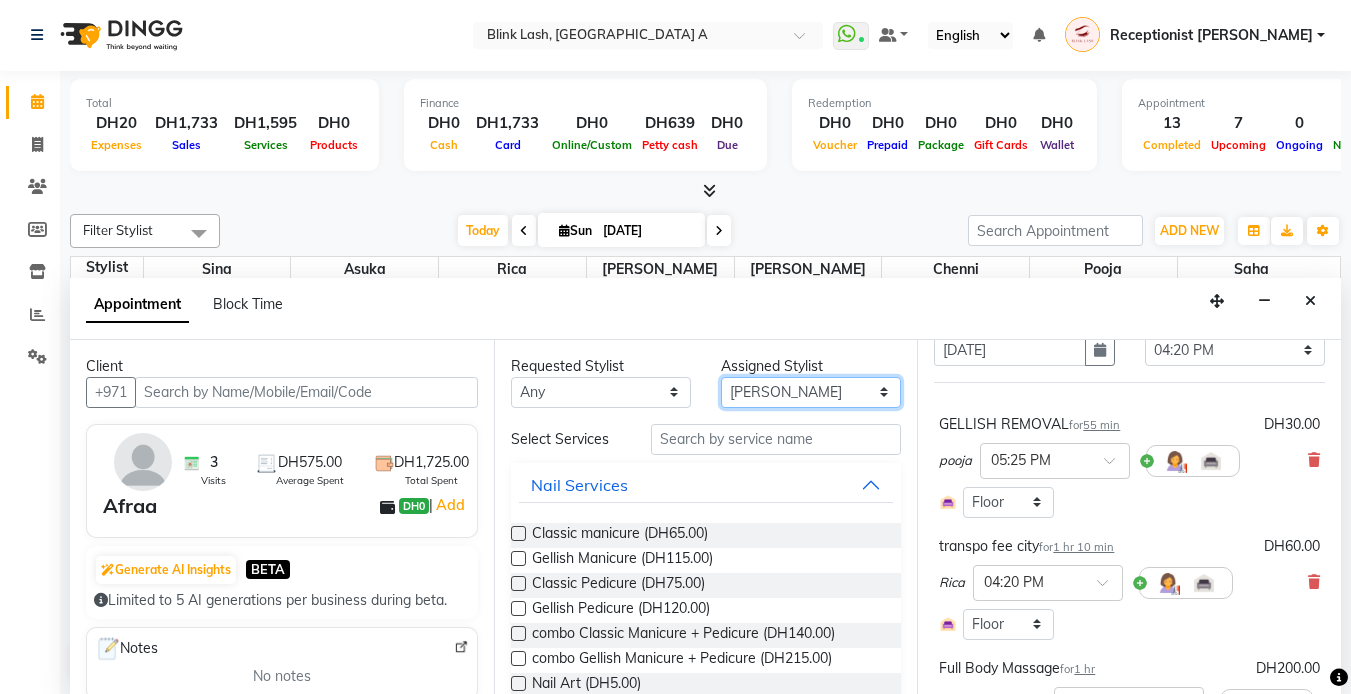 click on "Select [PERSON_NAME] [PERSON_NAME] pooja [PERSON_NAME]" at bounding box center [811, 392] 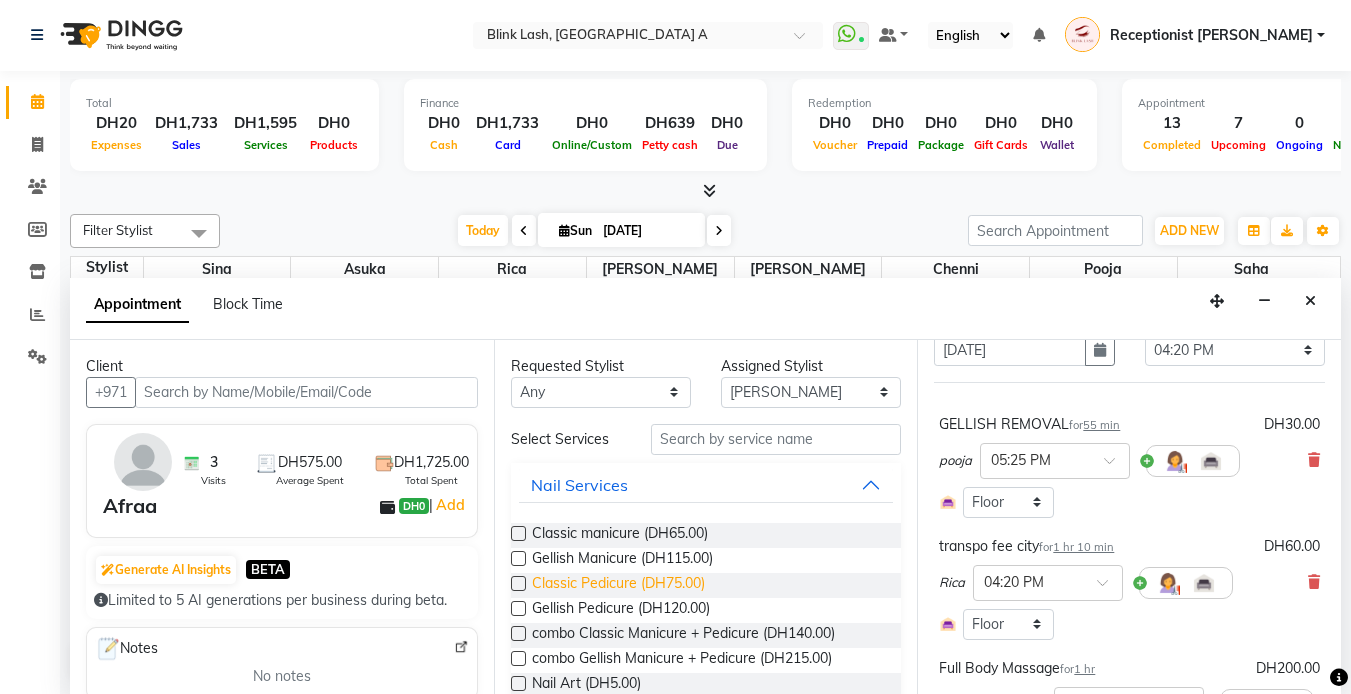 click on "Classic Pedicure (DH75.00)" at bounding box center [618, 585] 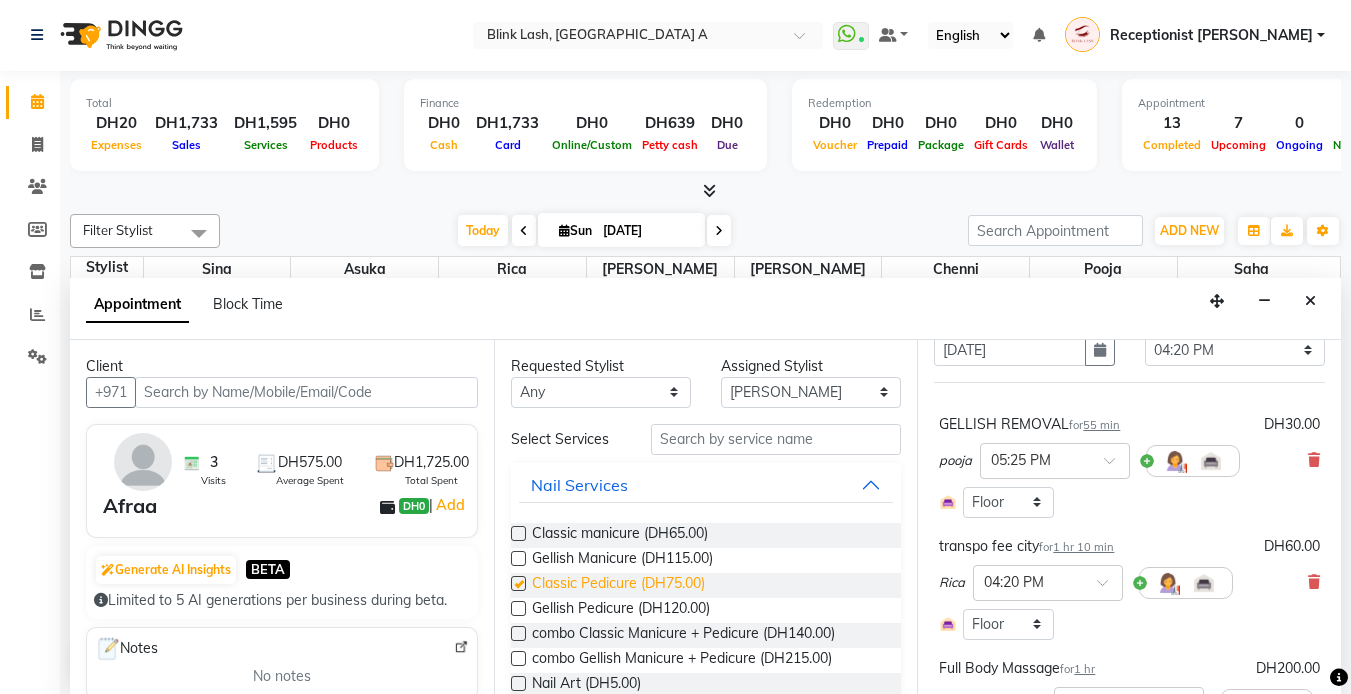 checkbox on "false" 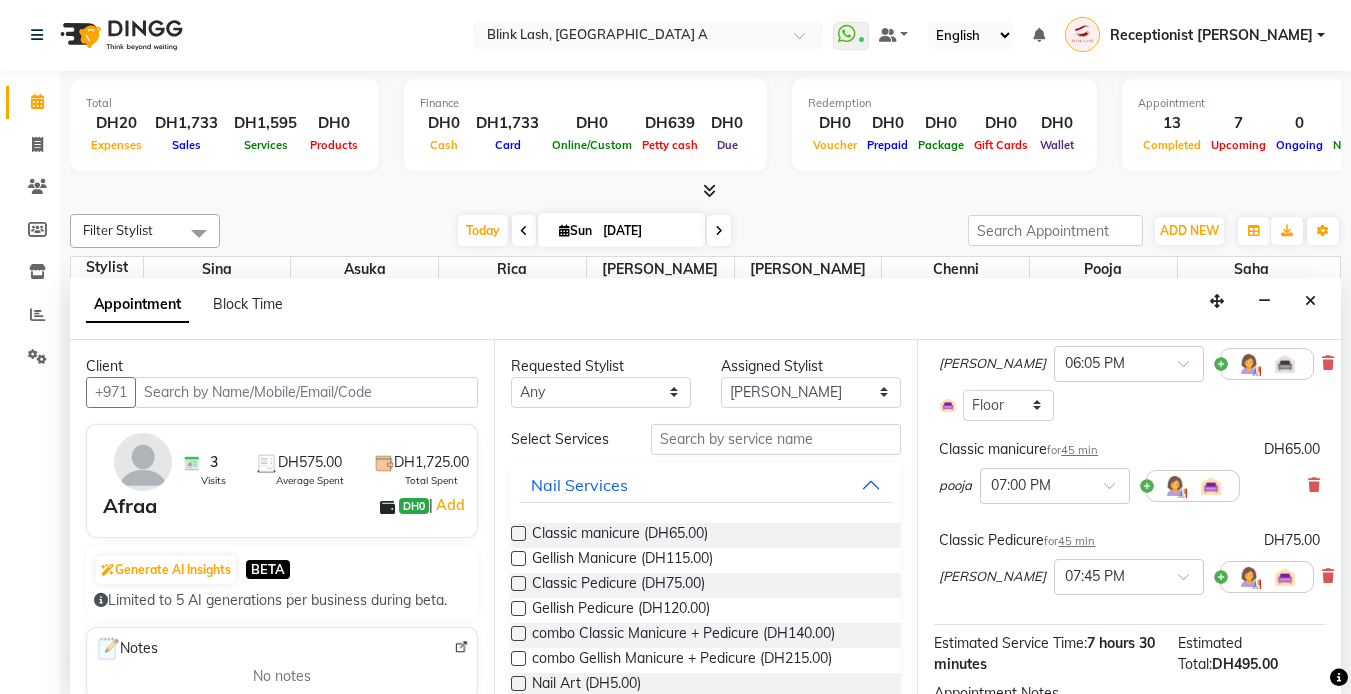 scroll, scrollTop: 700, scrollLeft: 0, axis: vertical 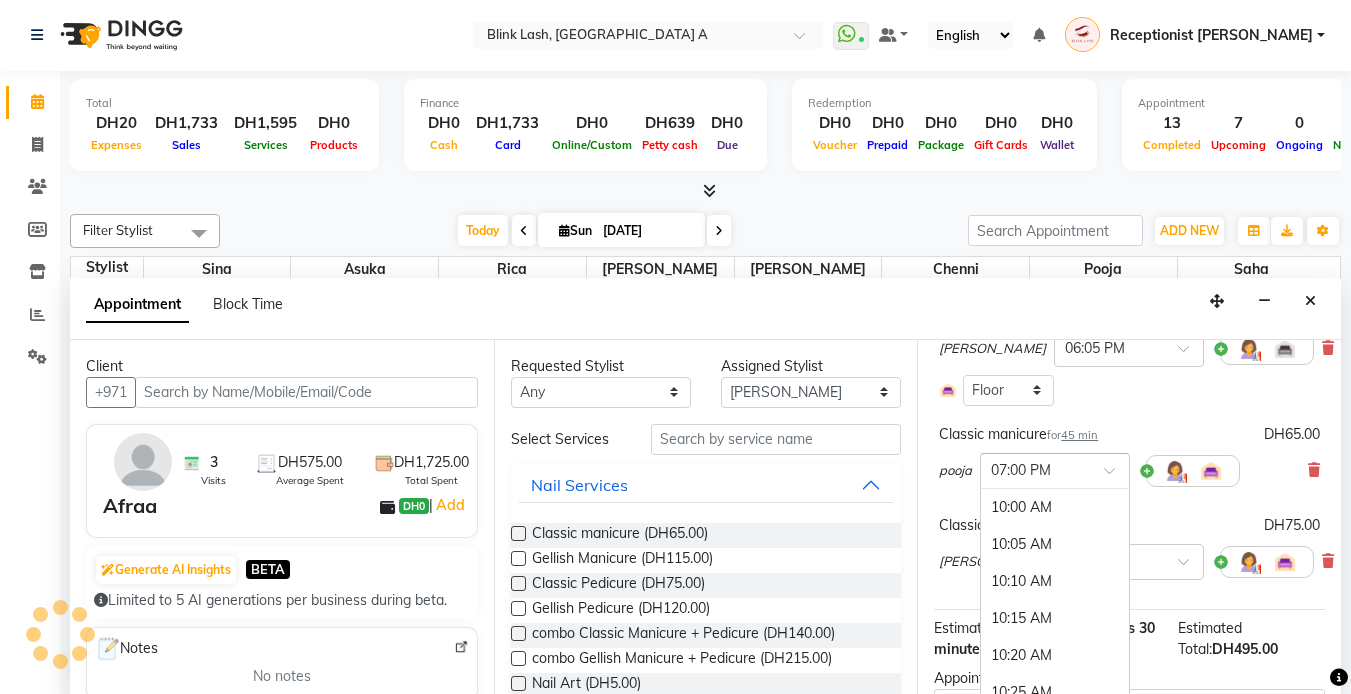 drag, startPoint x: 1091, startPoint y: 473, endPoint x: 1092, endPoint y: 493, distance: 20.024984 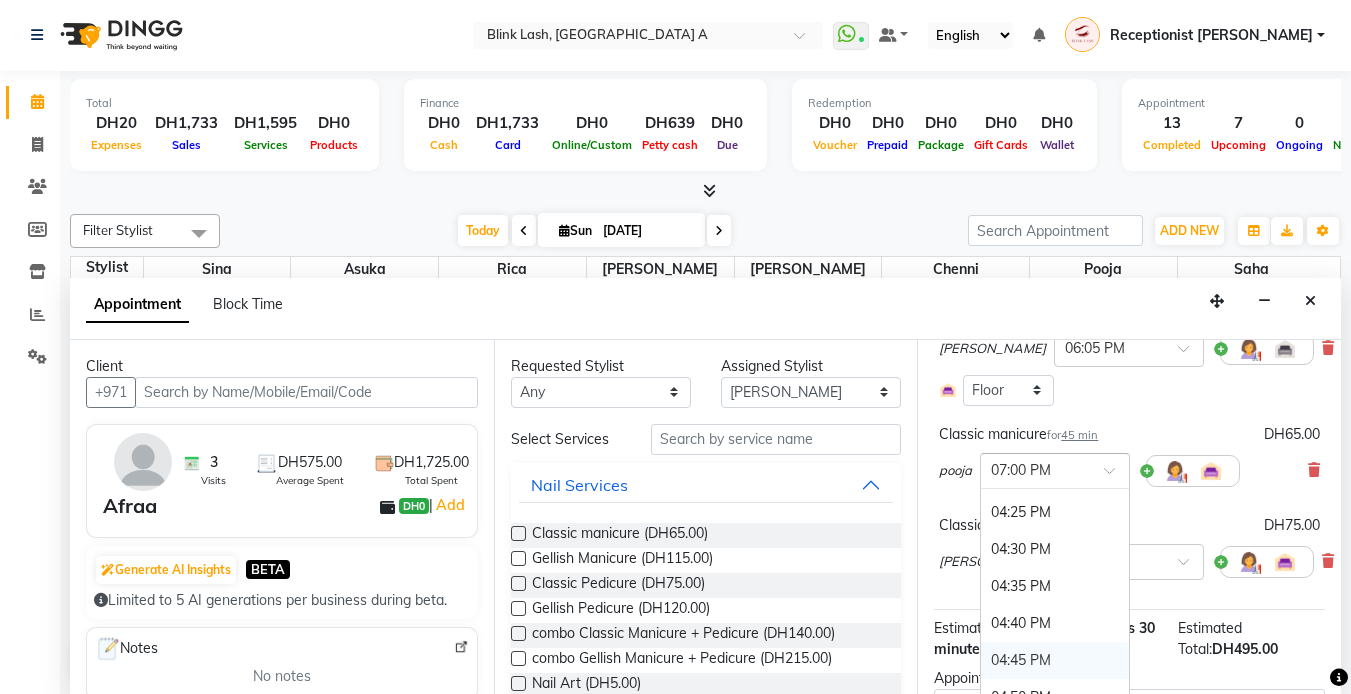 scroll, scrollTop: 2822, scrollLeft: 0, axis: vertical 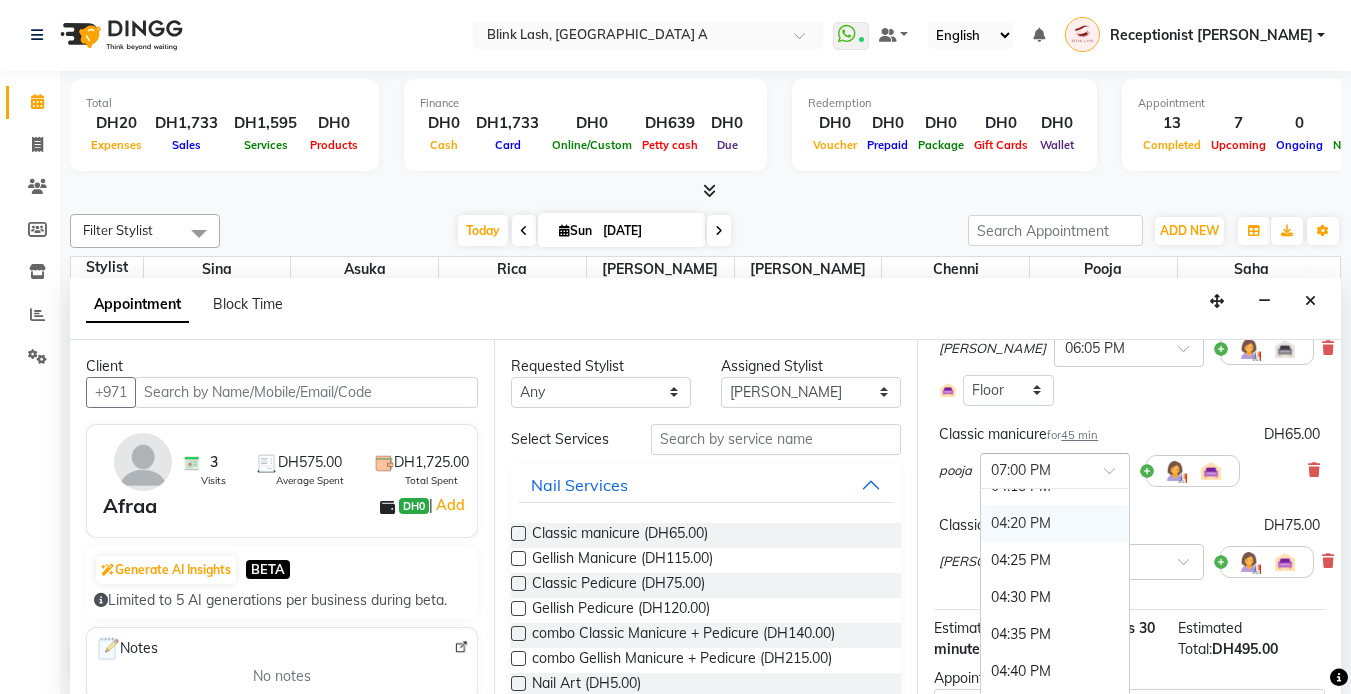 click on "04:20 PM" at bounding box center [1055, 523] 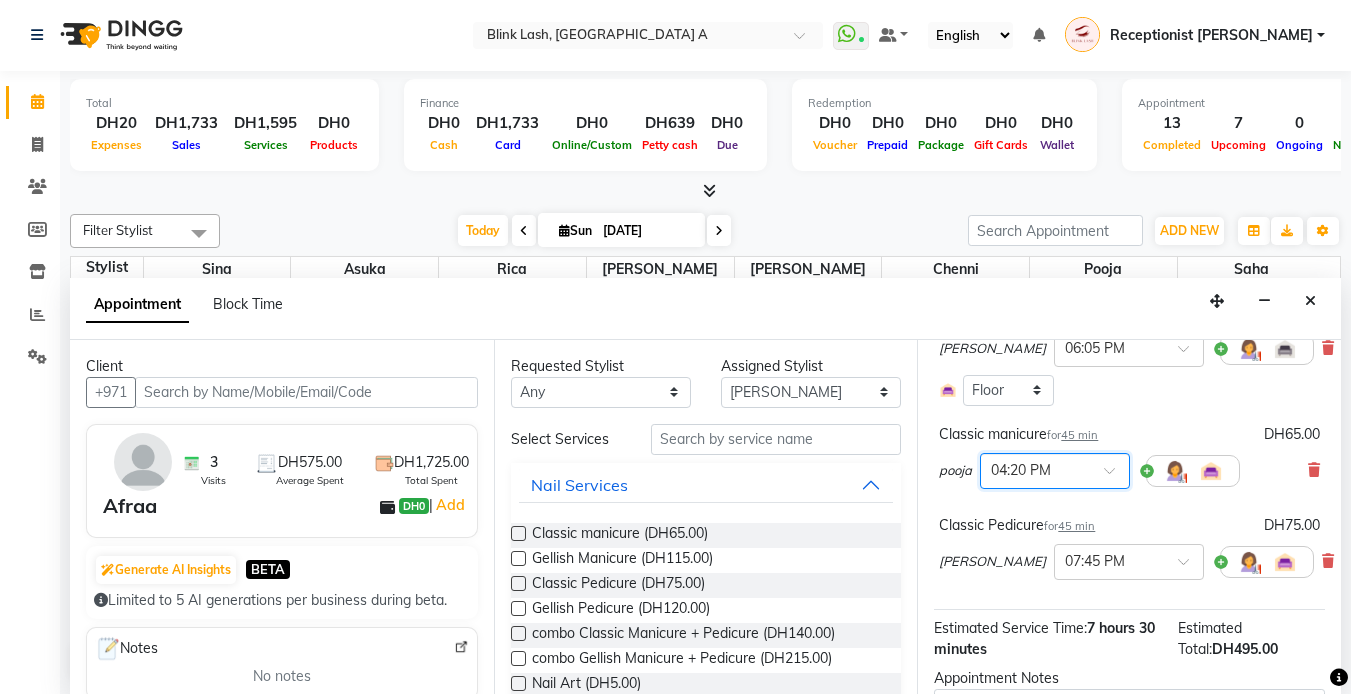 scroll, scrollTop: 800, scrollLeft: 0, axis: vertical 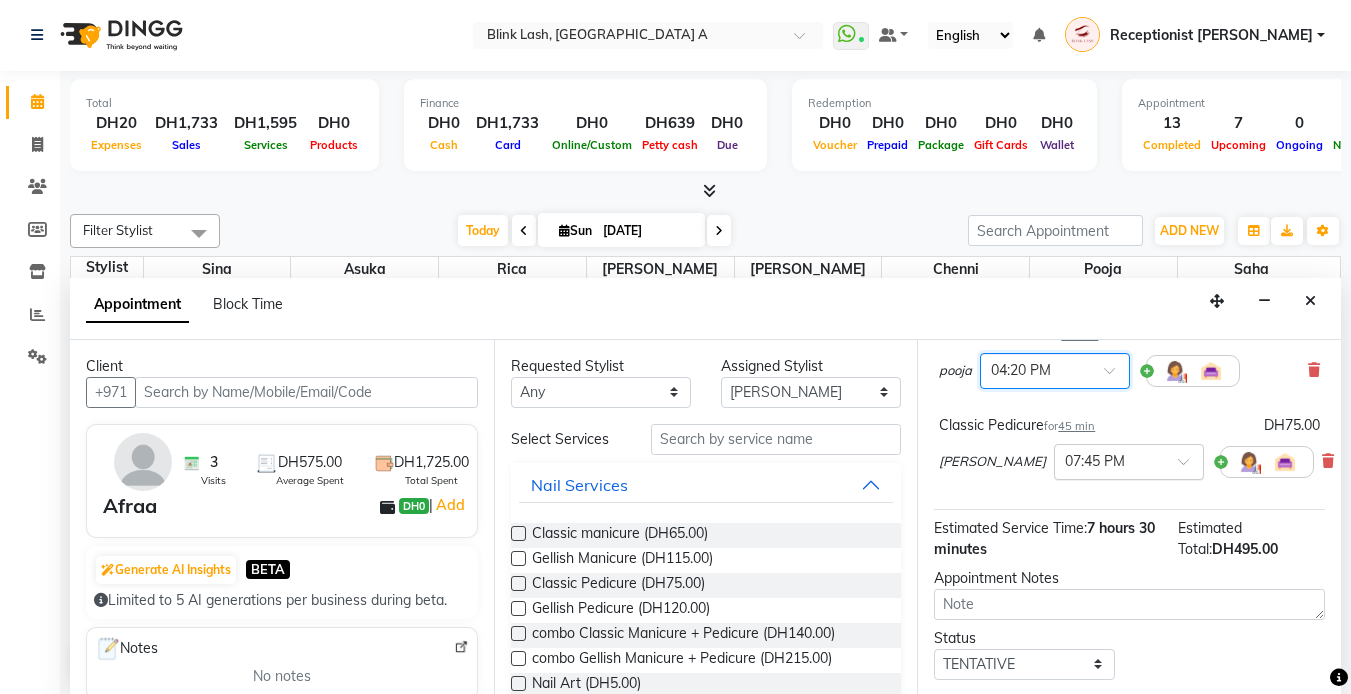 click at bounding box center [1129, 460] 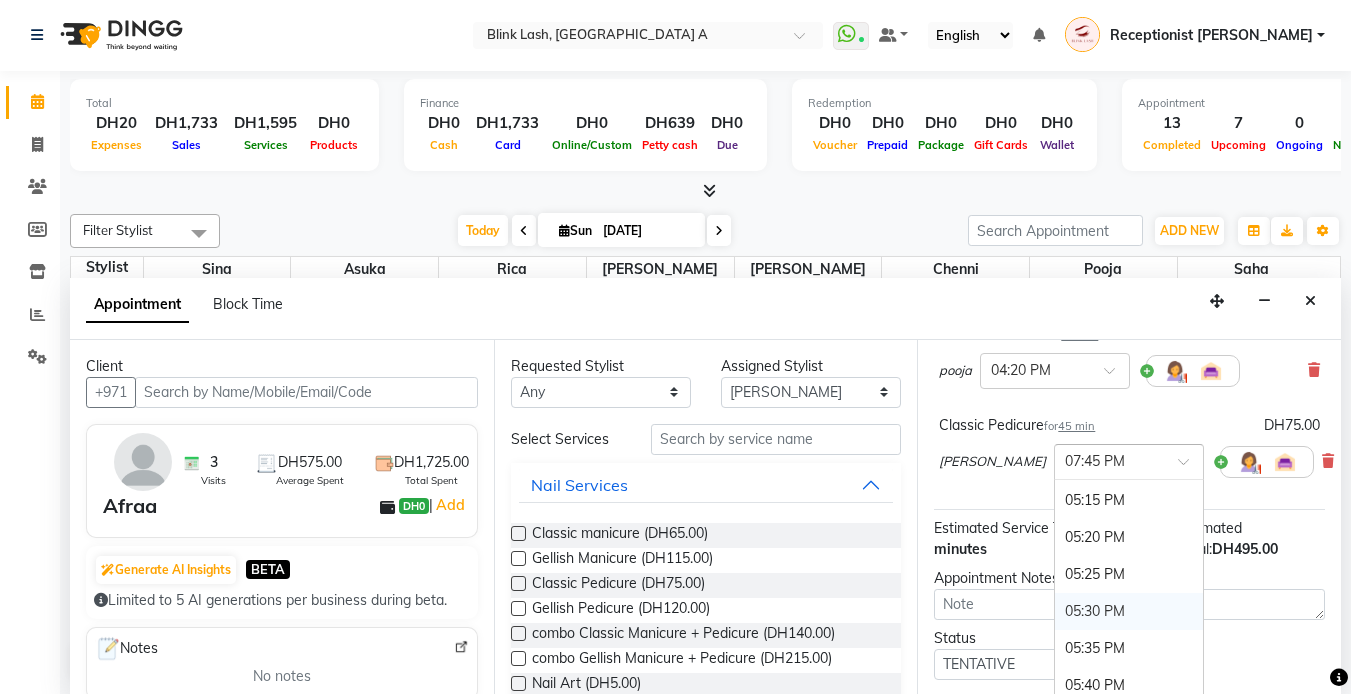 scroll, scrollTop: 3029, scrollLeft: 0, axis: vertical 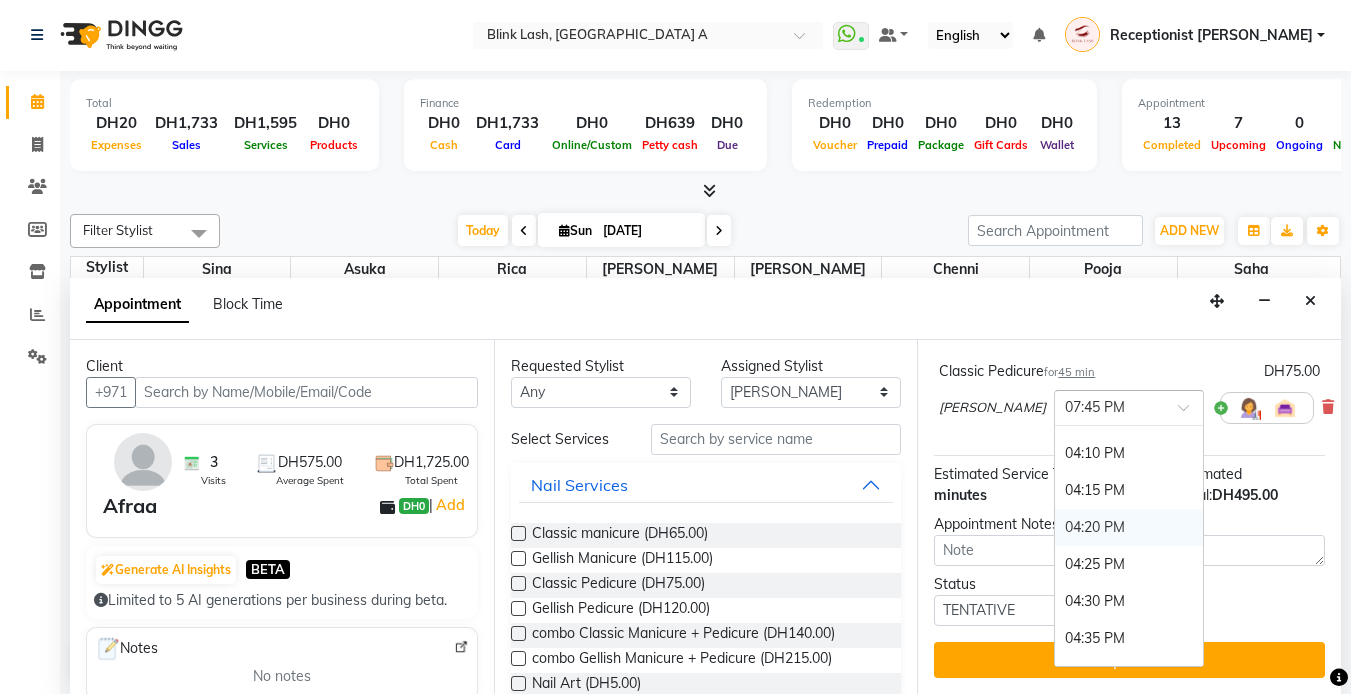 drag, startPoint x: 1052, startPoint y: 505, endPoint x: 1051, endPoint y: 515, distance: 10.049875 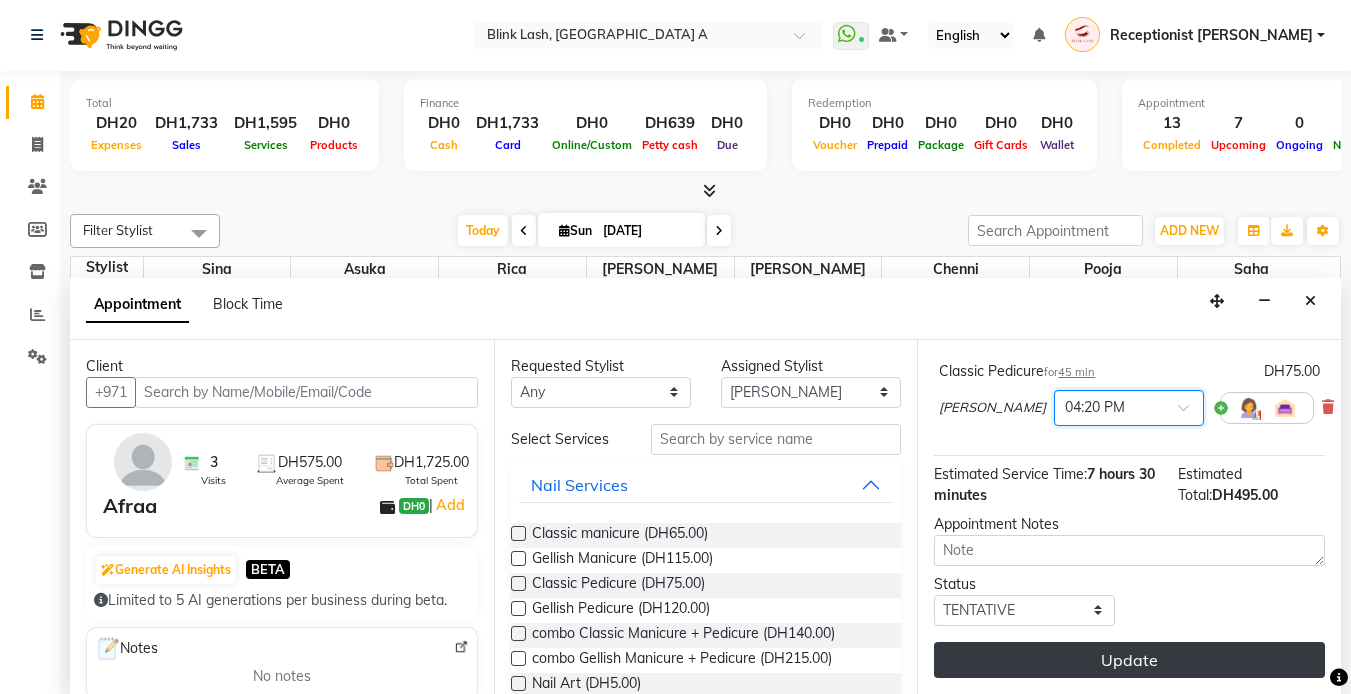 click on "Update" at bounding box center [1129, 660] 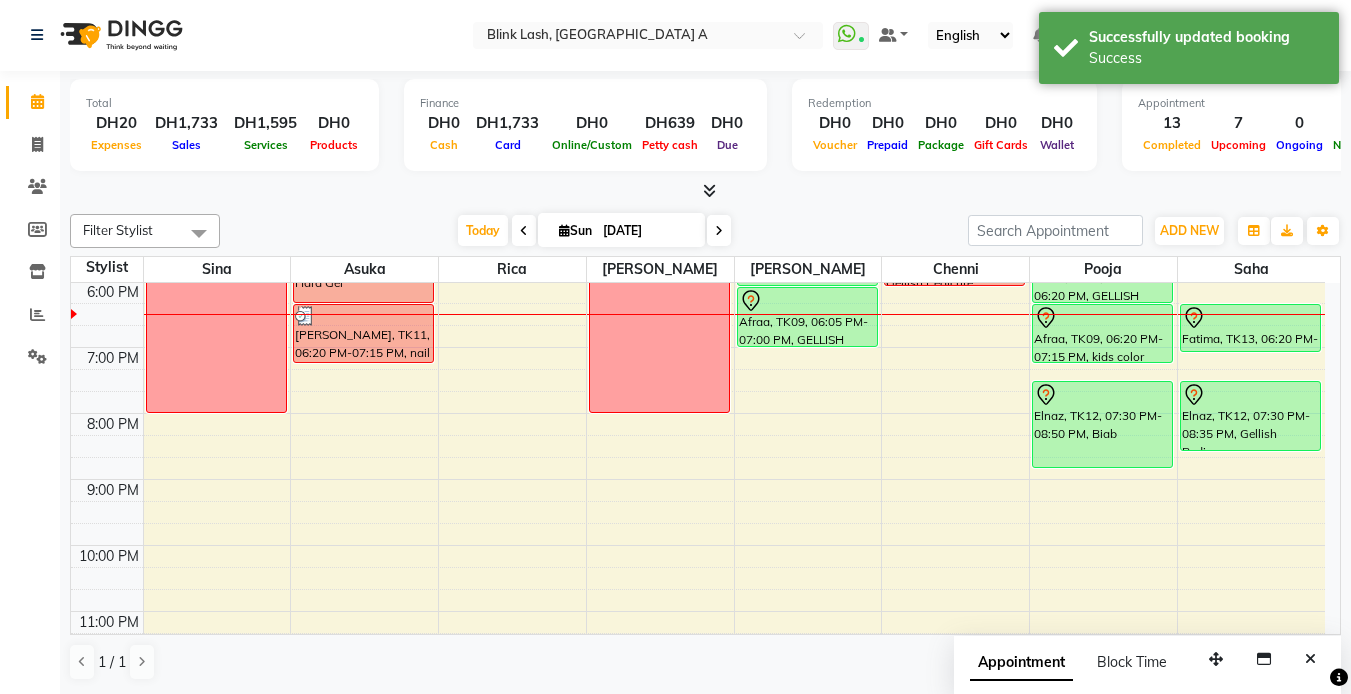 scroll, scrollTop: 0, scrollLeft: 0, axis: both 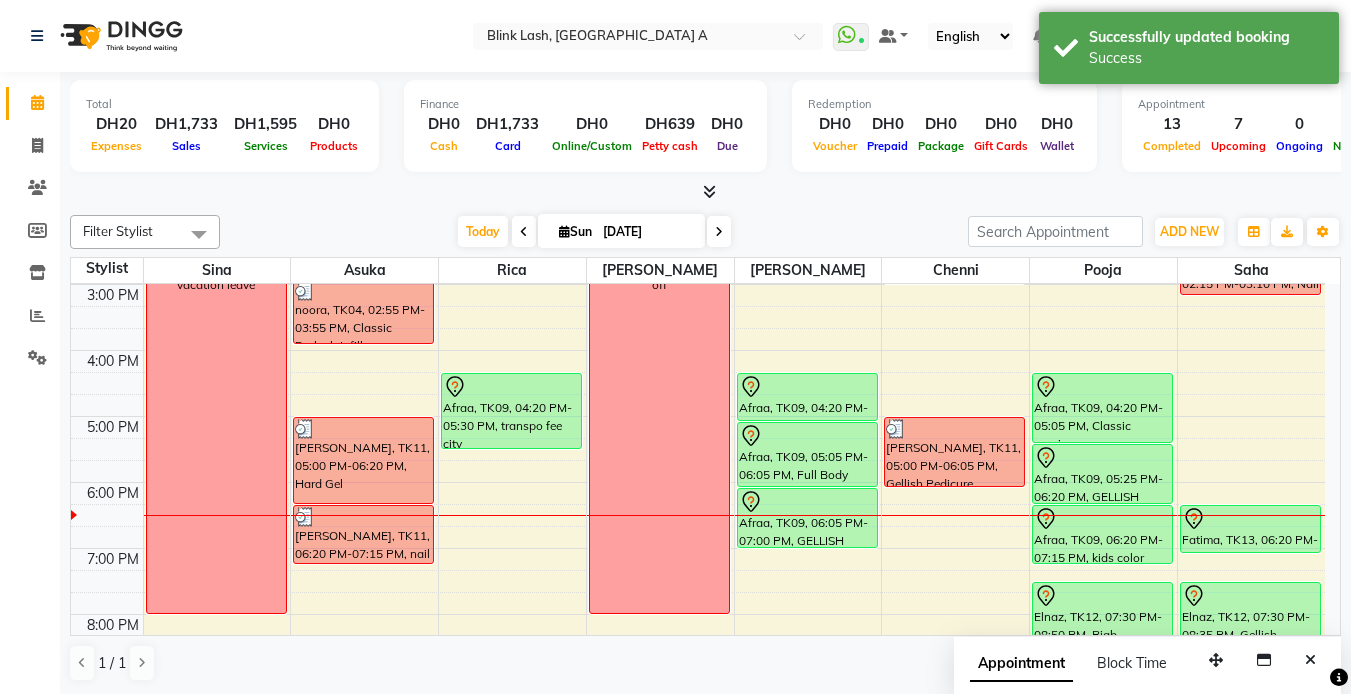 drag, startPoint x: 1094, startPoint y: 421, endPoint x: 1091, endPoint y: 442, distance: 21.213203 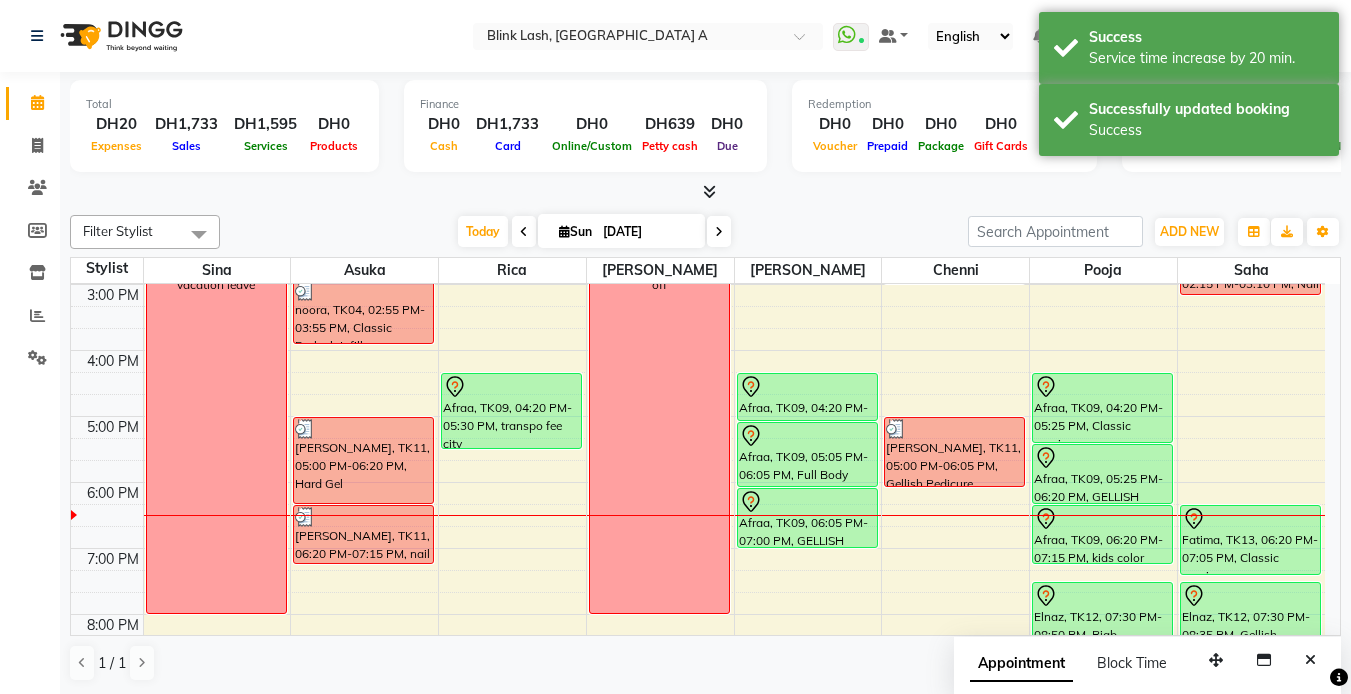 drag, startPoint x: 1264, startPoint y: 552, endPoint x: 1259, endPoint y: 572, distance: 20.615528 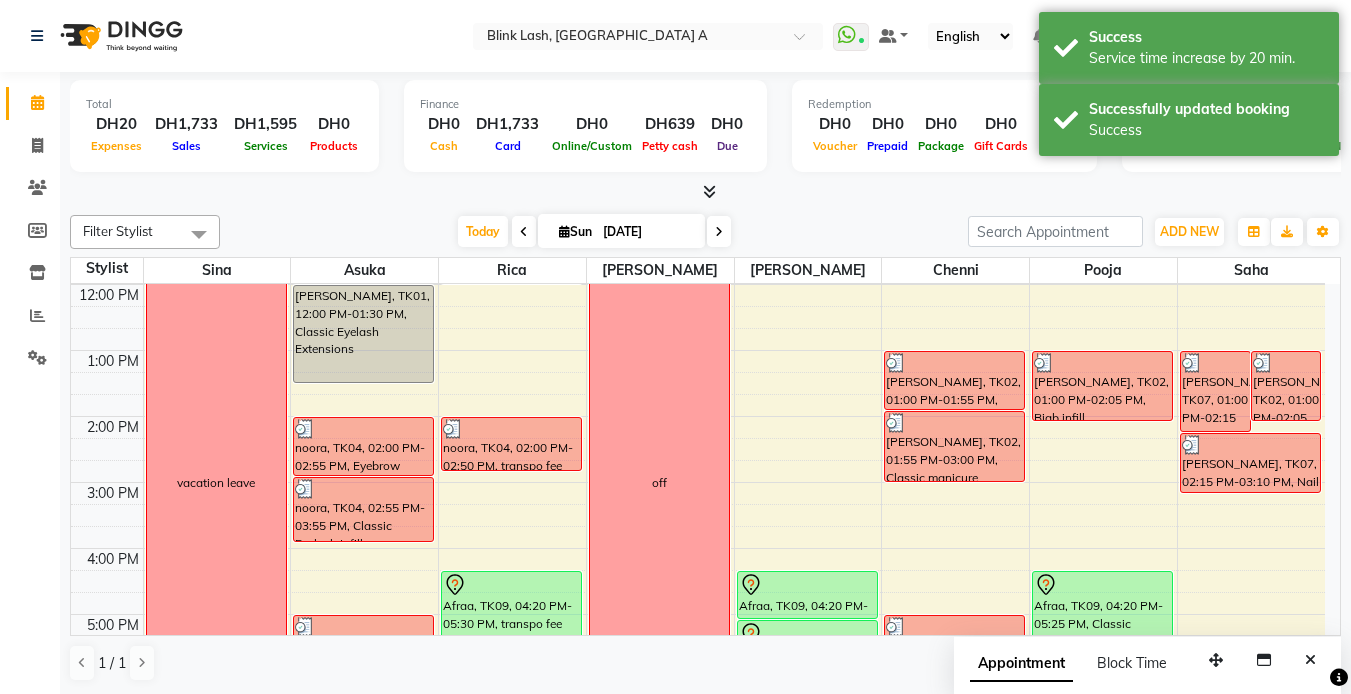 scroll, scrollTop: 200, scrollLeft: 0, axis: vertical 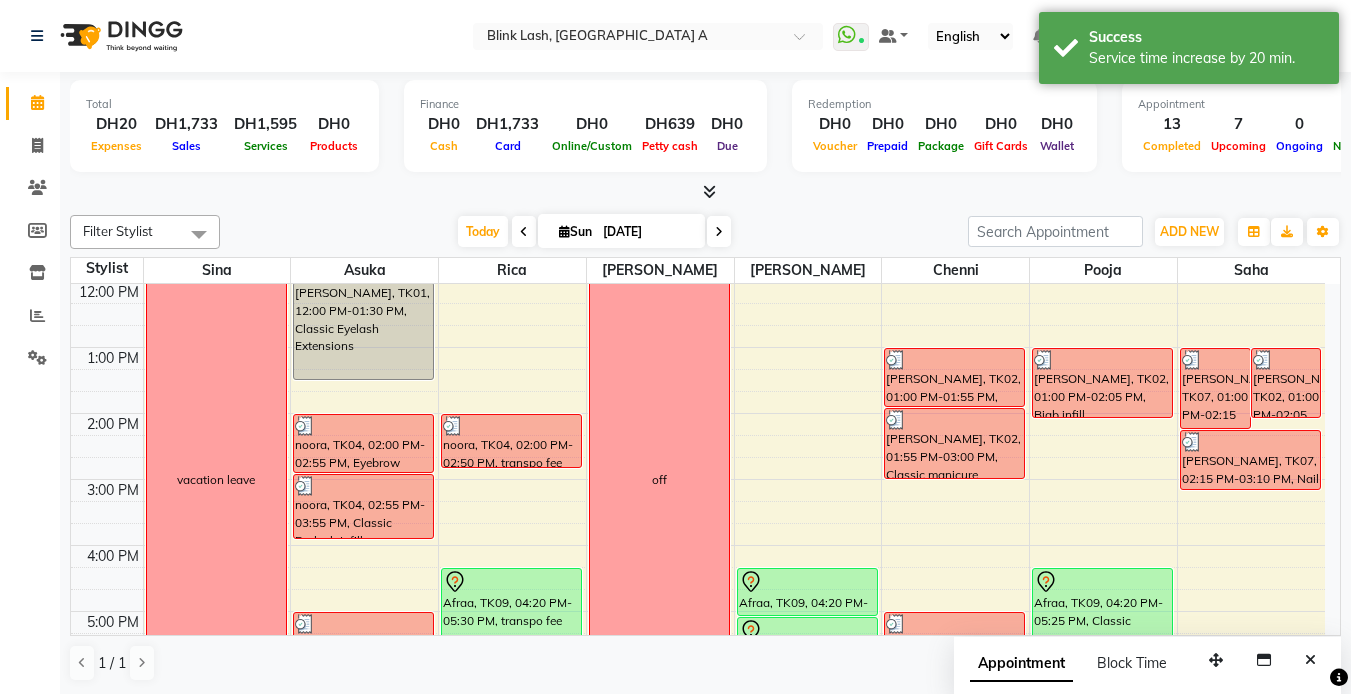 click at bounding box center [709, 191] 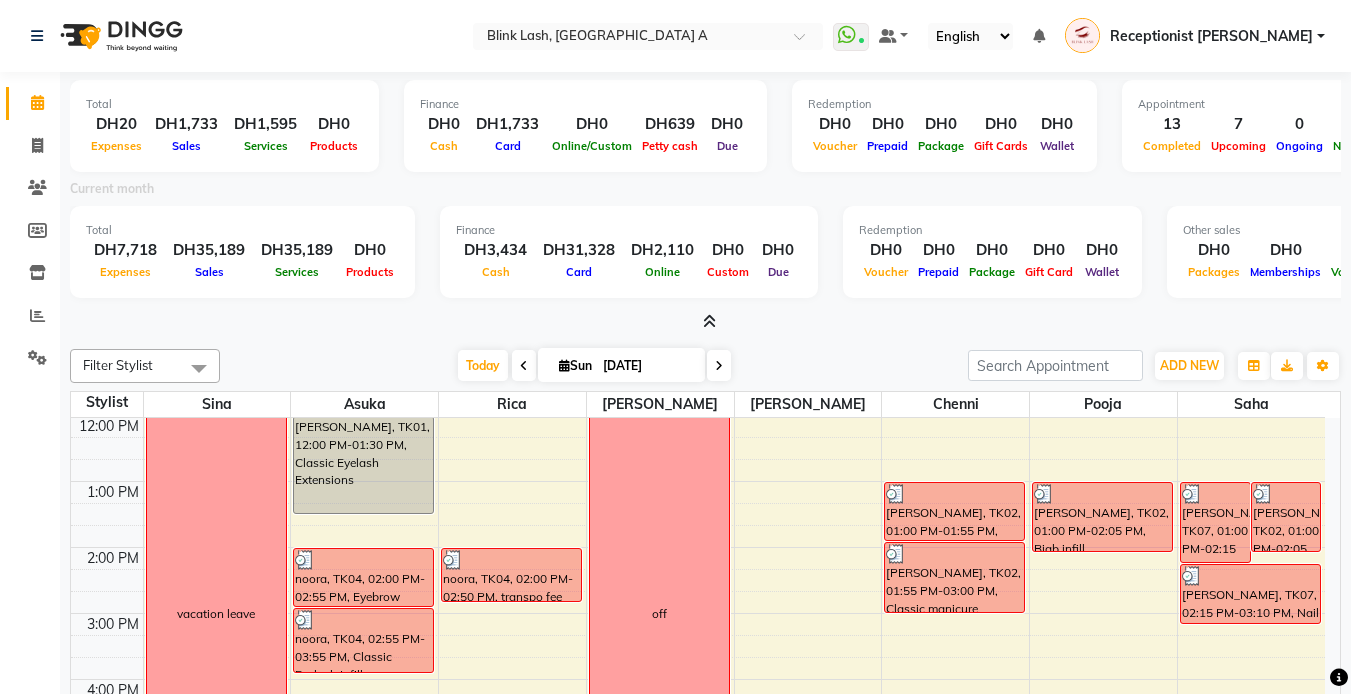 click at bounding box center [709, 321] 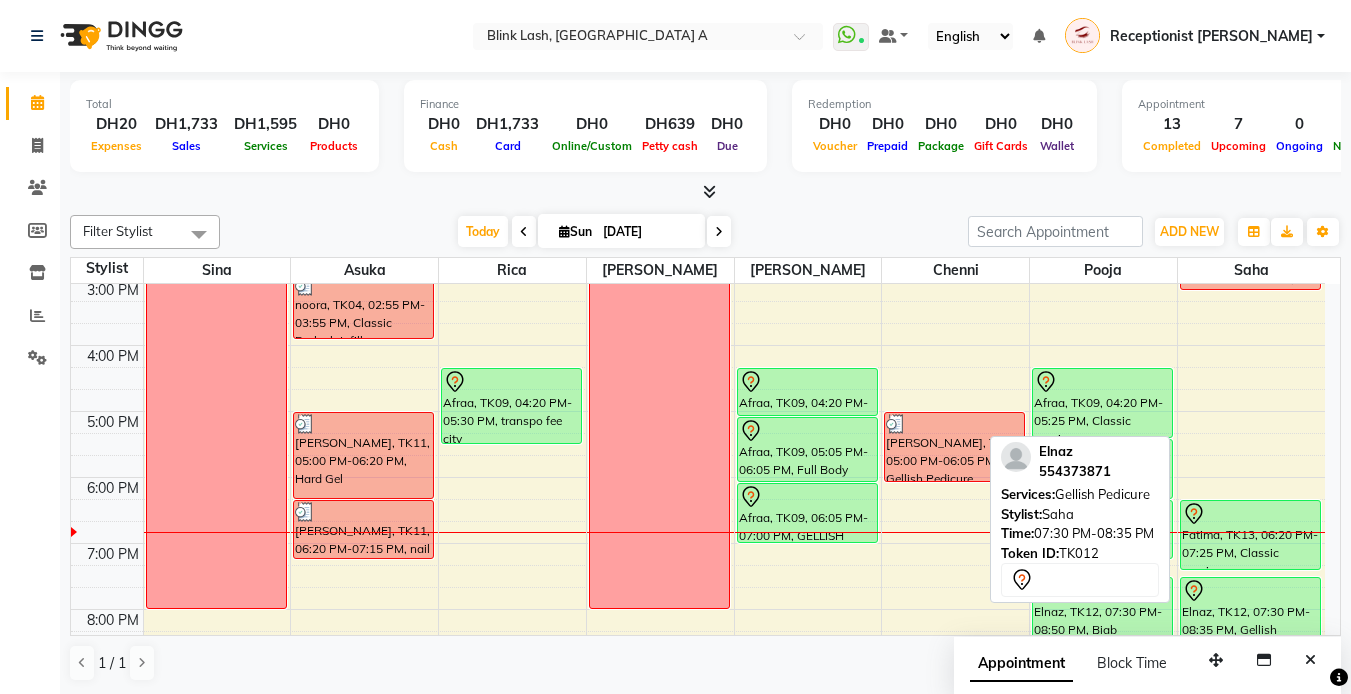 scroll, scrollTop: 500, scrollLeft: 0, axis: vertical 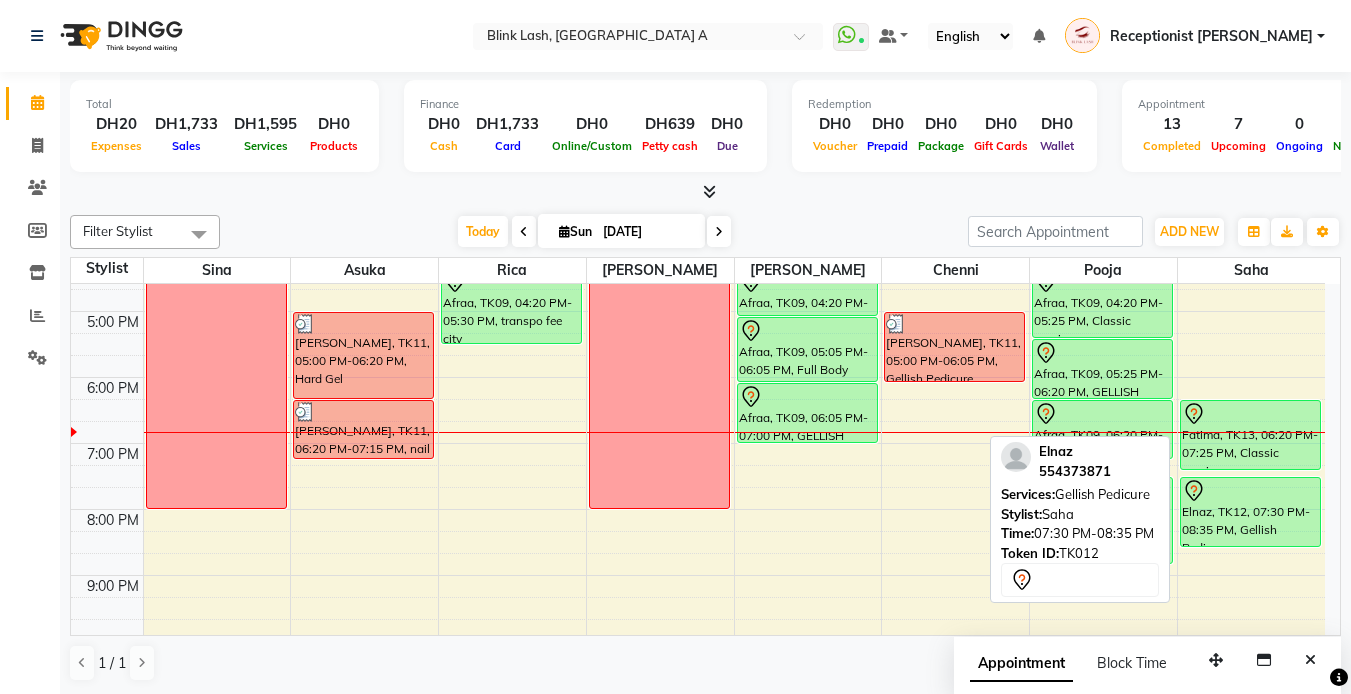 click on "Elnaz, TK12, 07:30 PM-08:35 PM, Gellish Pedicure" at bounding box center (1251, 512) 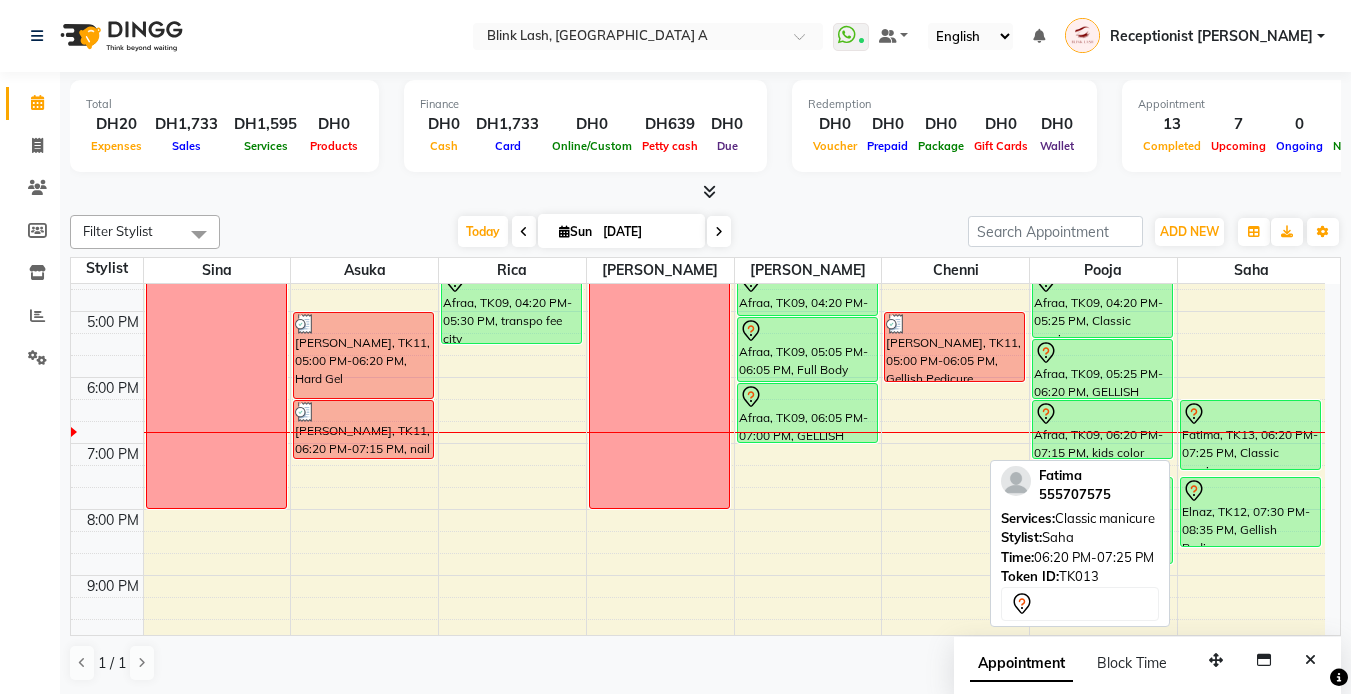 click on "Fatima, TK13, 06:20 PM-07:25 PM, Classic manicure" at bounding box center (1251, 435) 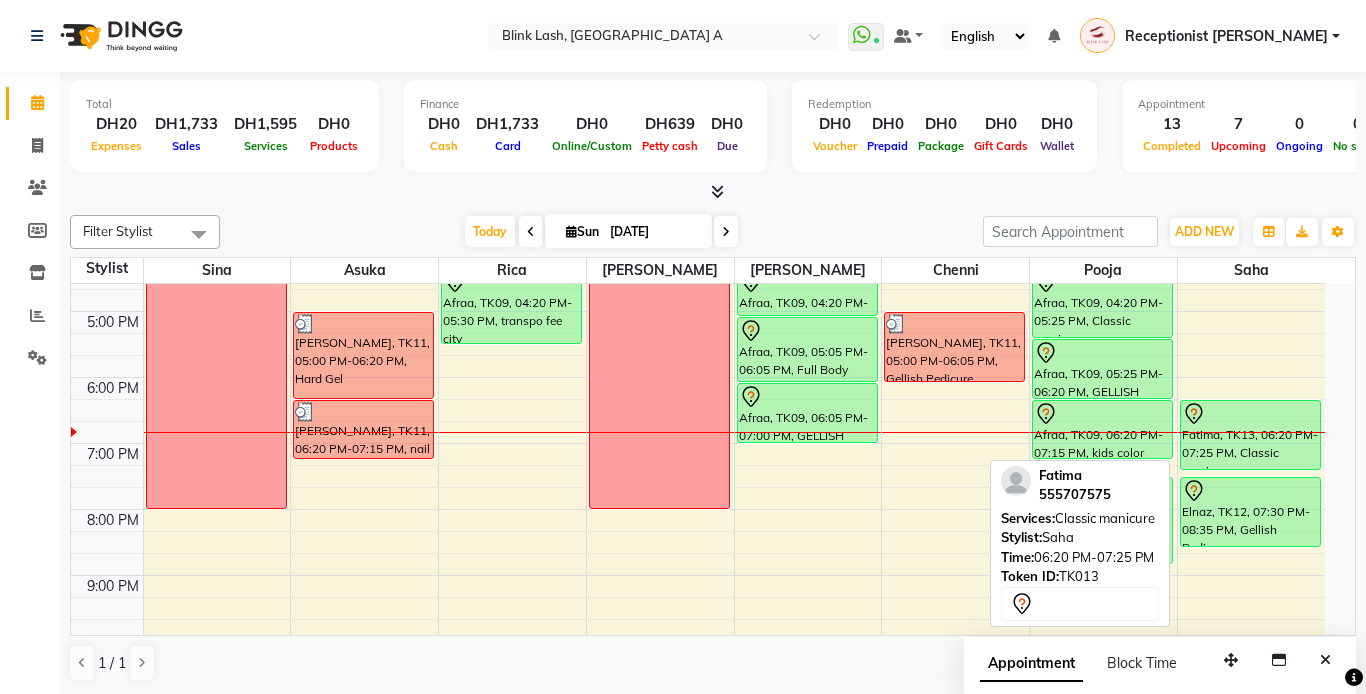 select on "7" 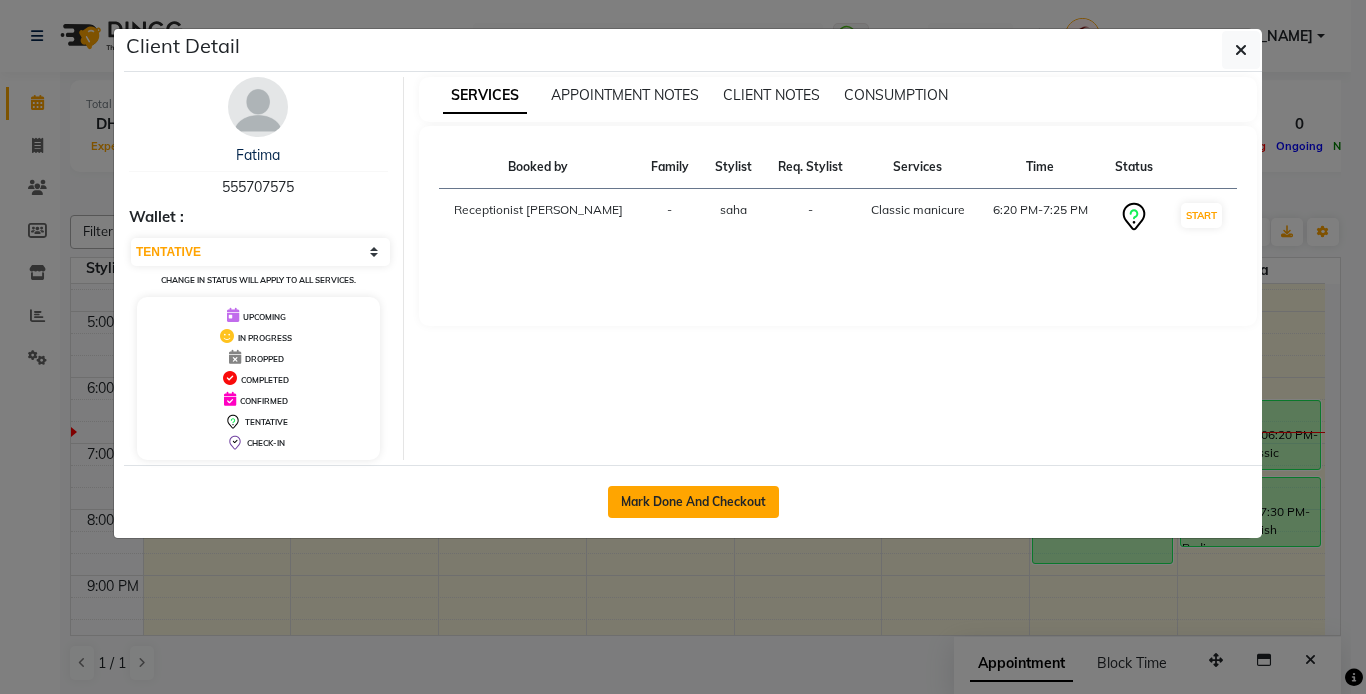 click on "Mark Done And Checkout" 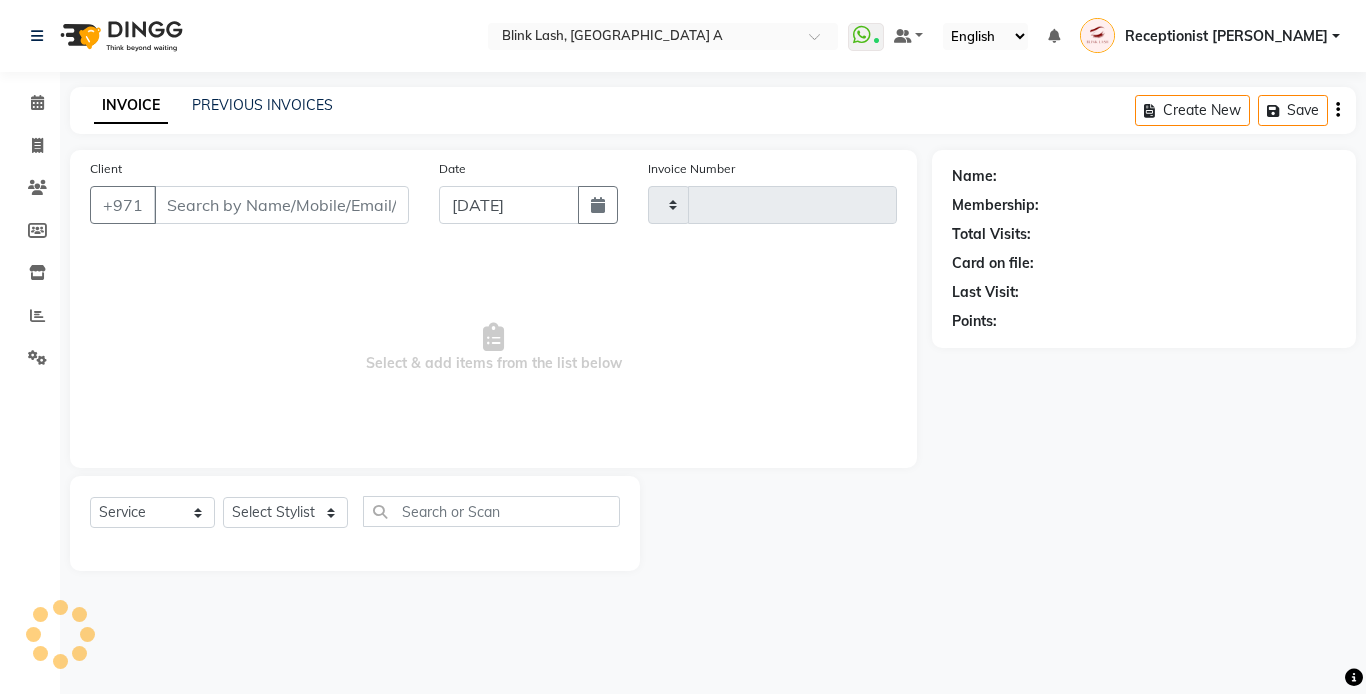 type on "1067" 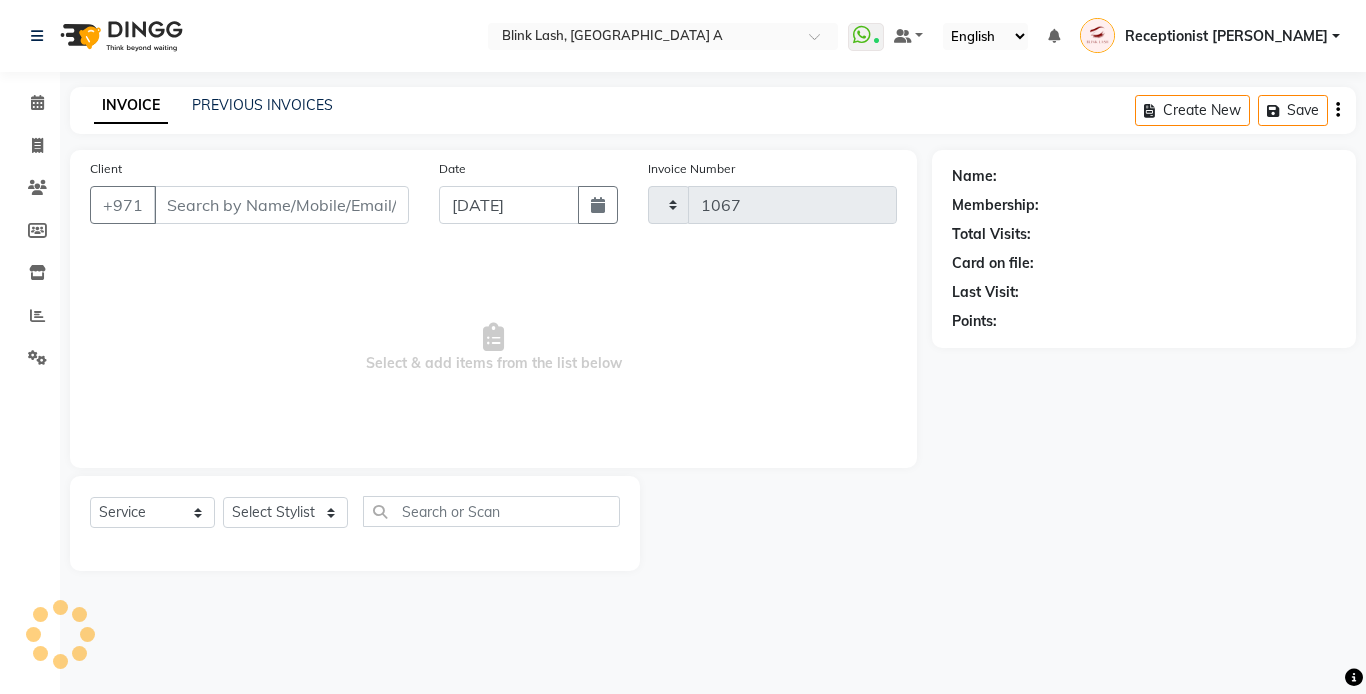 select on "5970" 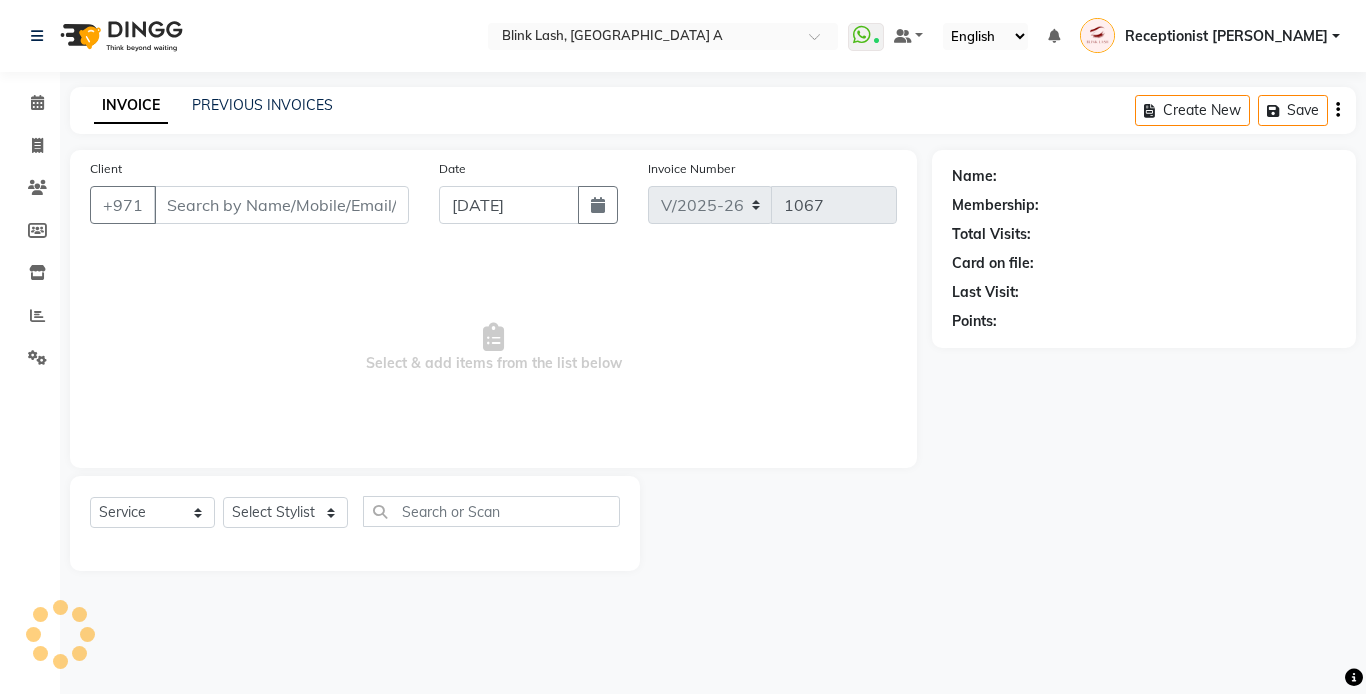 type on "555707575" 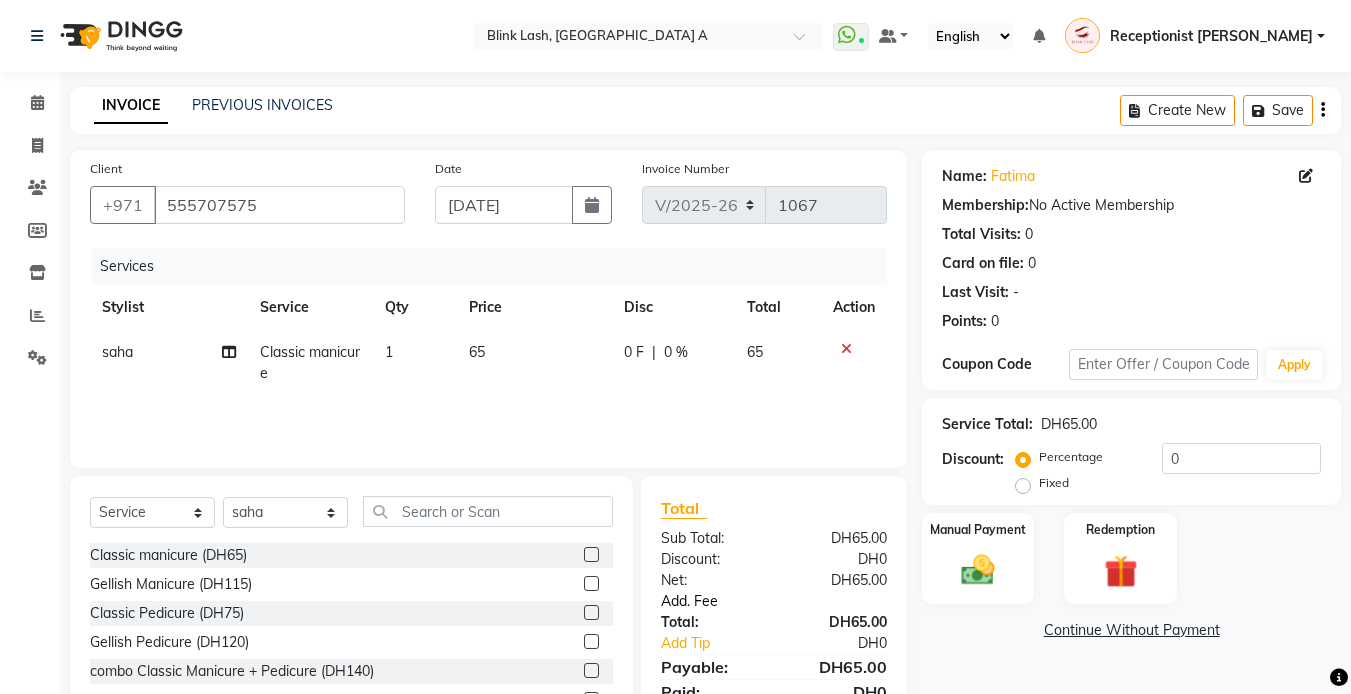 scroll, scrollTop: 107, scrollLeft: 0, axis: vertical 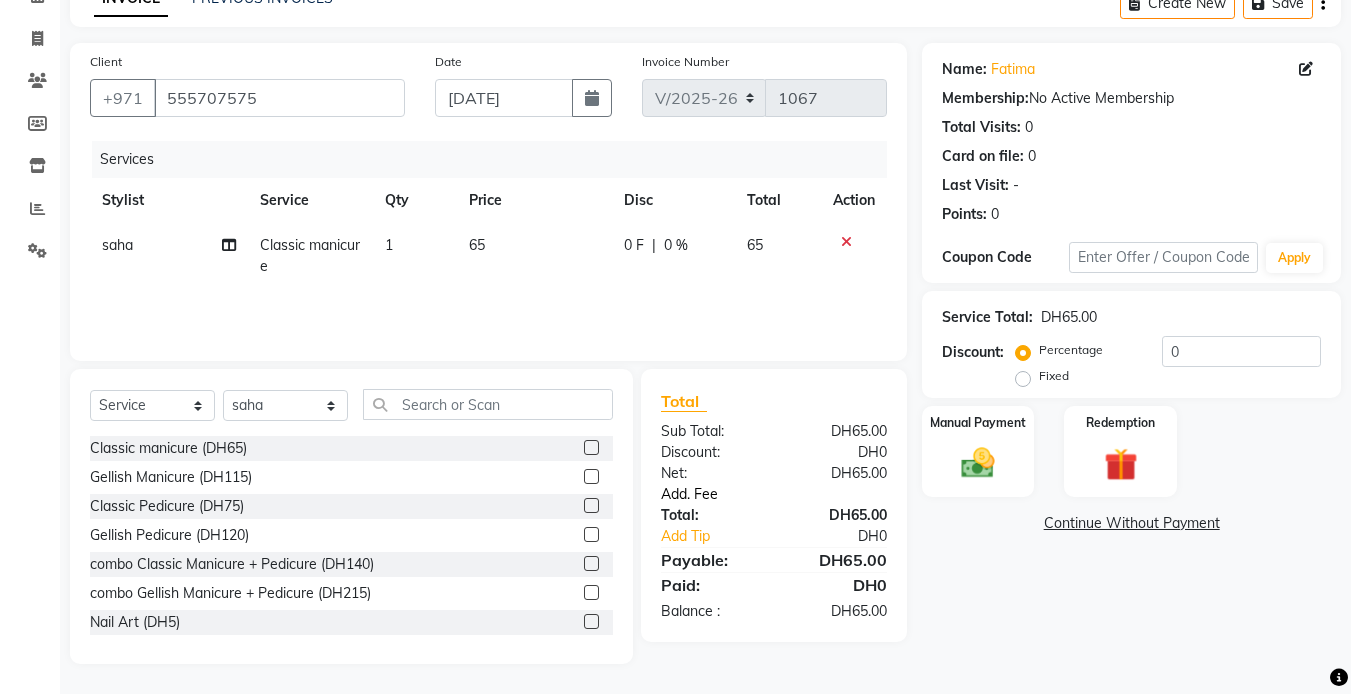 click on "Add. Fee" 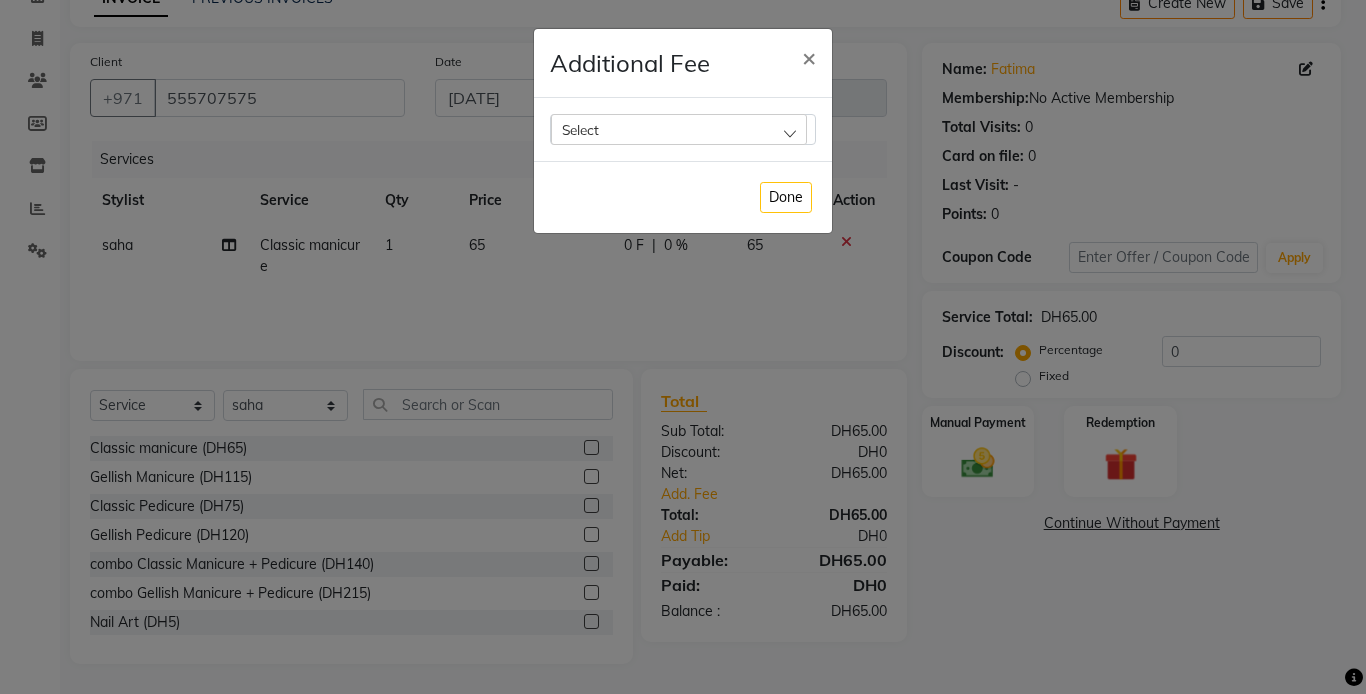 click on "Select" 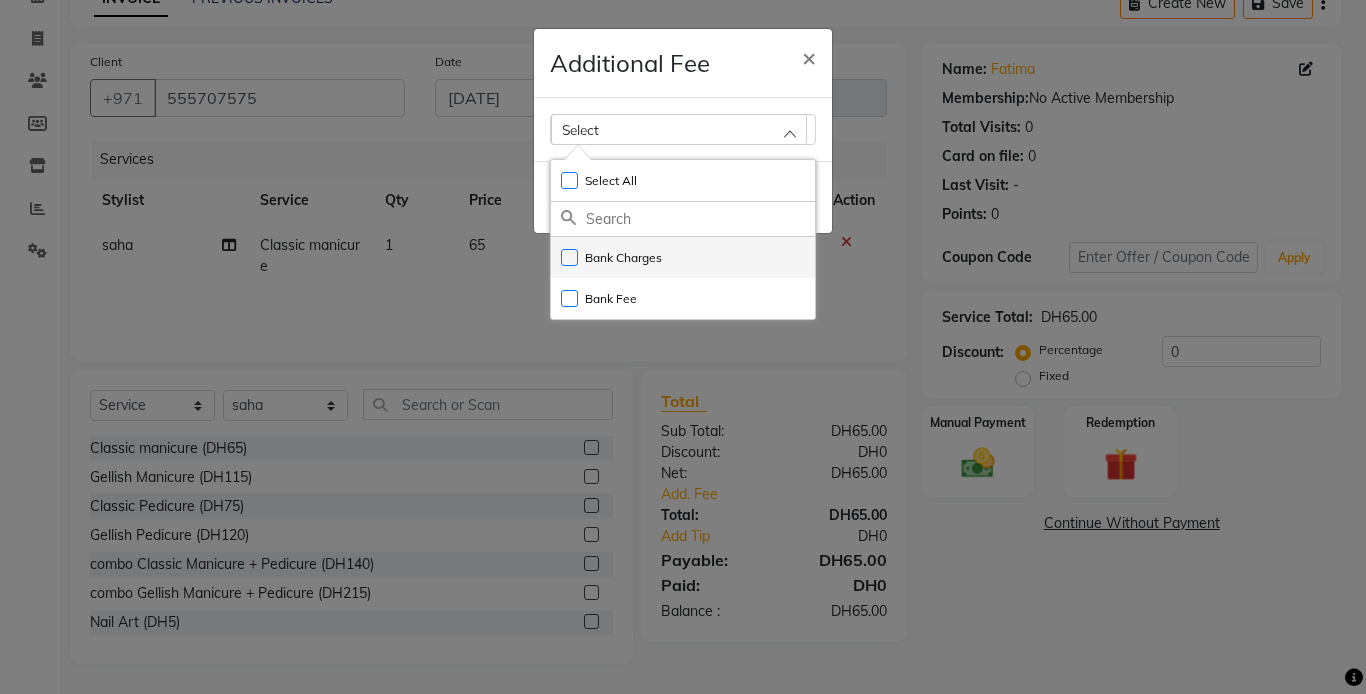click on "Bank Charges" 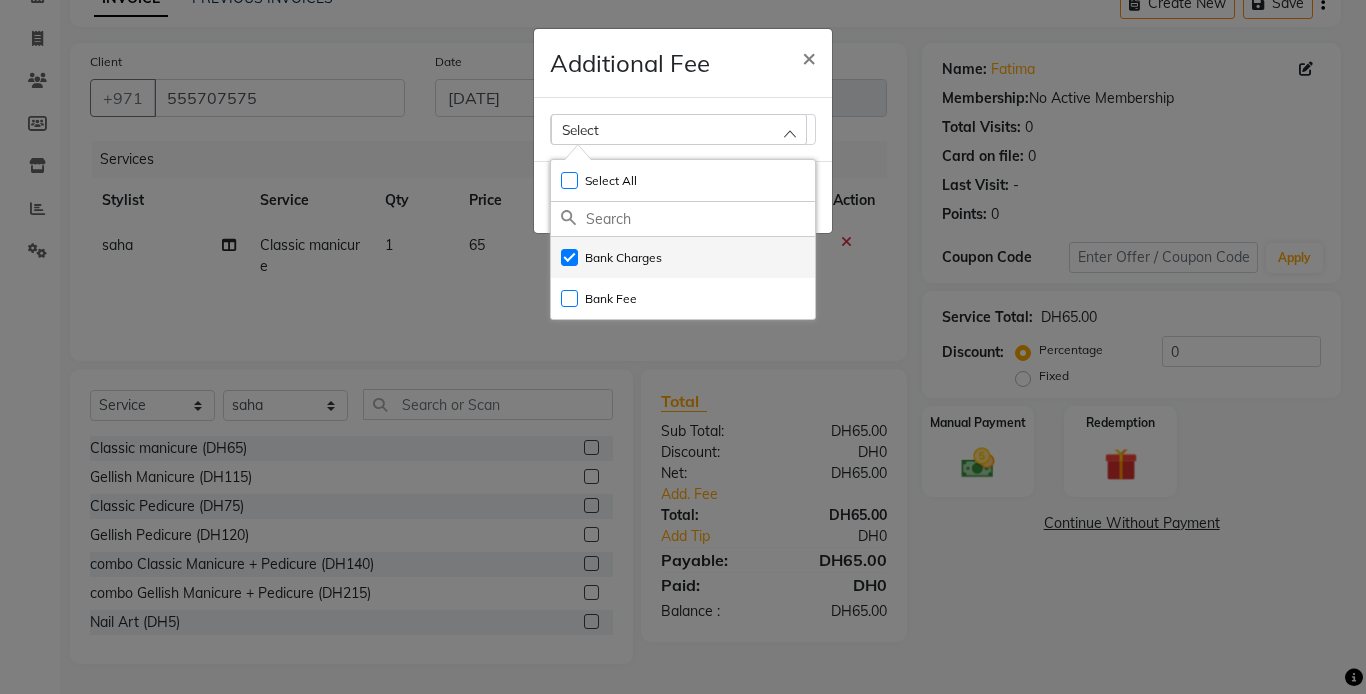 checkbox on "true" 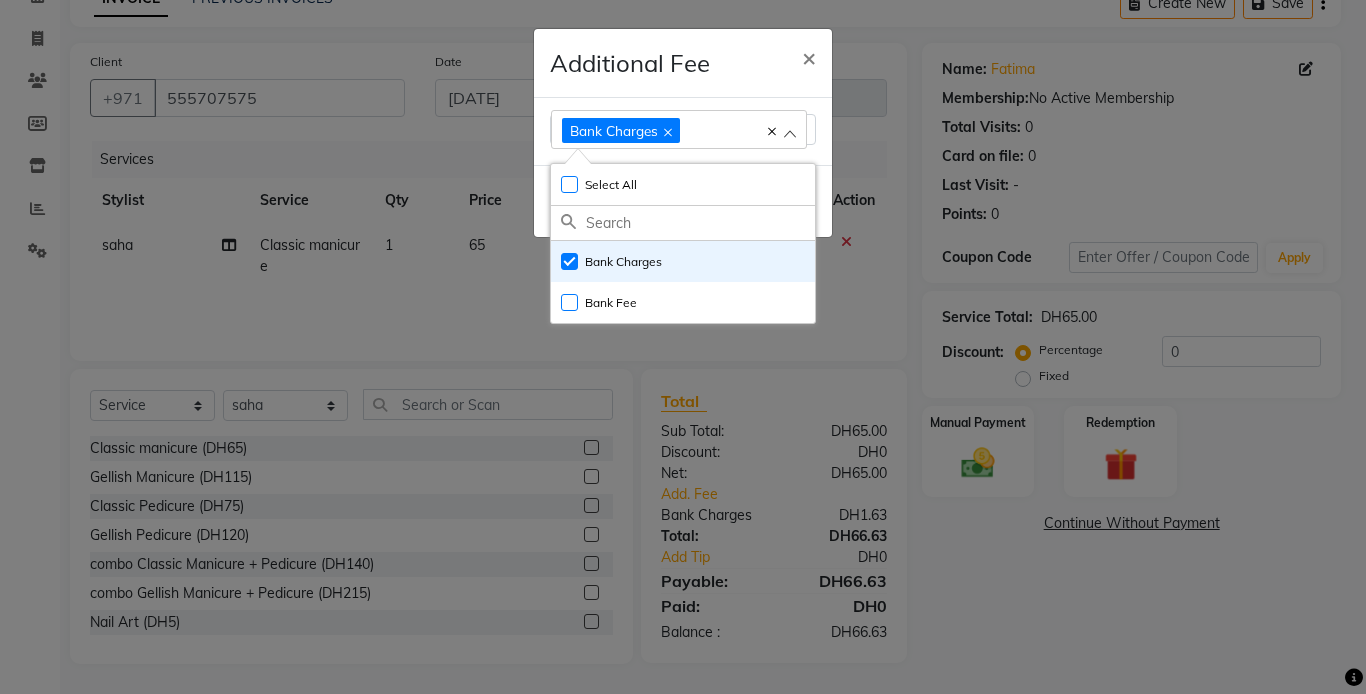 click on "Additional Fee × Bank Charges Select All UnSelect All Bank Charges Bank Fee  Done" 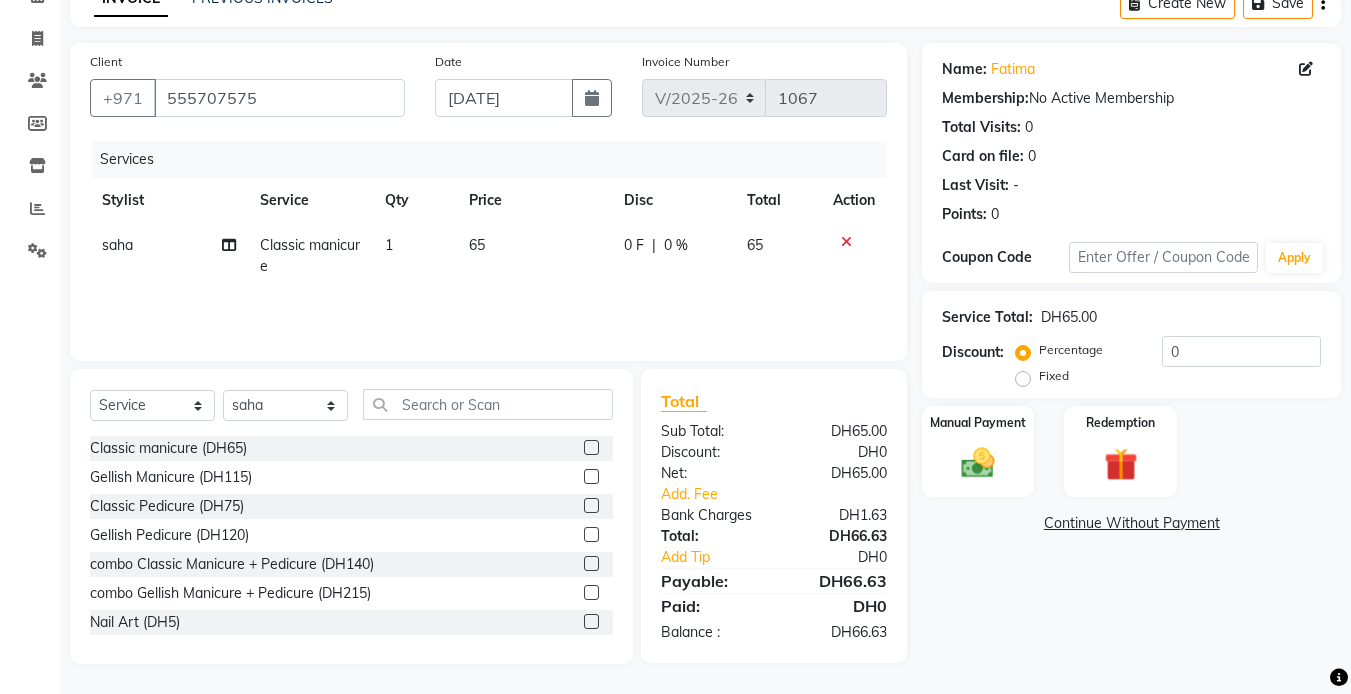 click 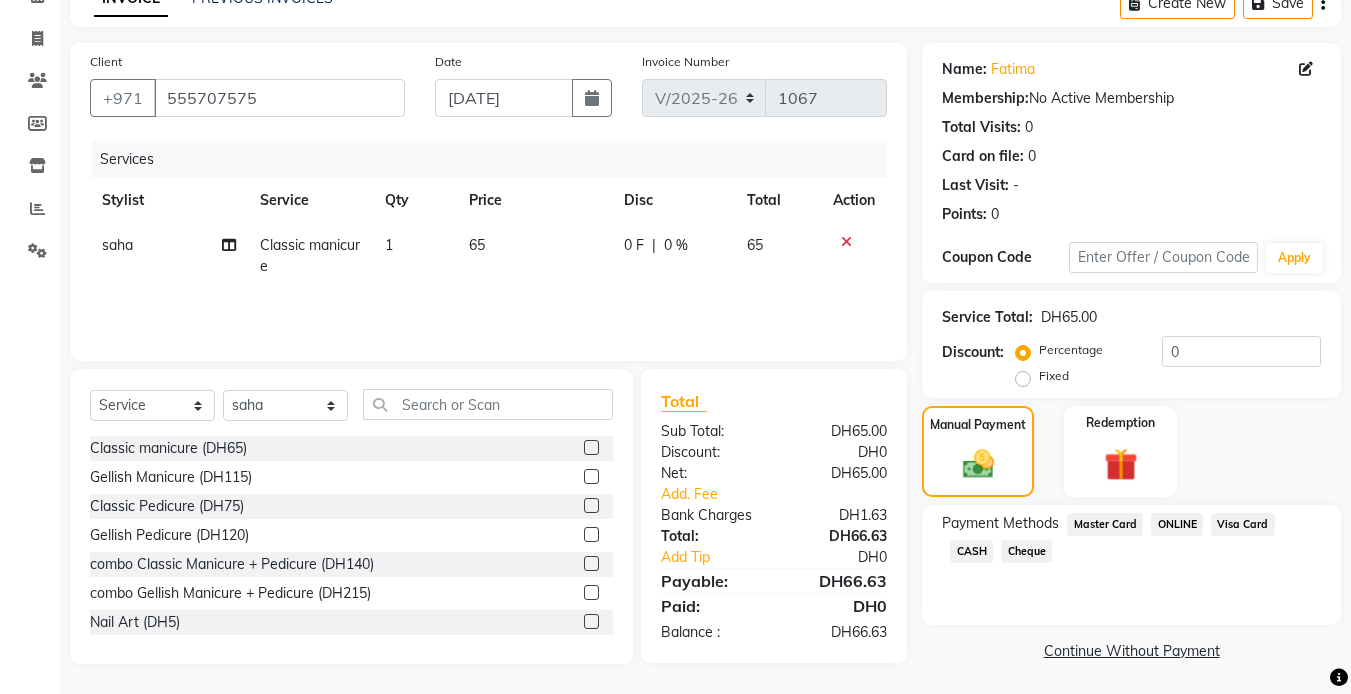 click on "Visa Card" 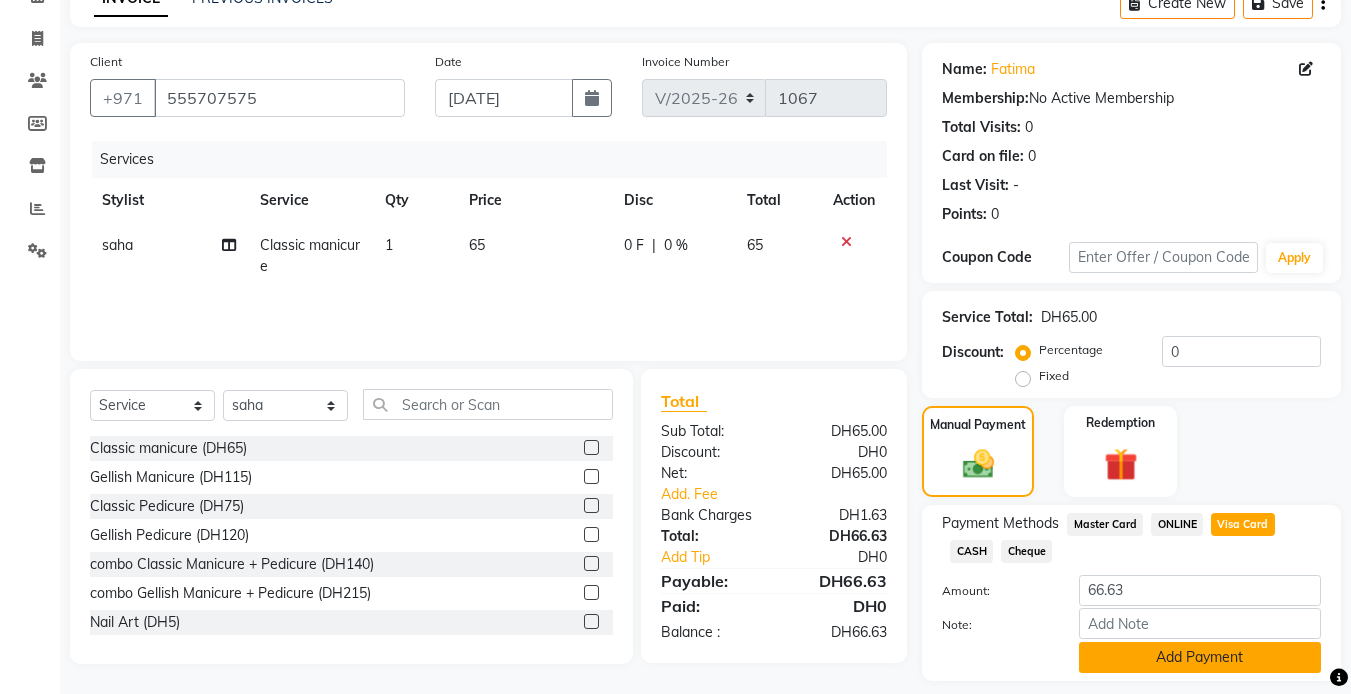 click on "Add Payment" 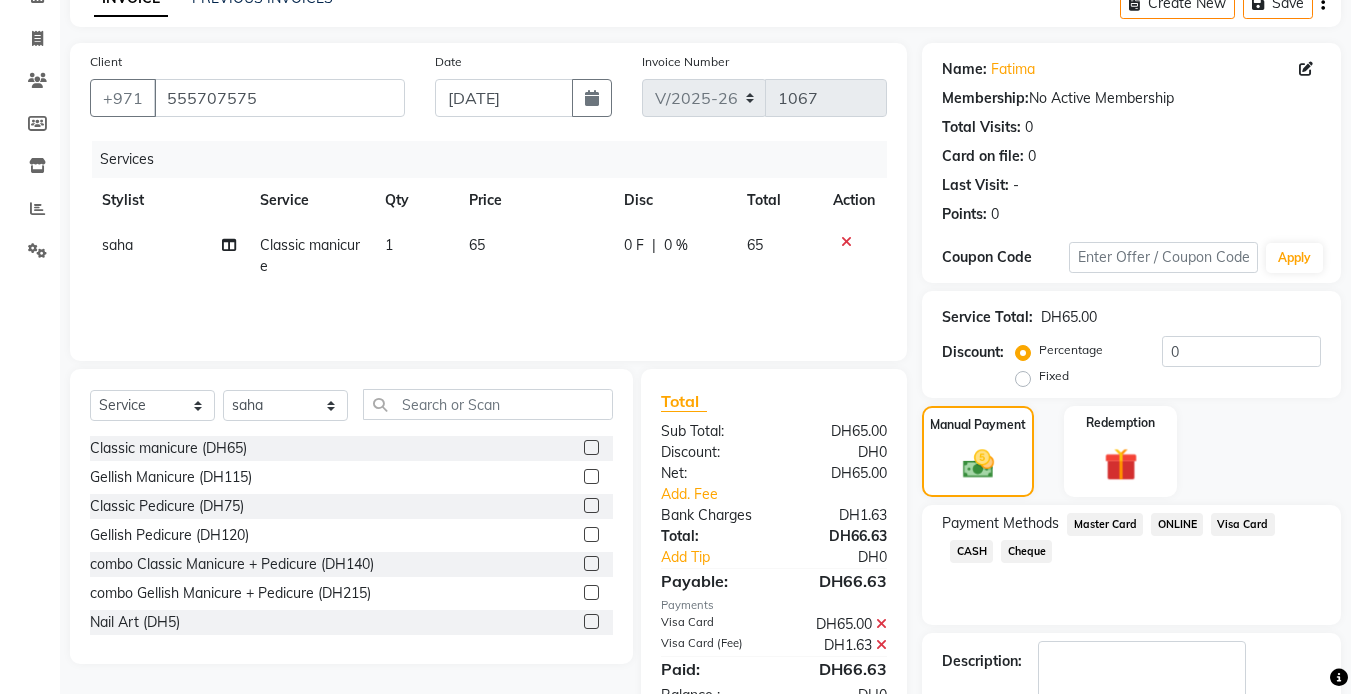 click on "Checkout" 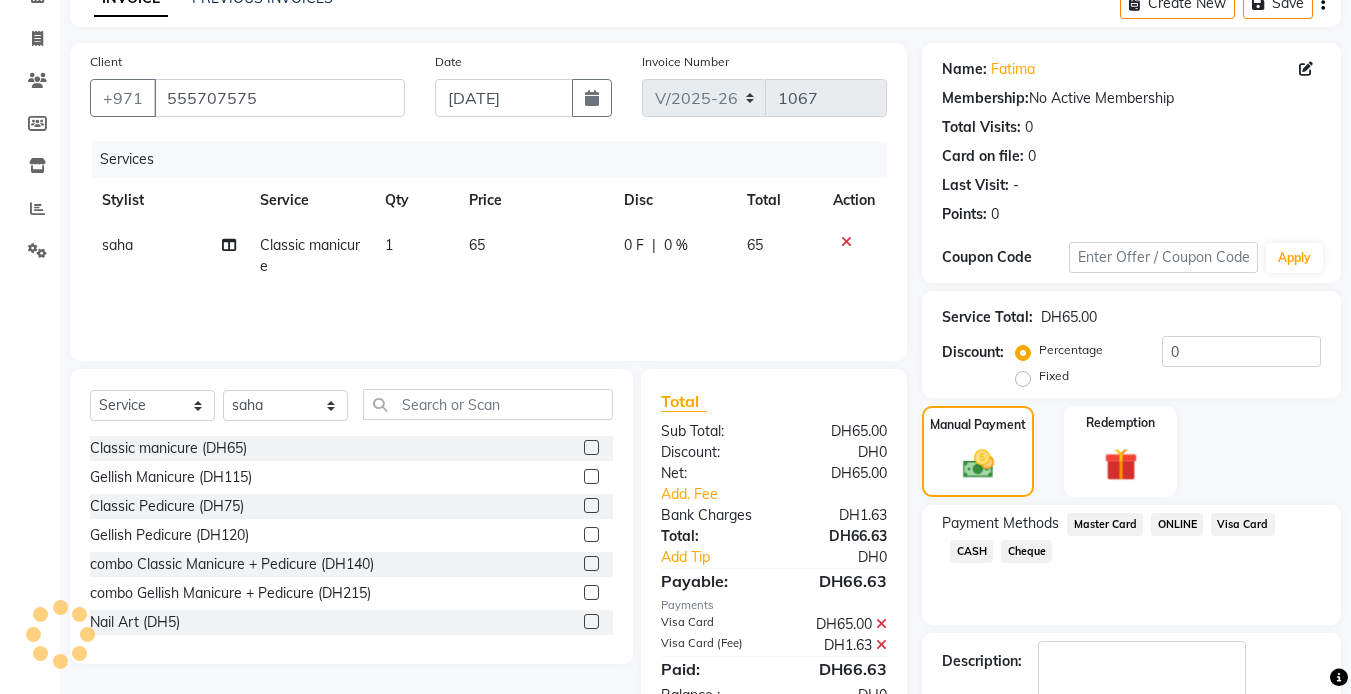 scroll, scrollTop: 222, scrollLeft: 0, axis: vertical 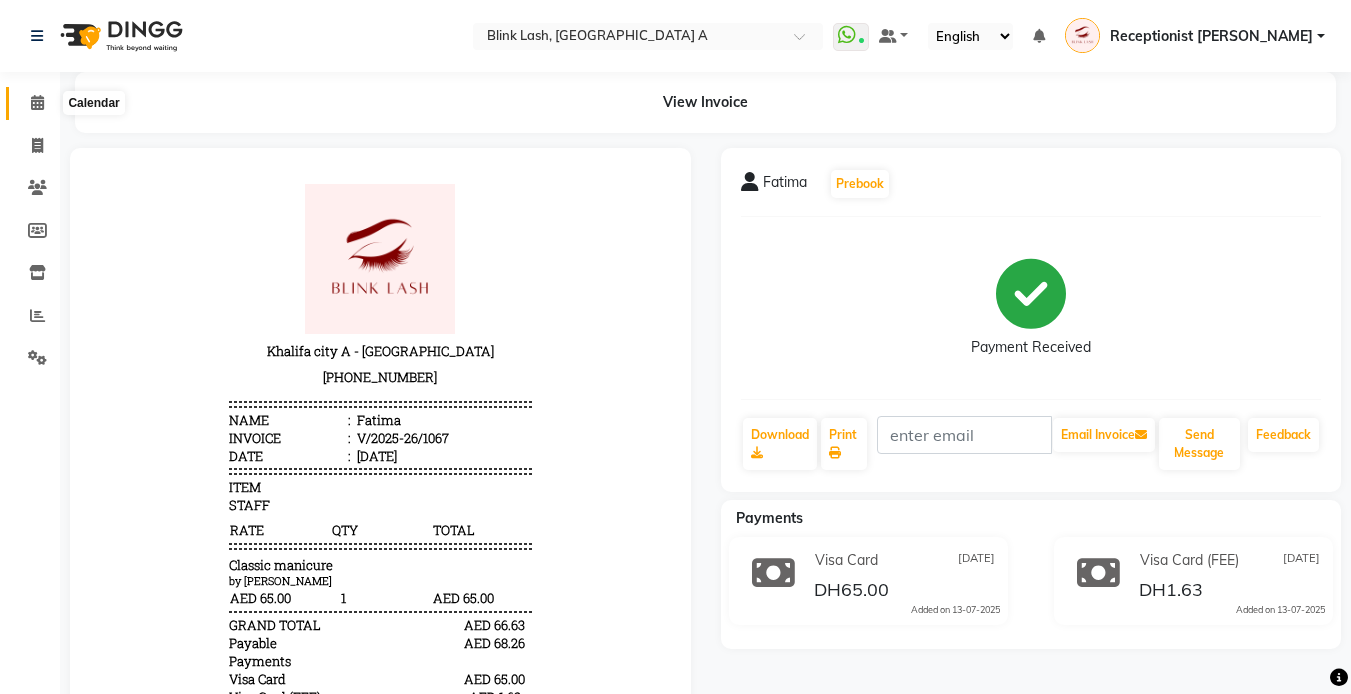 click 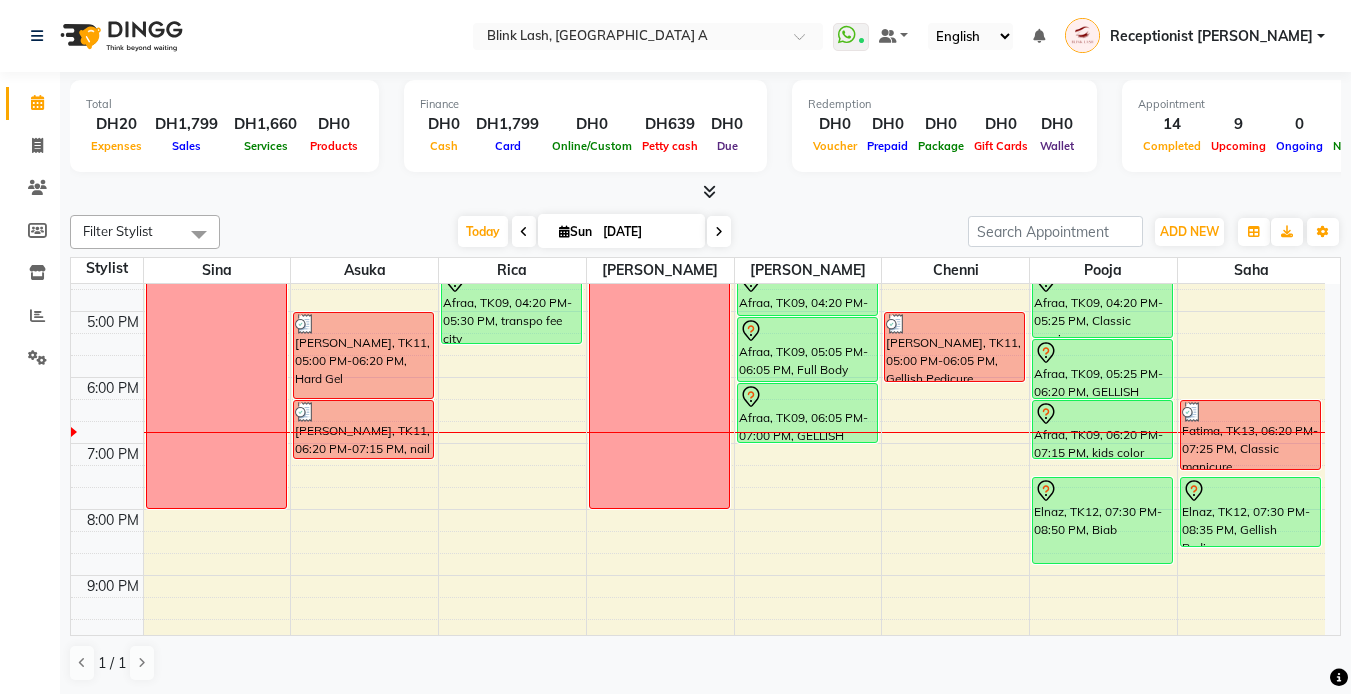 scroll, scrollTop: 400, scrollLeft: 0, axis: vertical 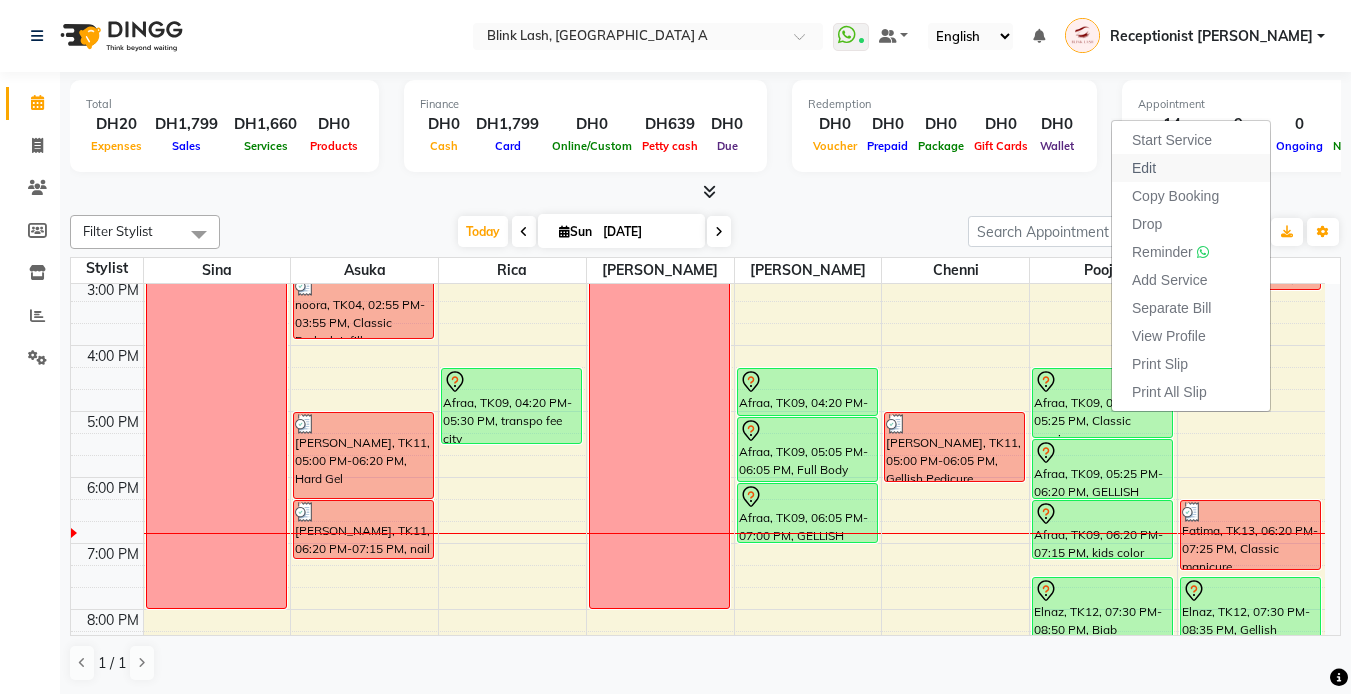 click on "Edit" at bounding box center (1144, 168) 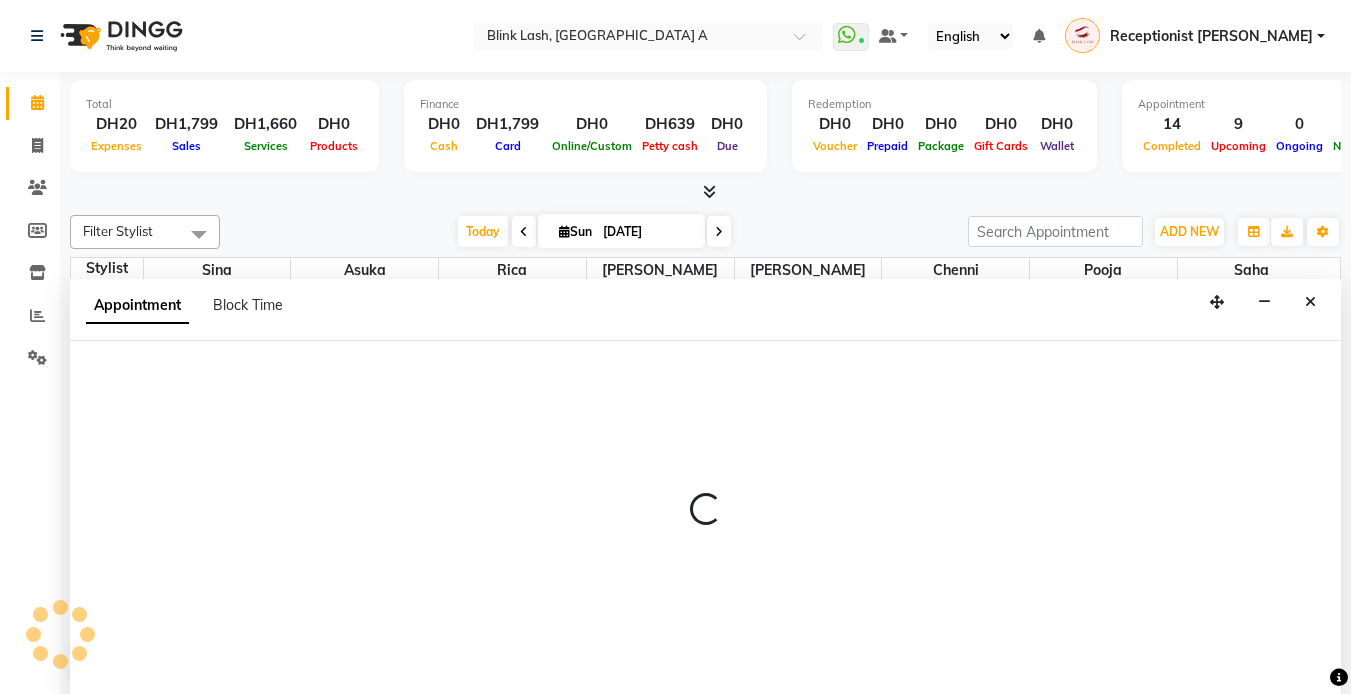 scroll, scrollTop: 1, scrollLeft: 0, axis: vertical 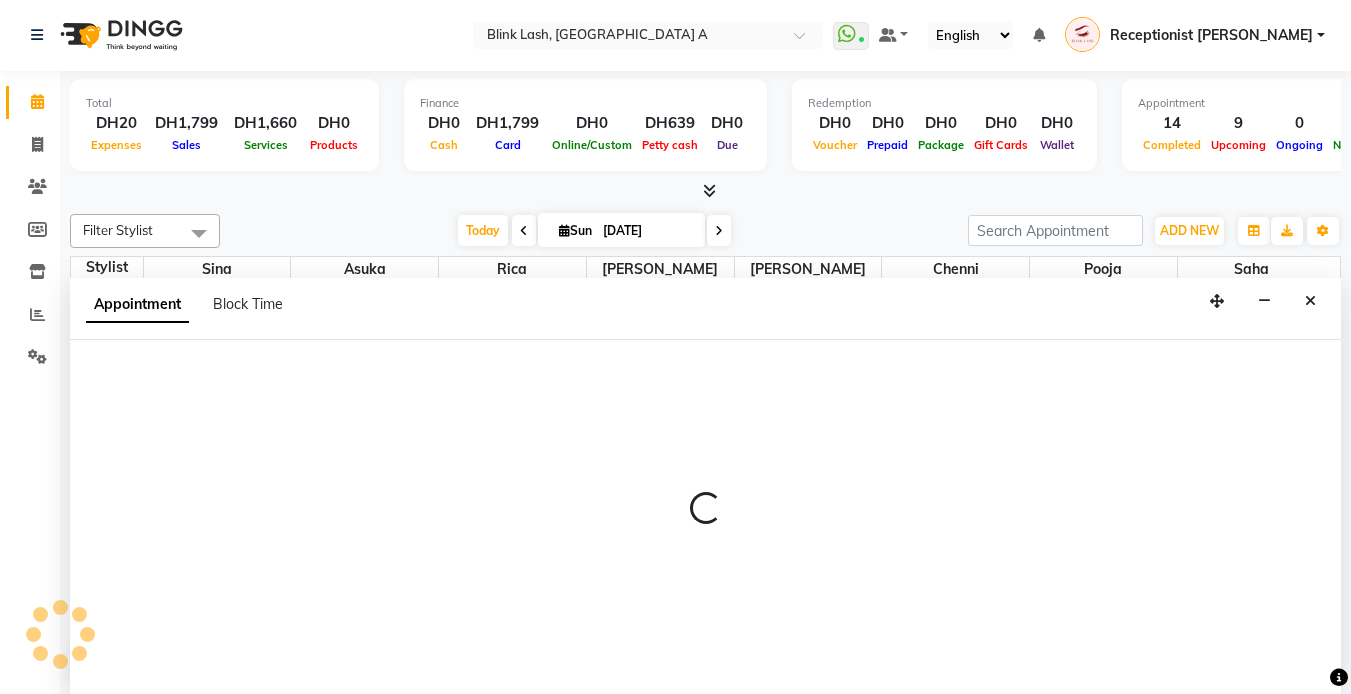 select on "tentative" 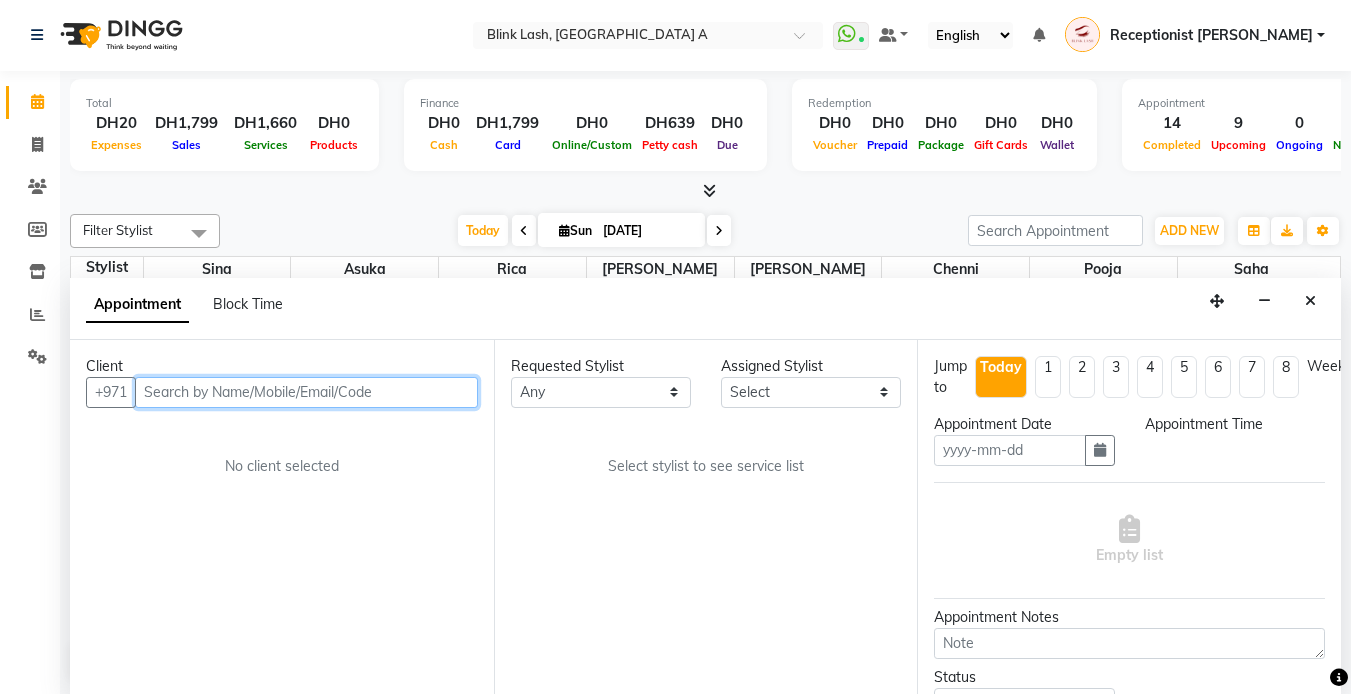 type on "[DATE]" 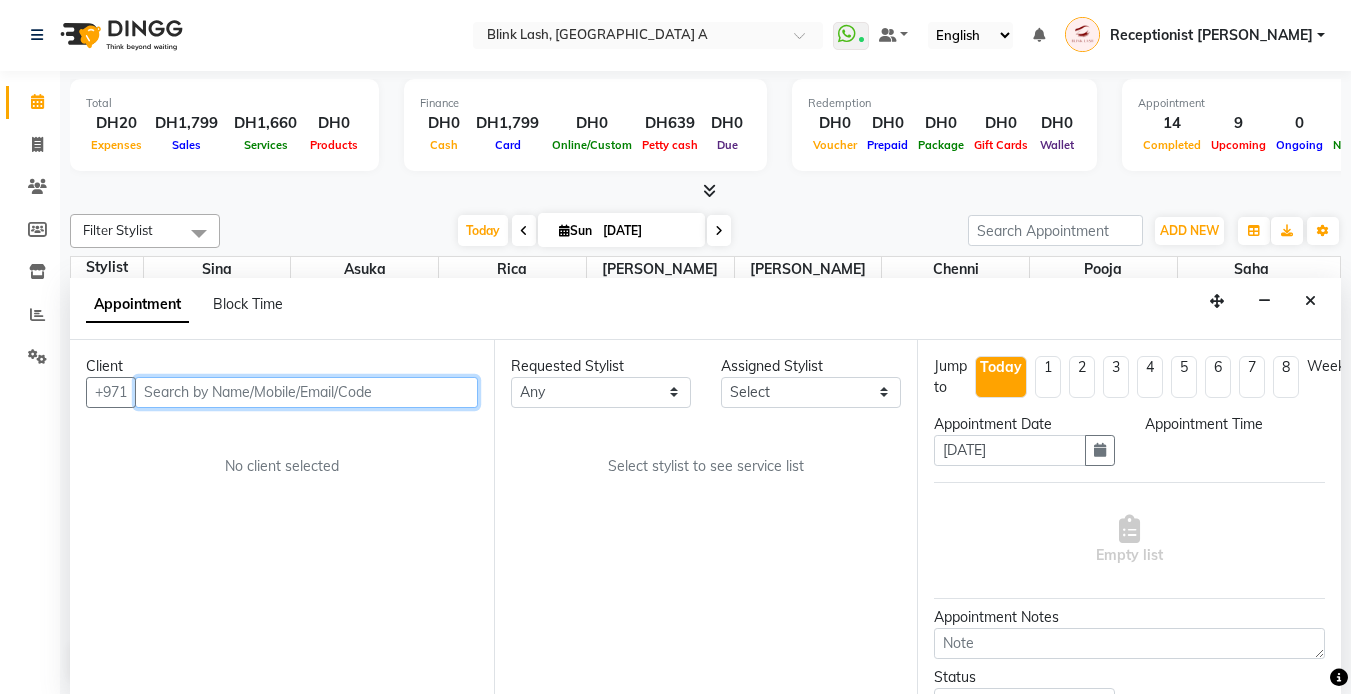 scroll, scrollTop: 0, scrollLeft: 0, axis: both 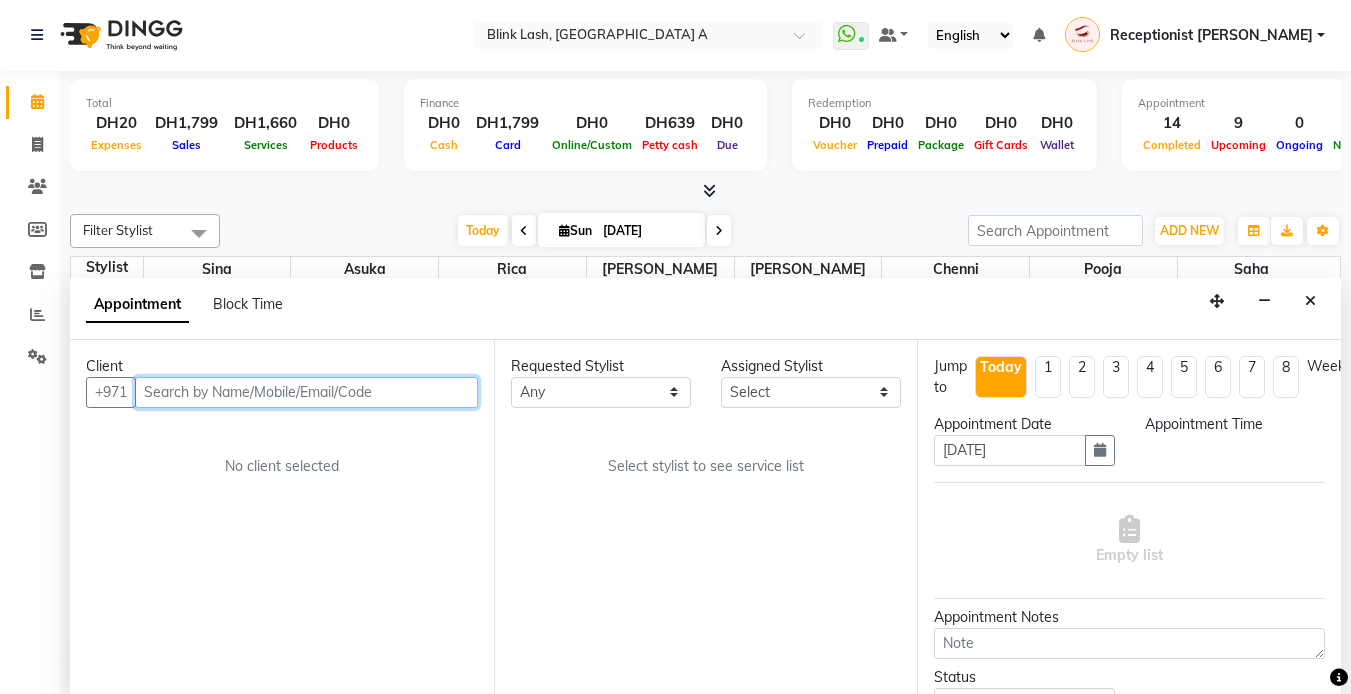 select on "980" 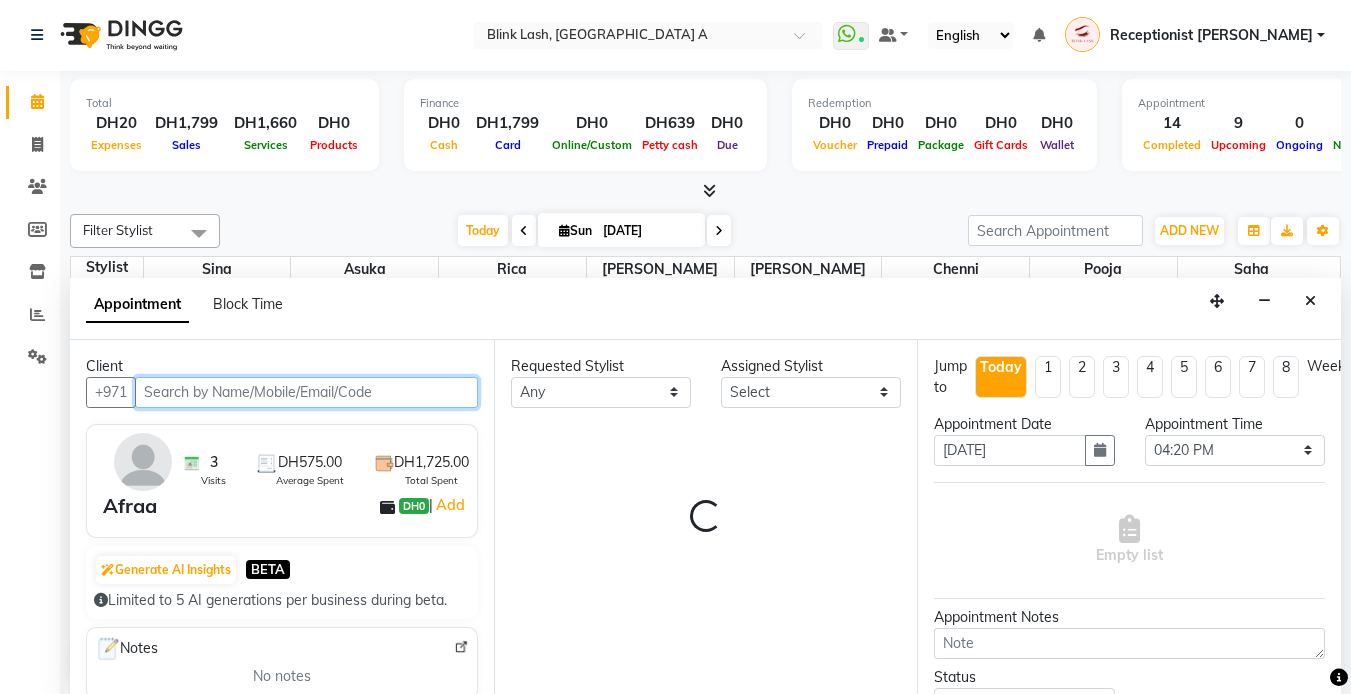 select on "63341" 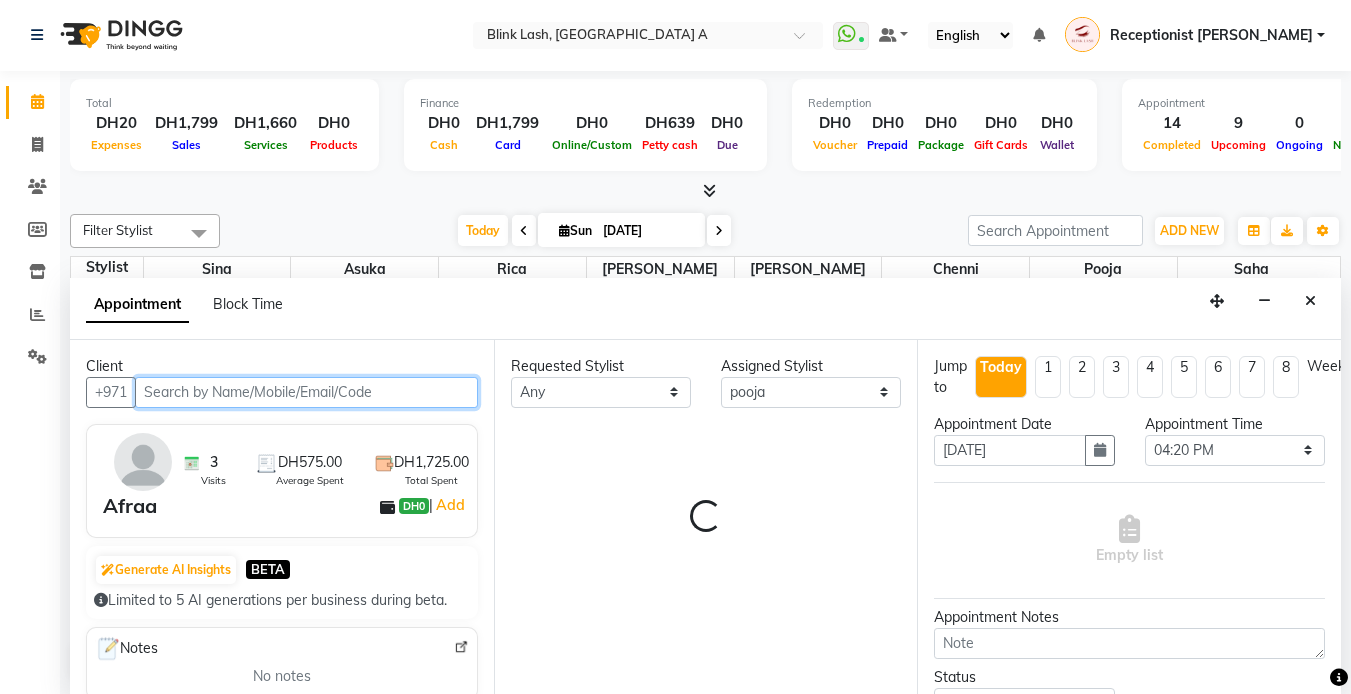 select on "2892" 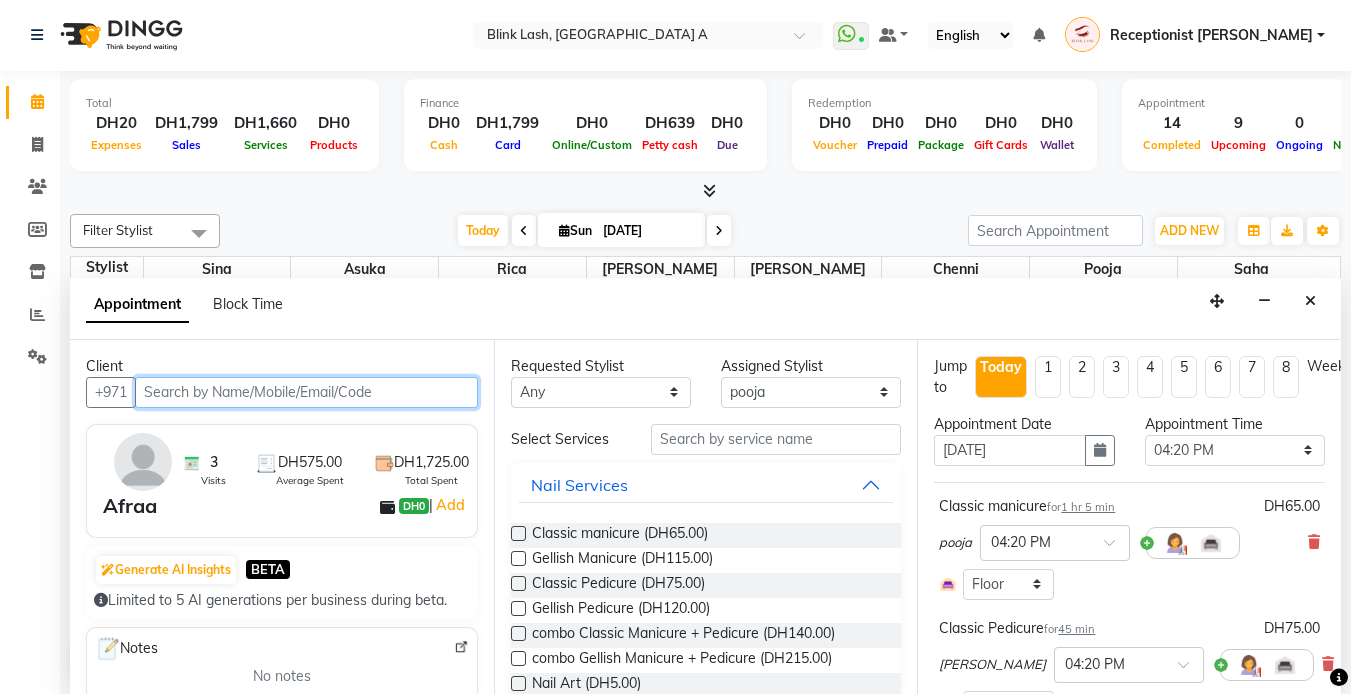 scroll, scrollTop: 595, scrollLeft: 0, axis: vertical 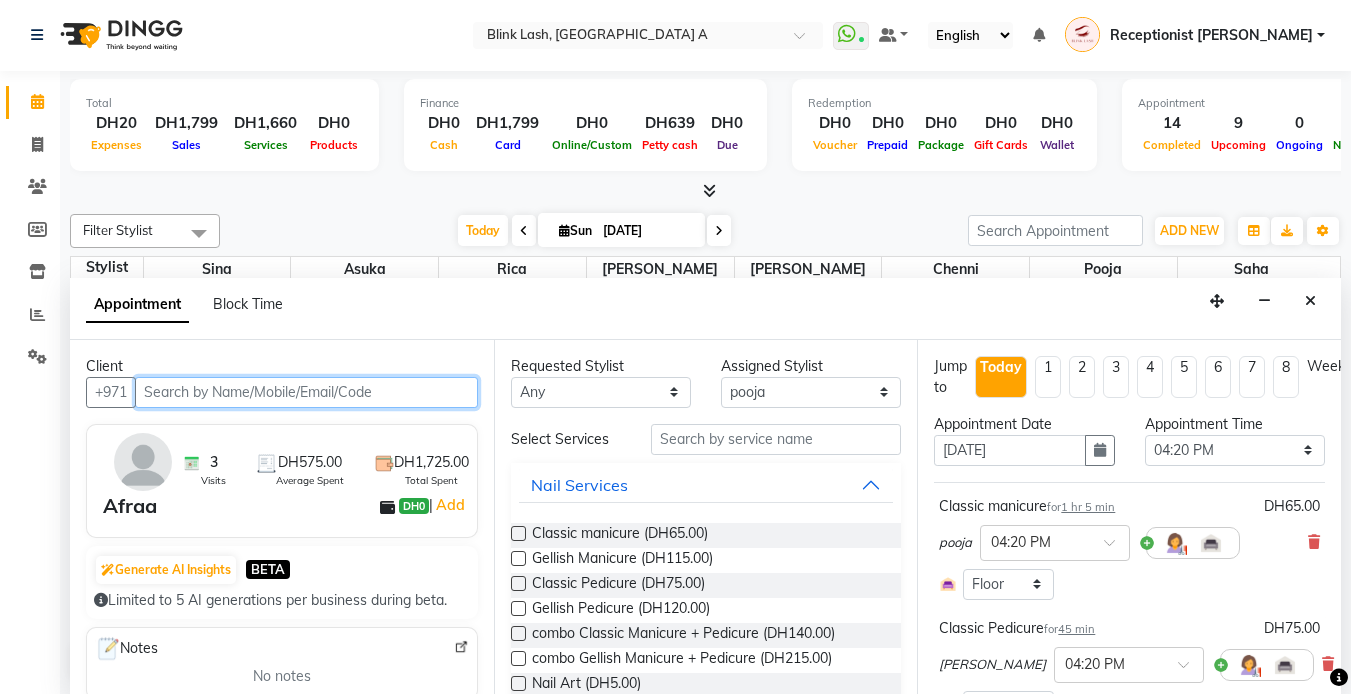 select on "2892" 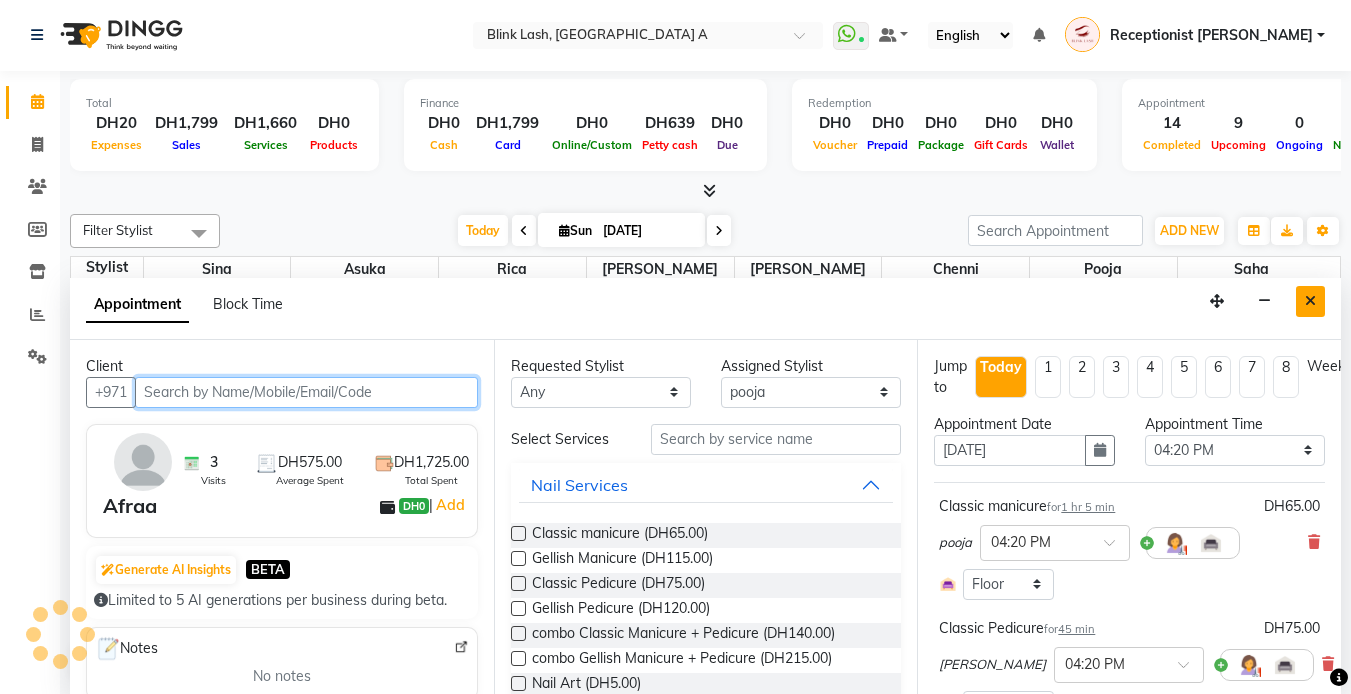 select on "2892" 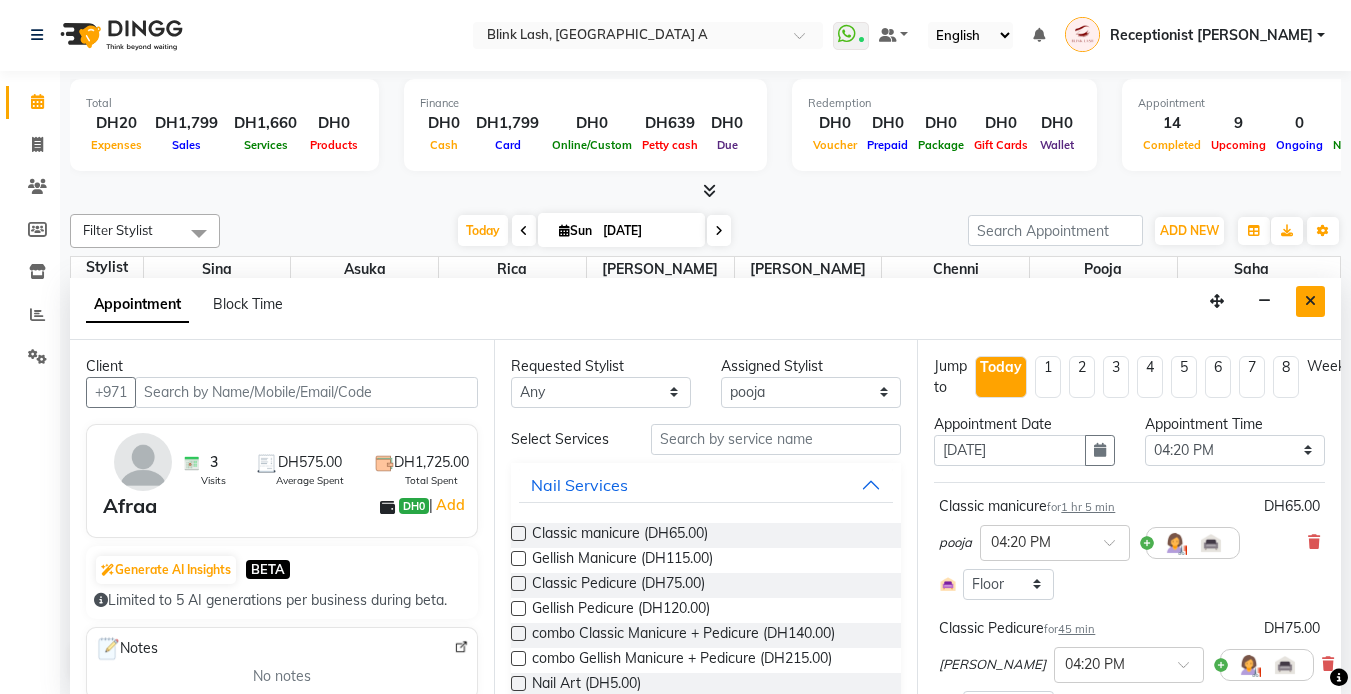 click at bounding box center (1310, 301) 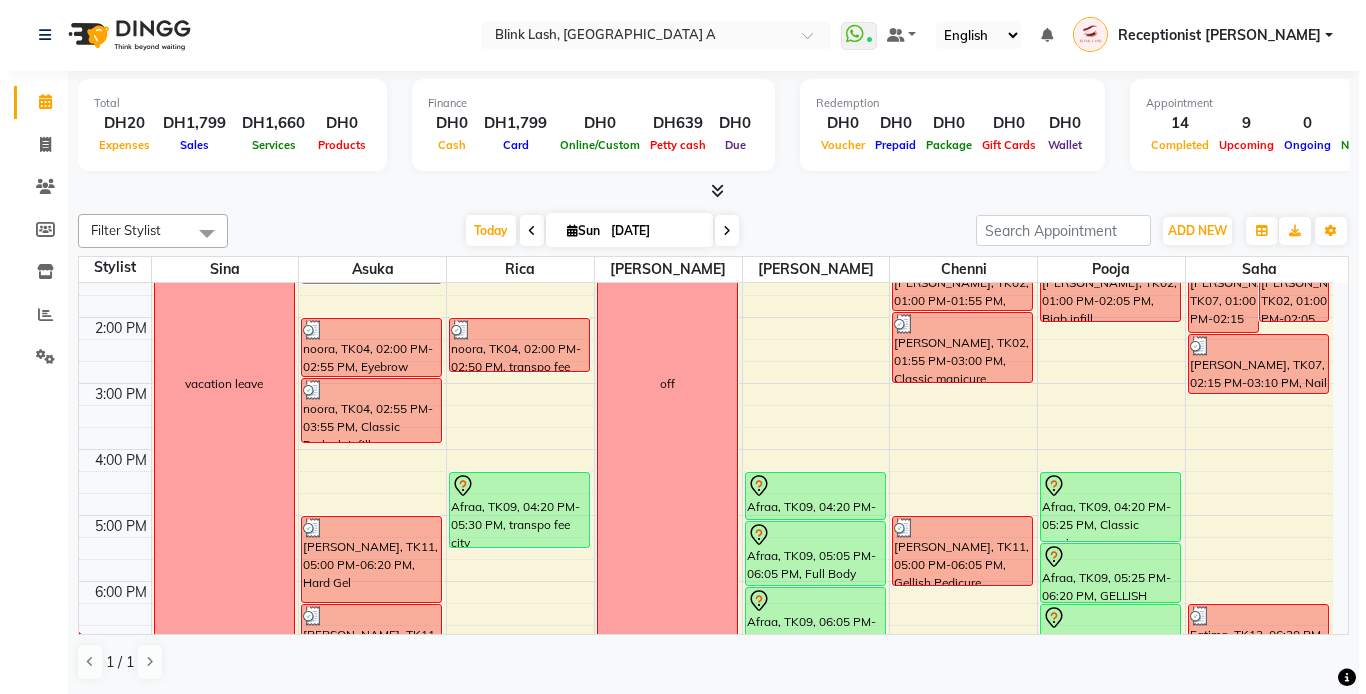 scroll, scrollTop: 395, scrollLeft: 0, axis: vertical 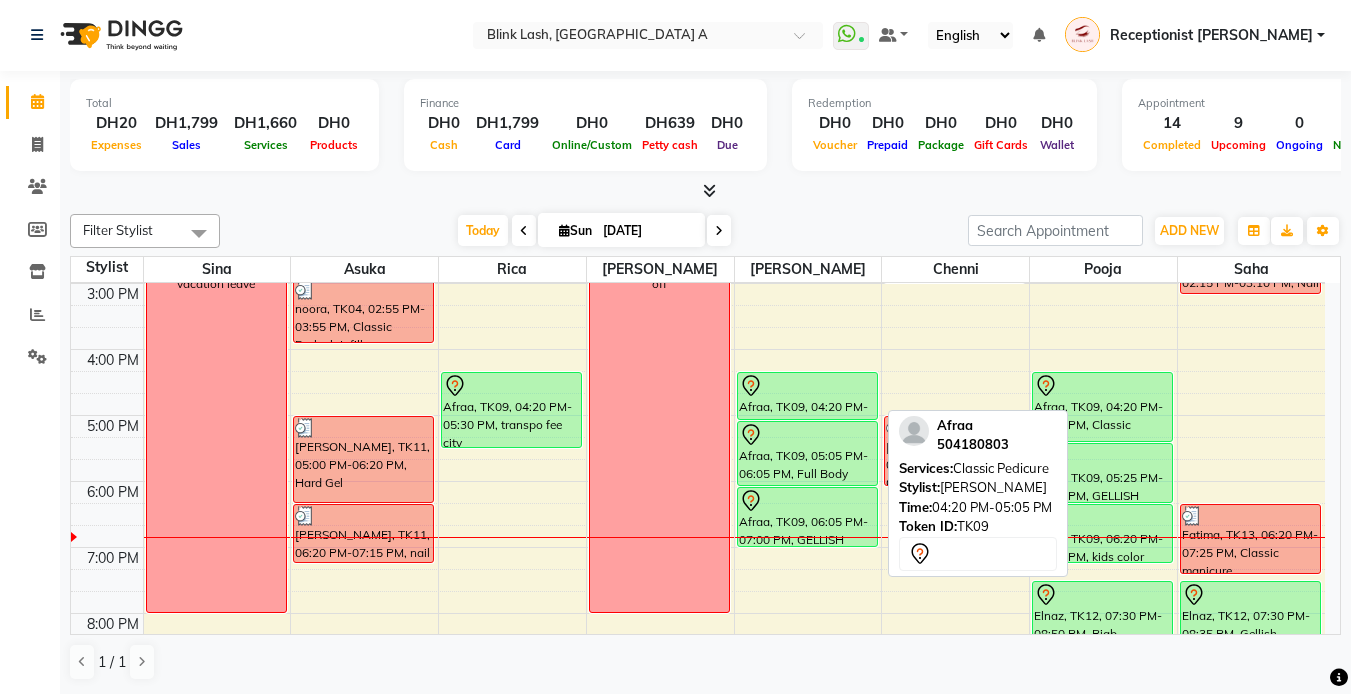 click on "Afraa, TK09, 04:20 PM-05:05 PM, Classic Pedicure" at bounding box center (807, 396) 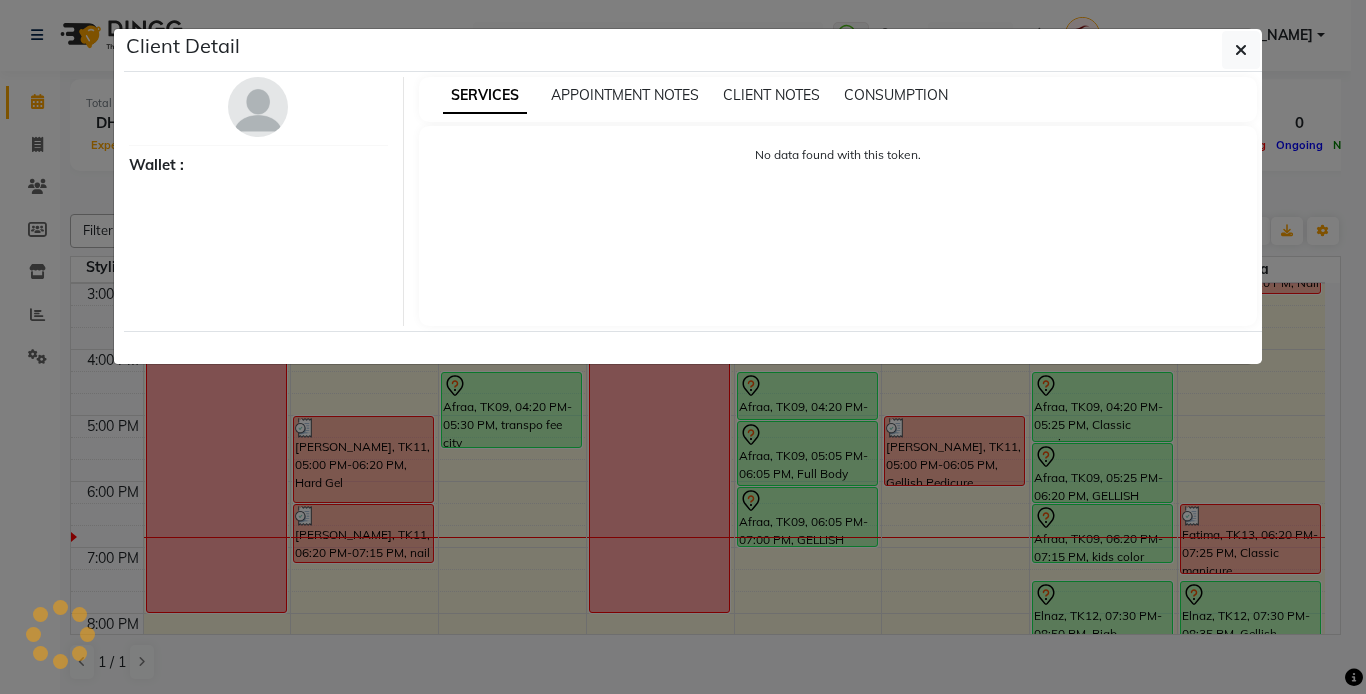 select on "7" 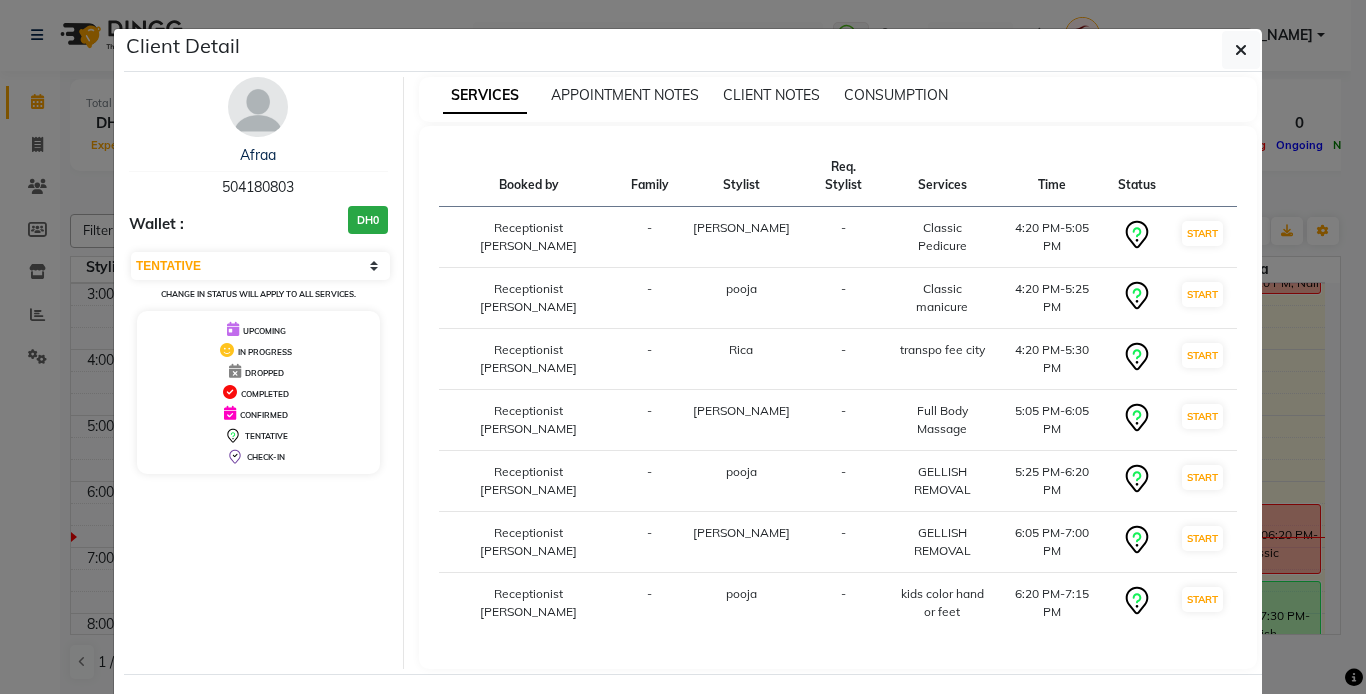 click on "Mark Done And Checkout" 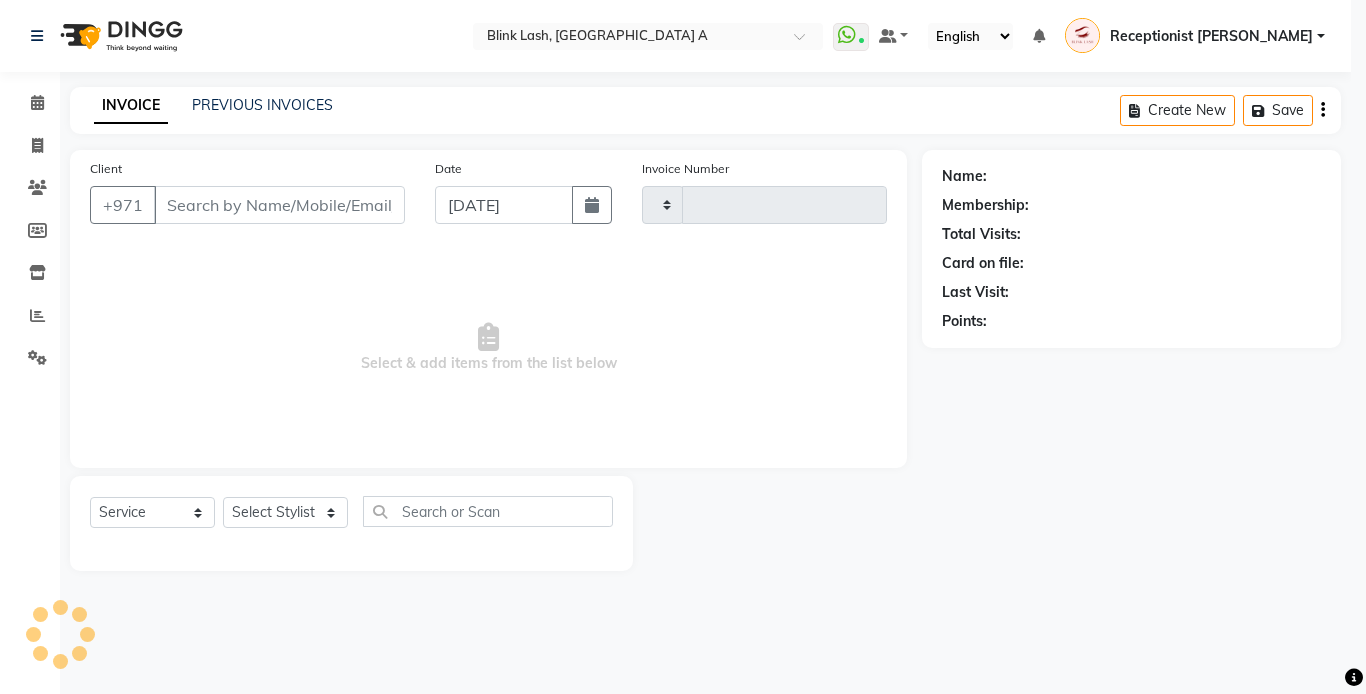 type on "1068" 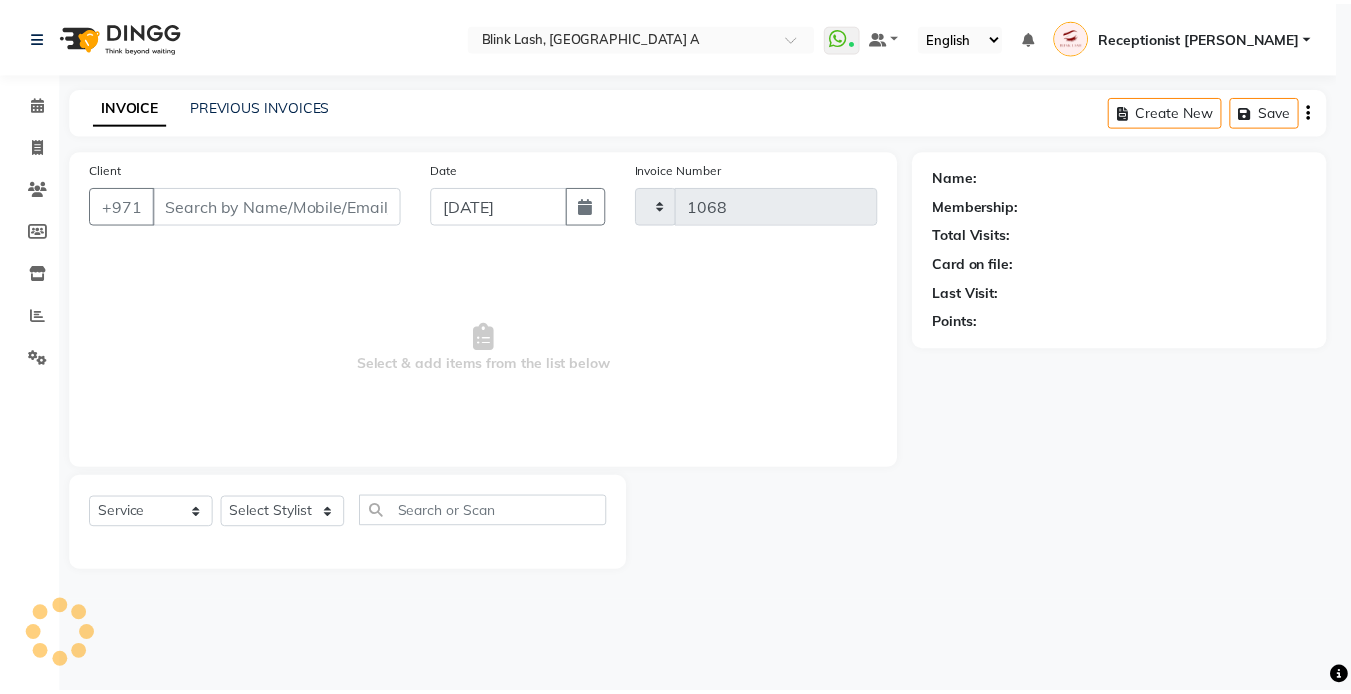 scroll, scrollTop: 0, scrollLeft: 0, axis: both 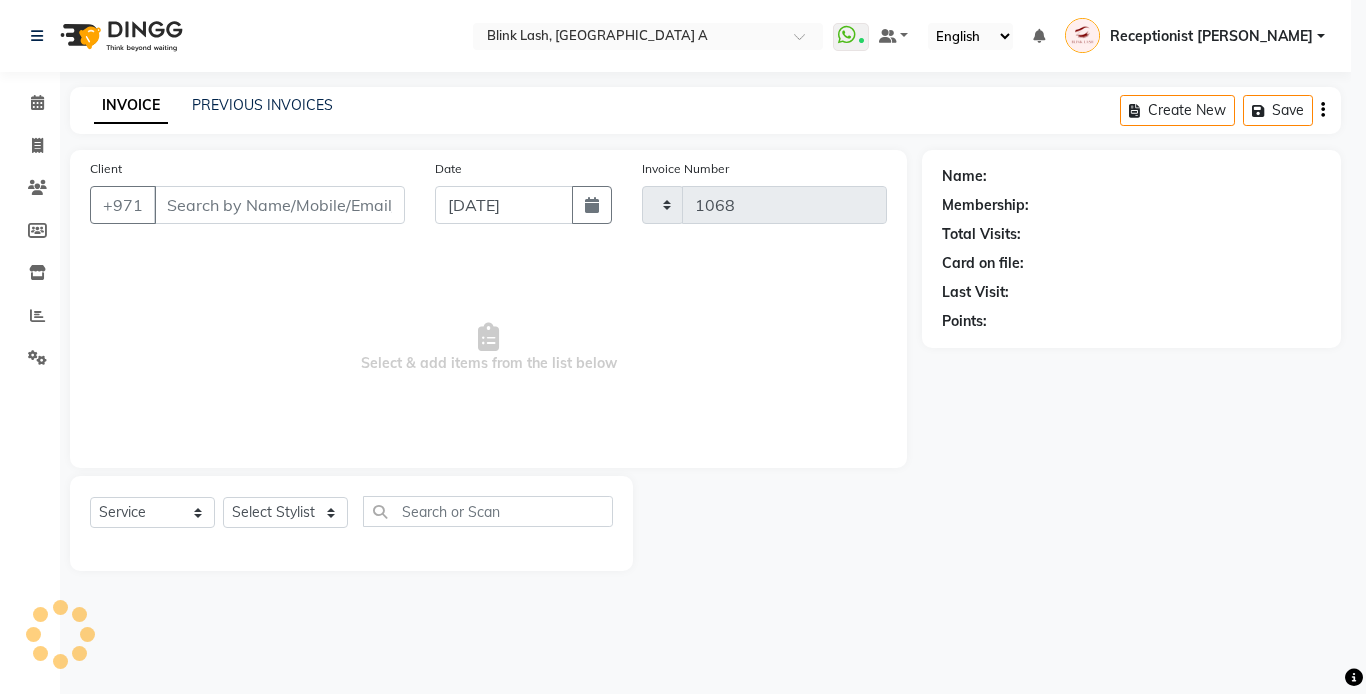 select on "5970" 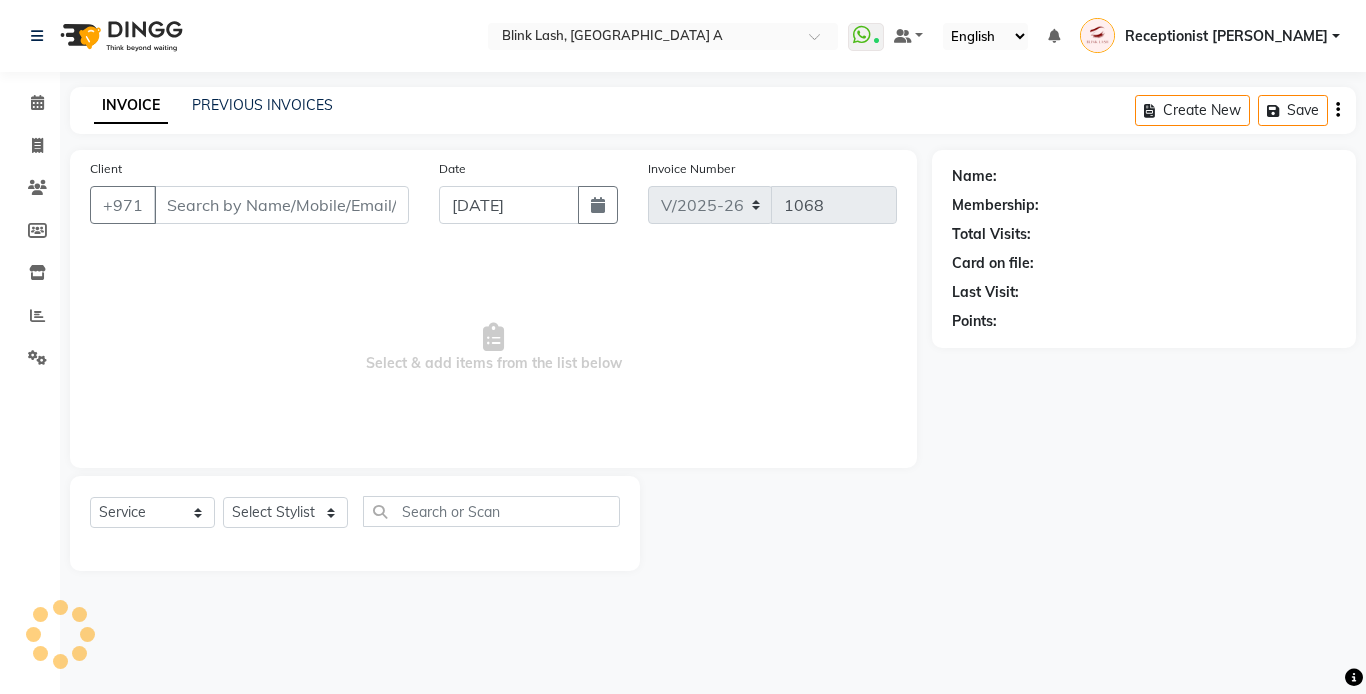 type on "504180803" 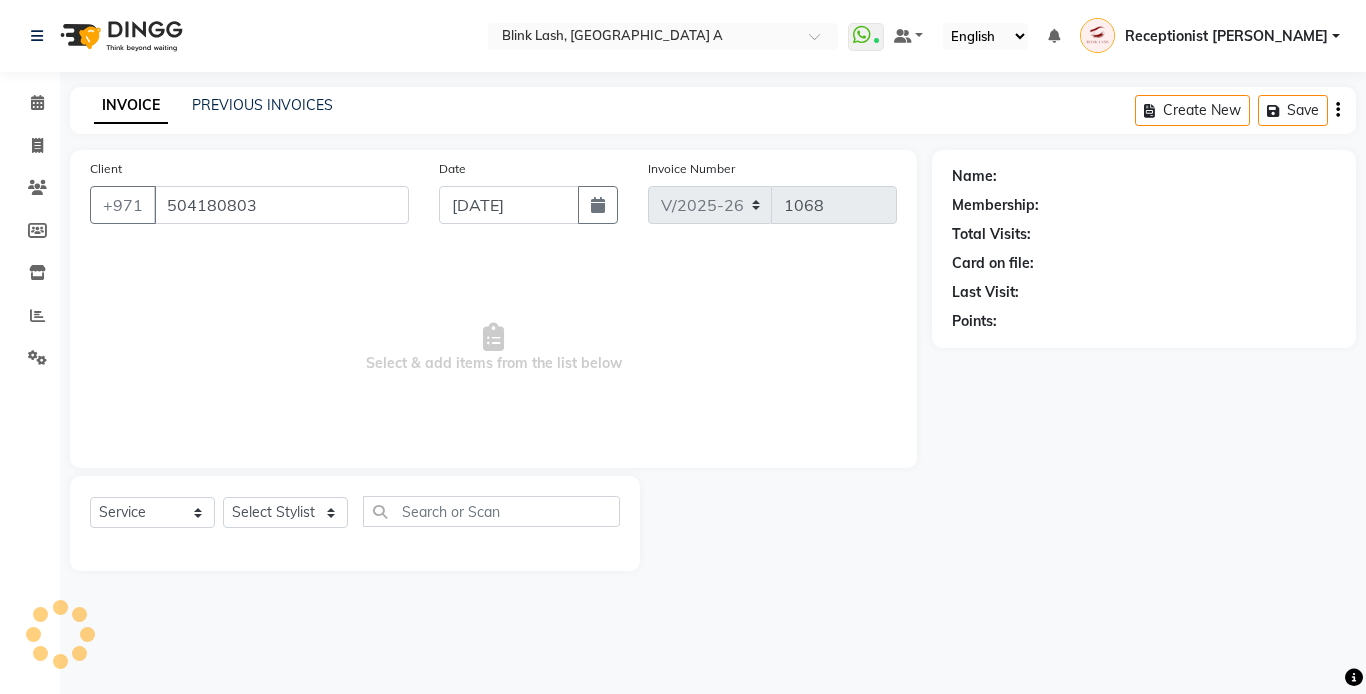 select on "51148" 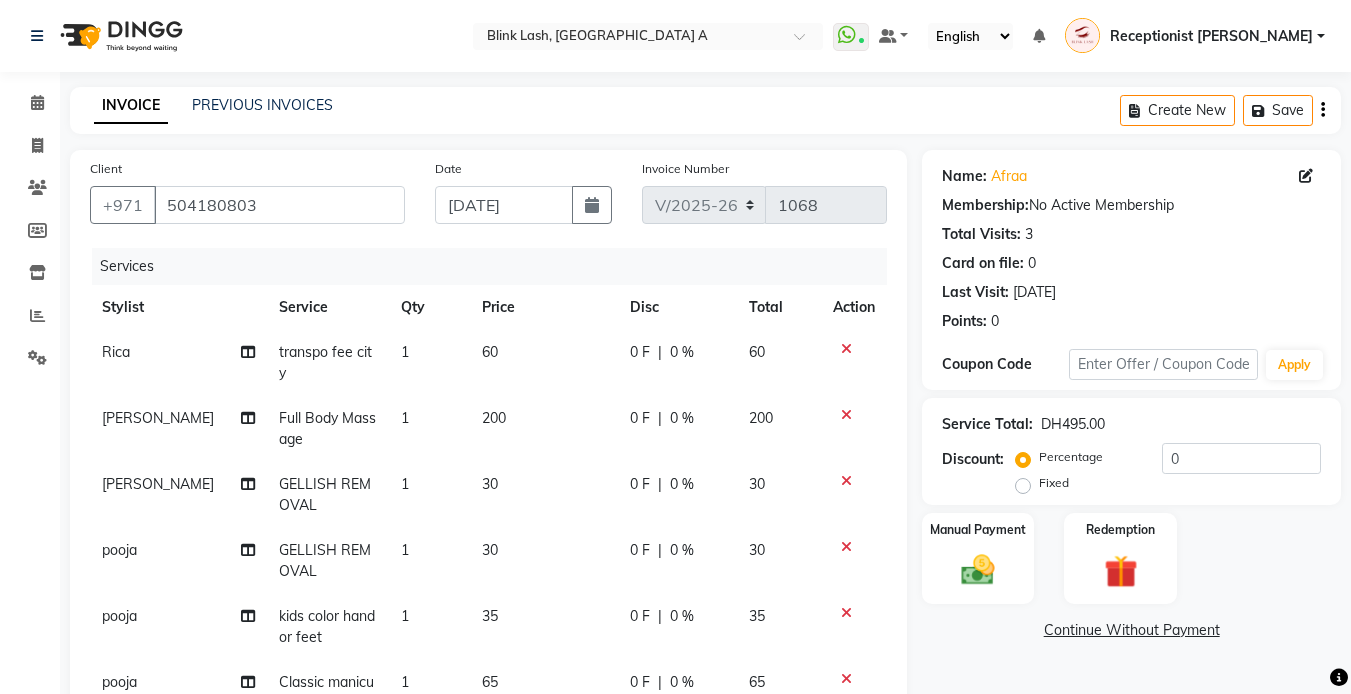 scroll, scrollTop: 200, scrollLeft: 0, axis: vertical 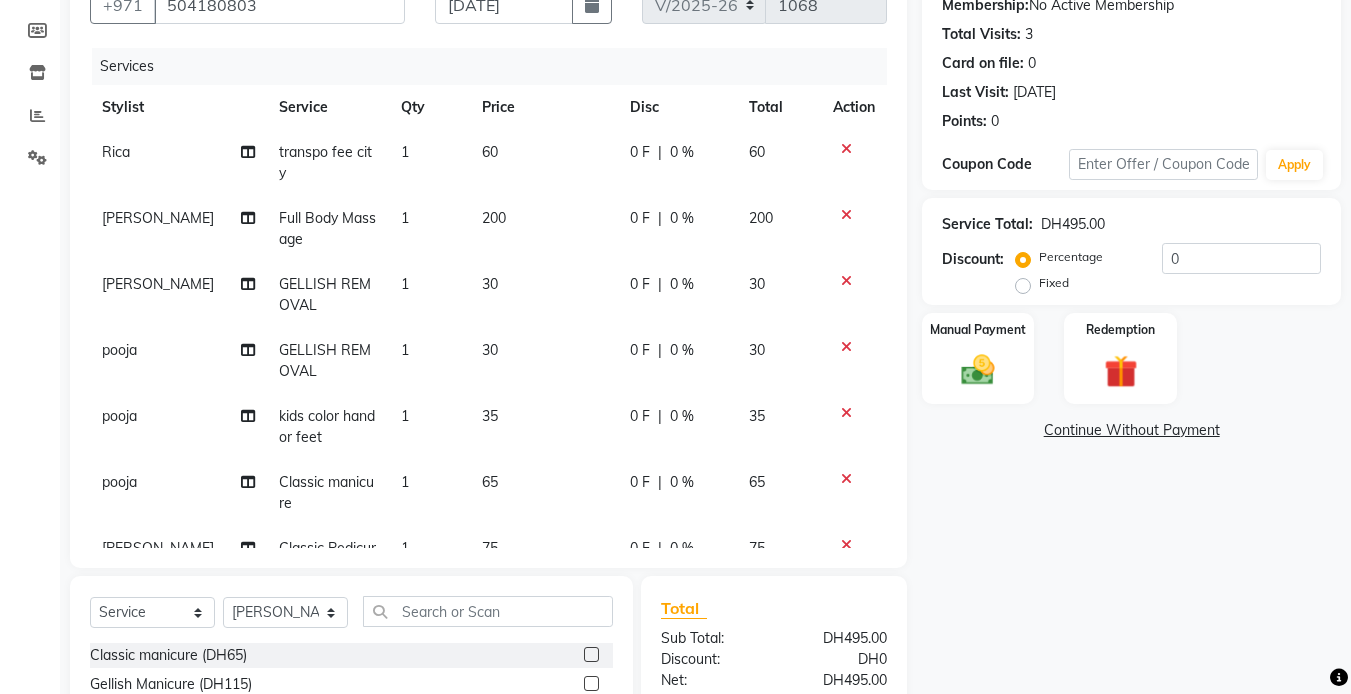 click on "1" 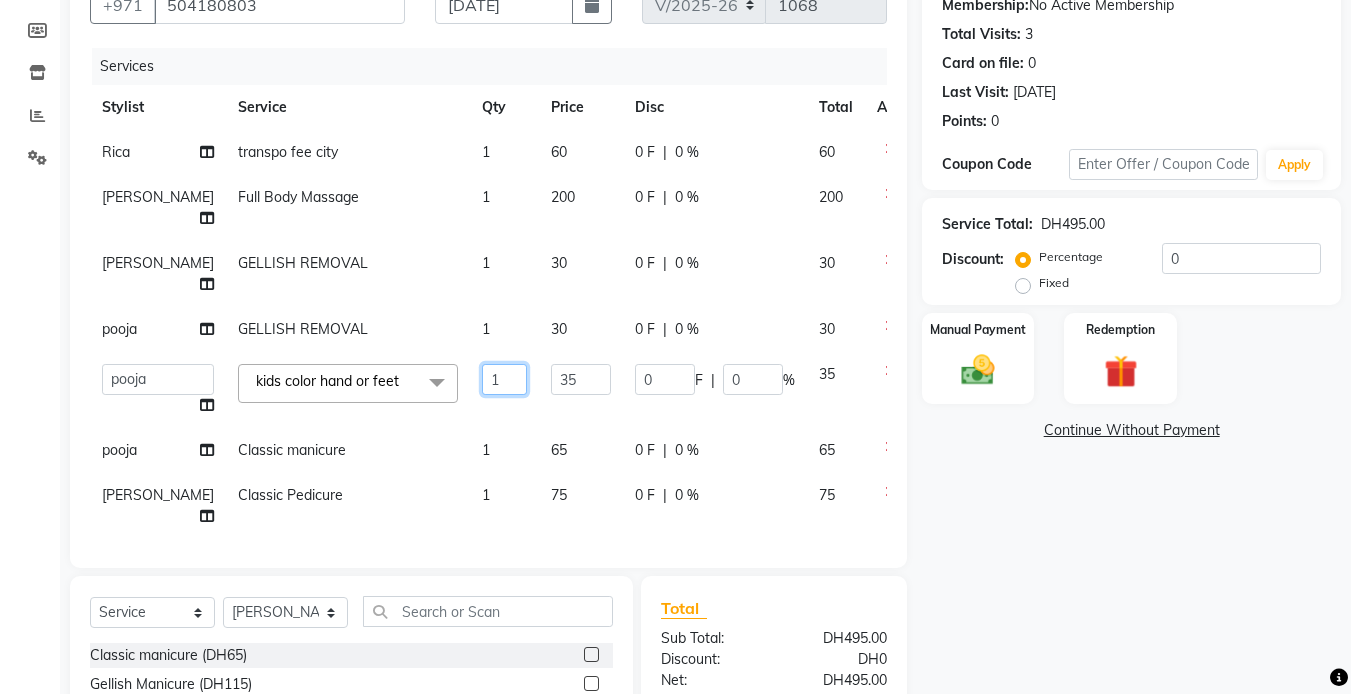 click on "1" 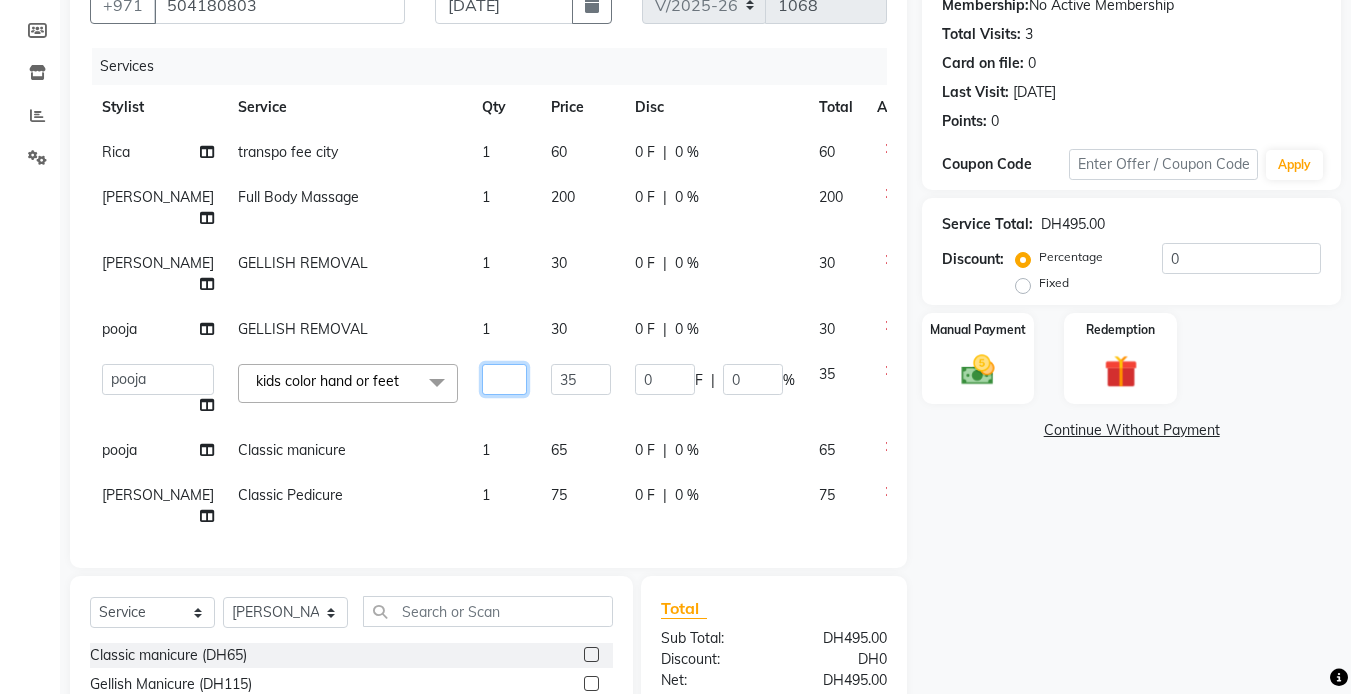 type on "3" 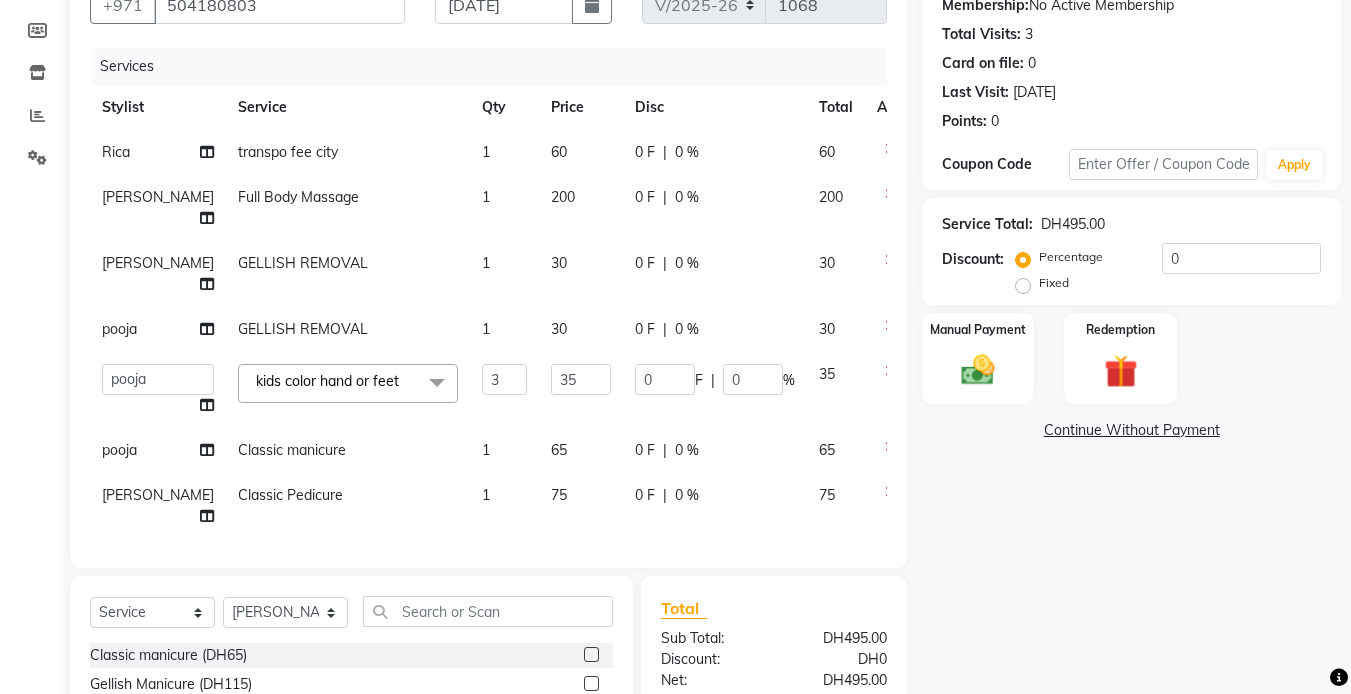 click on "Name: Afraa  Membership:  No Active Membership  Total Visits:  3 Card on file:  0 Last Visit:   [DATE] Points:   0  Coupon Code Apply Service Total:  DH495.00  Discount:  Percentage   Fixed  0 Manual Payment Redemption  Continue Without Payment" 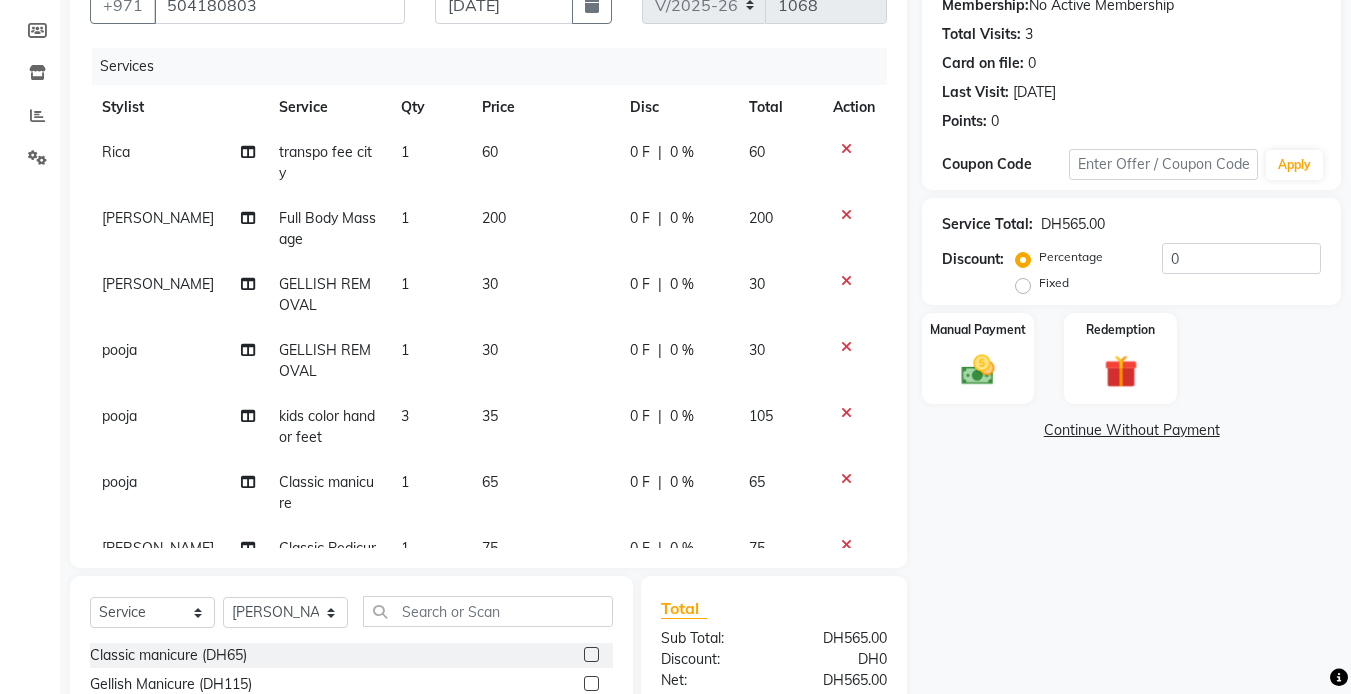 scroll, scrollTop: 407, scrollLeft: 0, axis: vertical 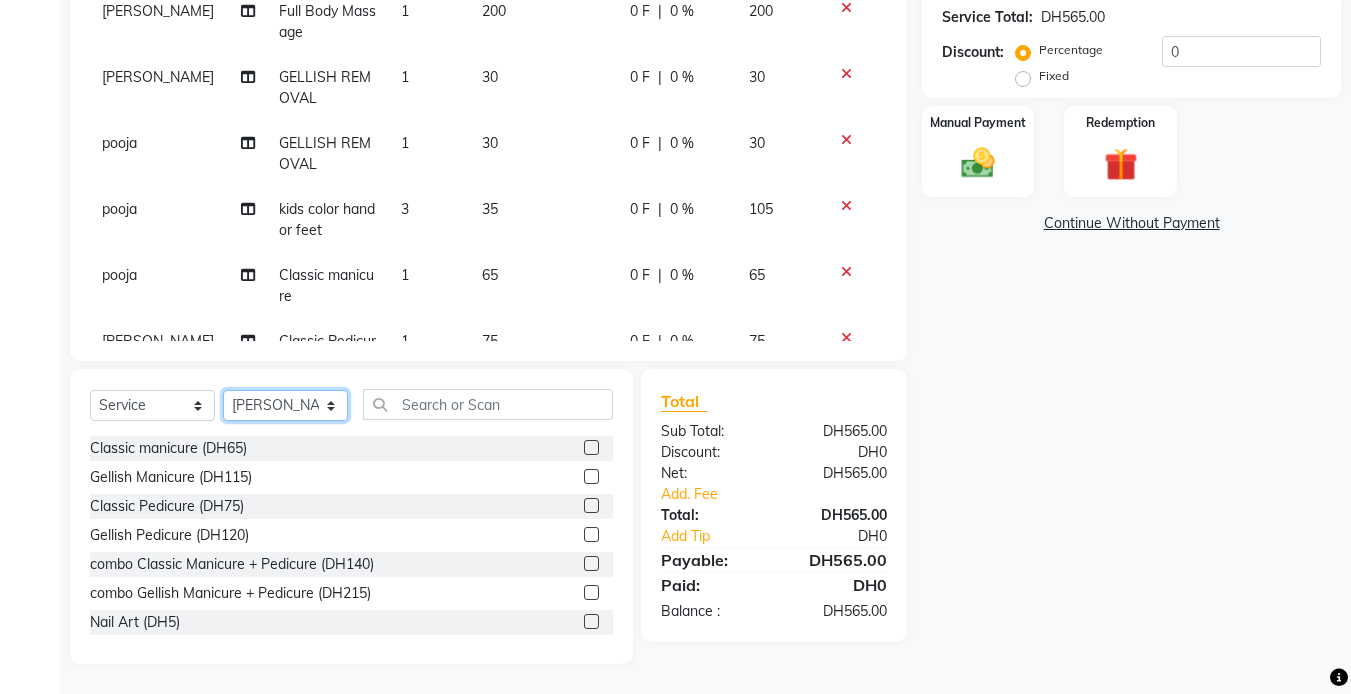 drag, startPoint x: 332, startPoint y: 405, endPoint x: 331, endPoint y: 430, distance: 25.019993 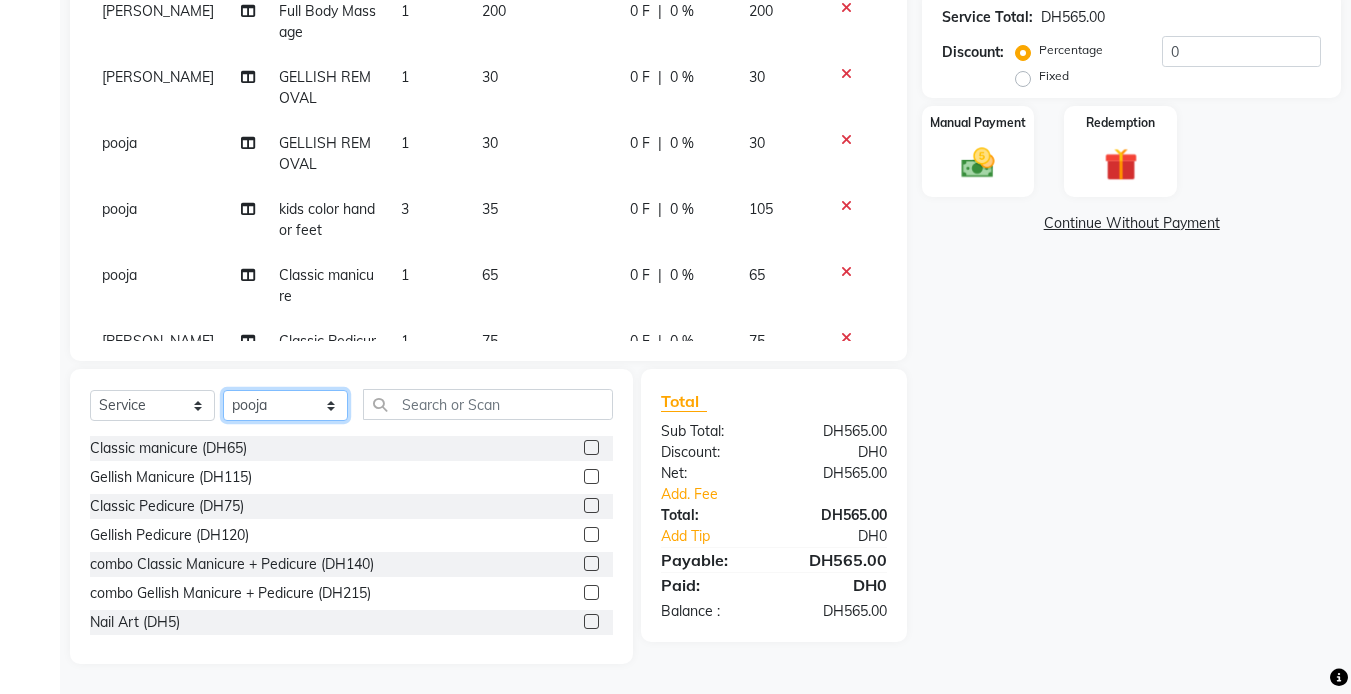 click on "Select Stylist Accounts [PERSON_NAME] [PERSON_NAME] pooja Receptionist [PERSON_NAME] Rica [PERSON_NAME]" 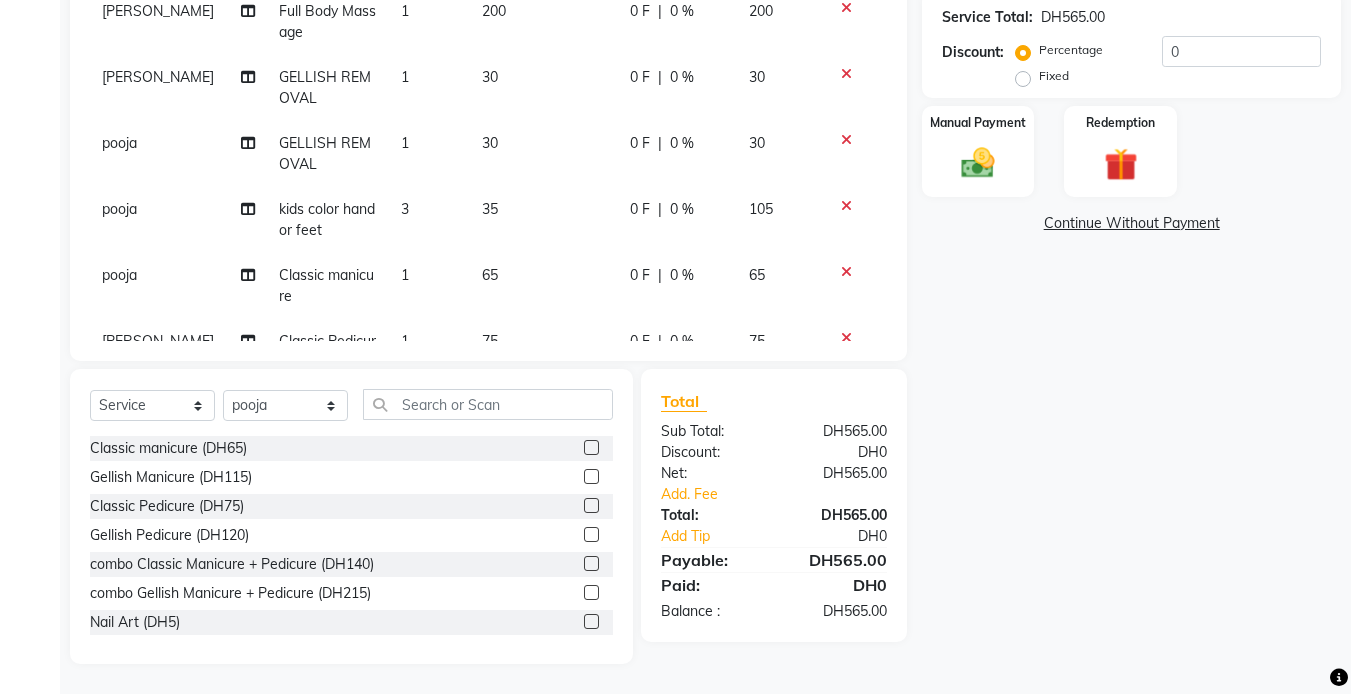 click 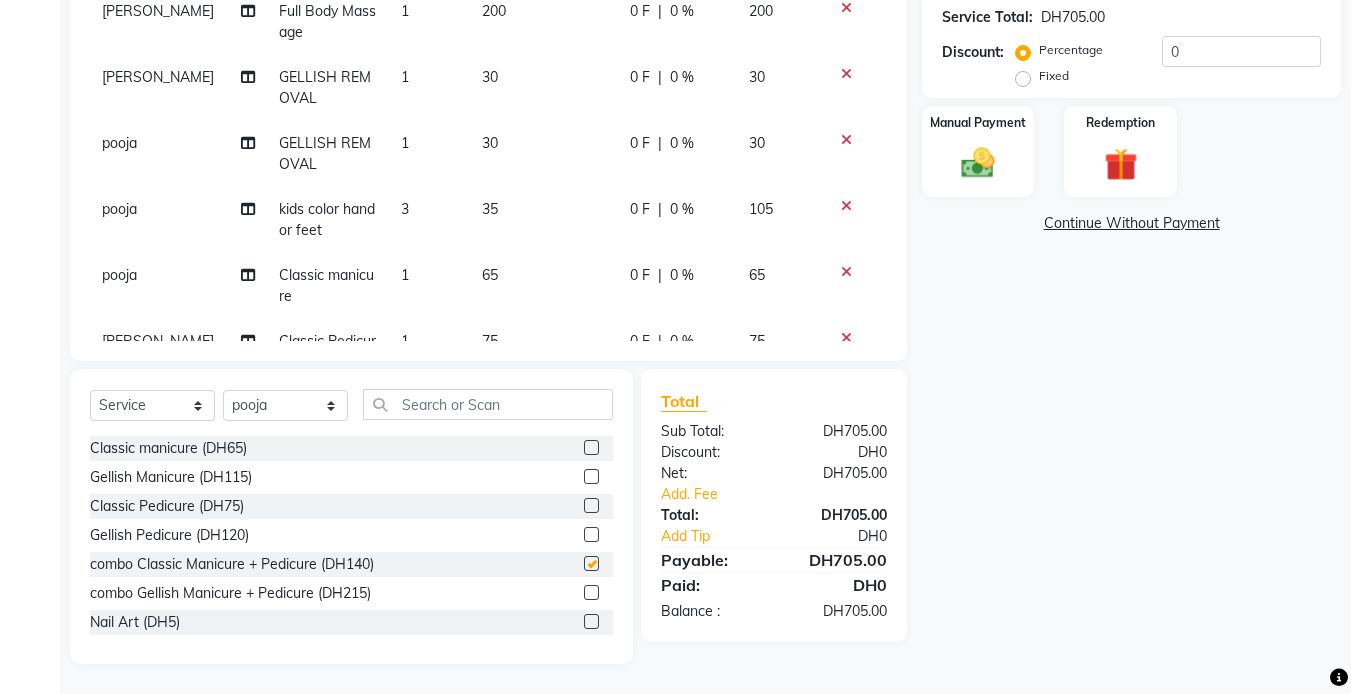 checkbox on "false" 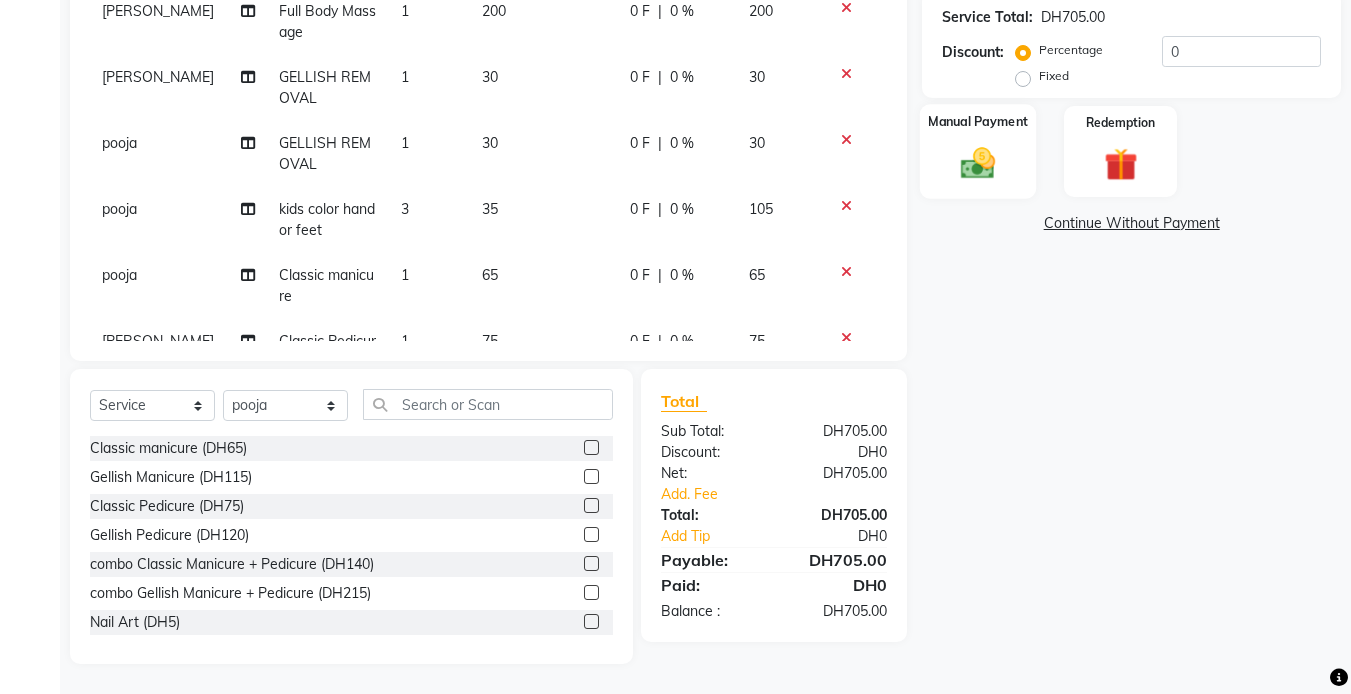 click 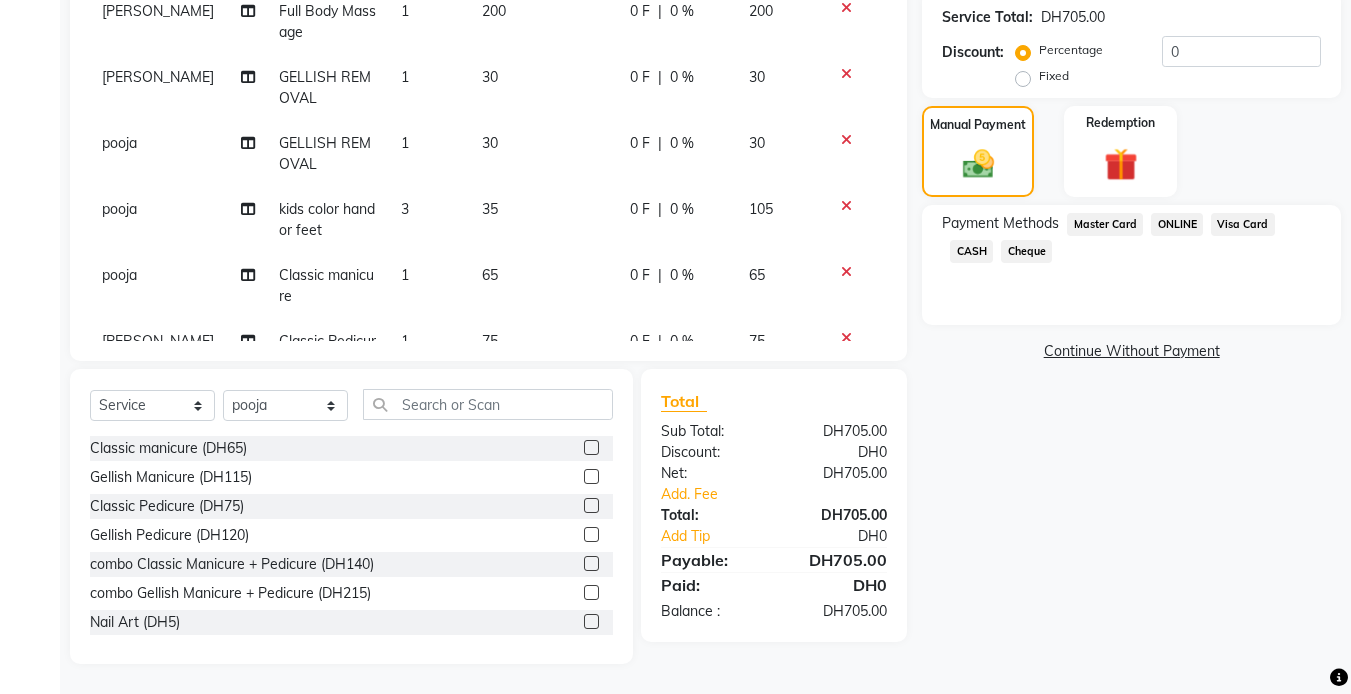 click on "Visa Card" 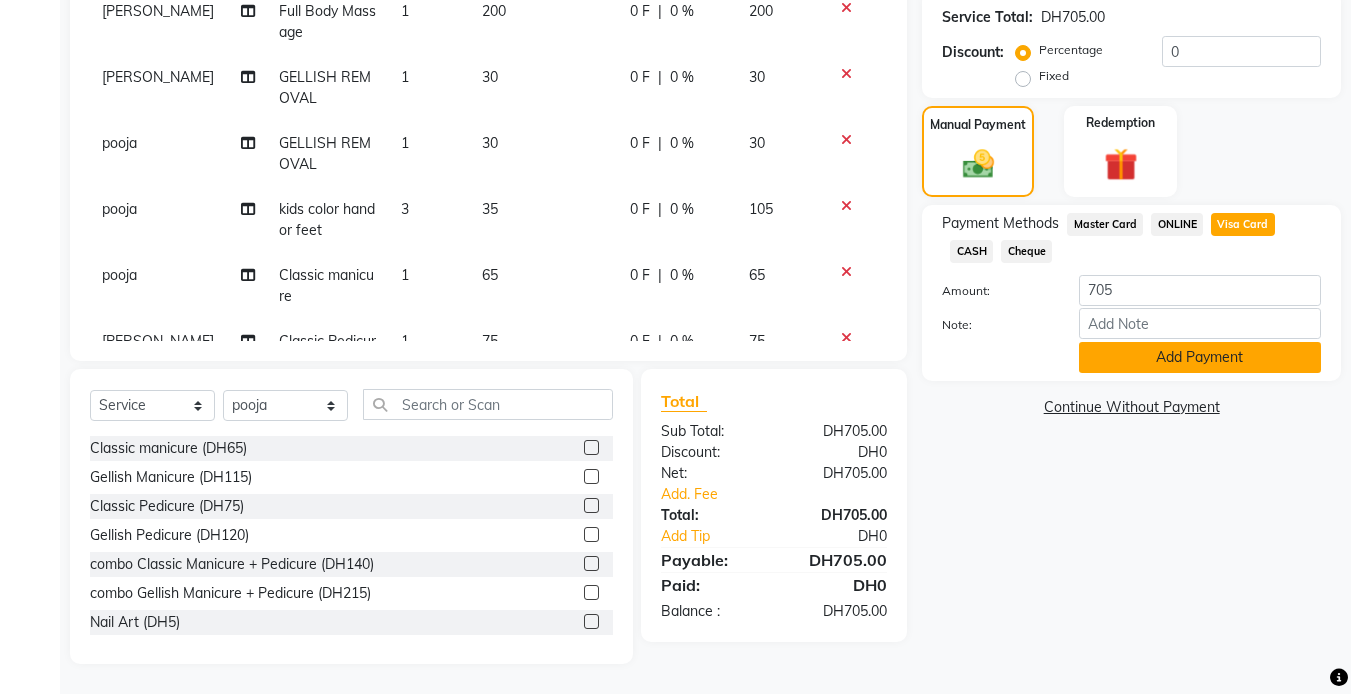 click on "Add Payment" 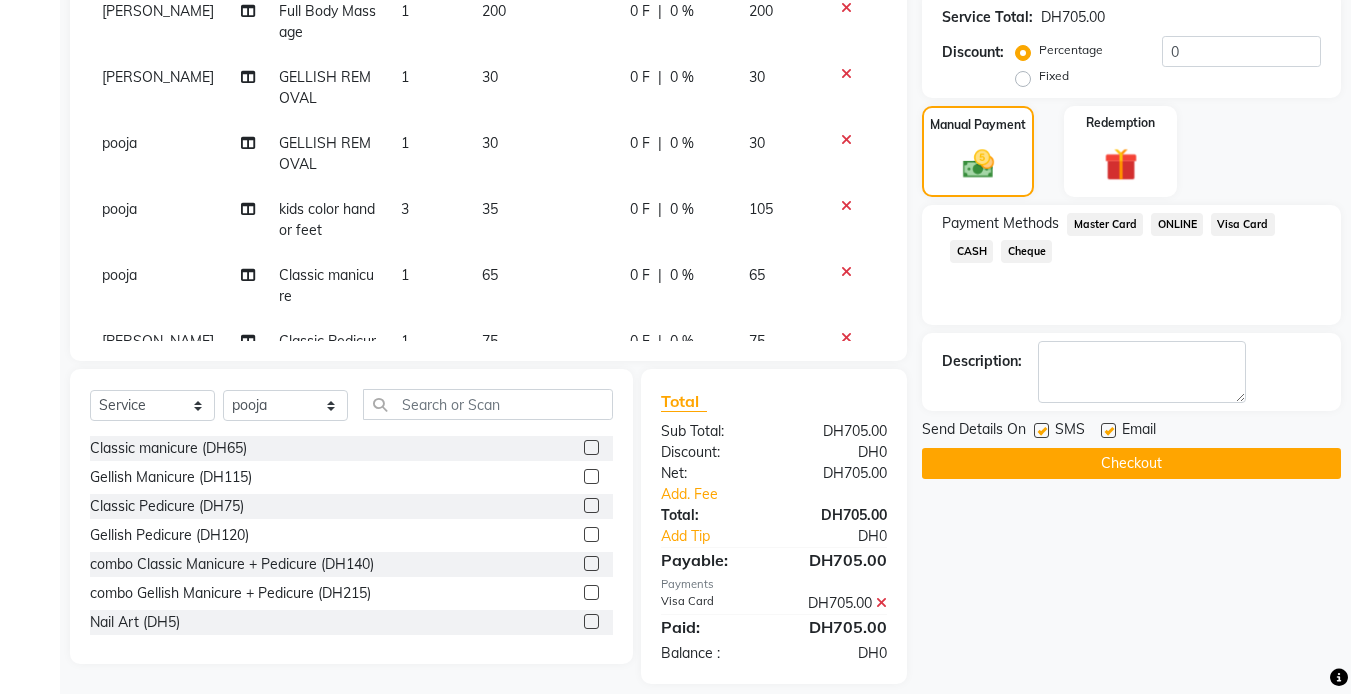click on "Checkout" 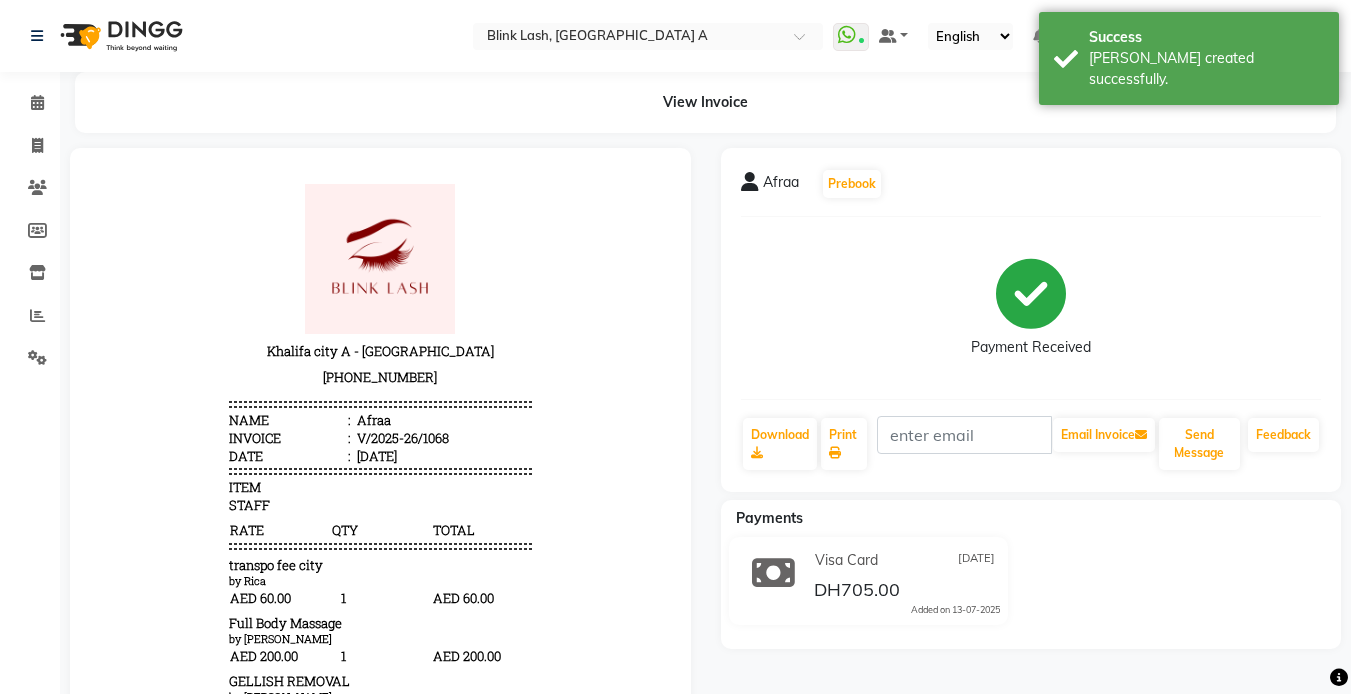 scroll, scrollTop: 0, scrollLeft: 0, axis: both 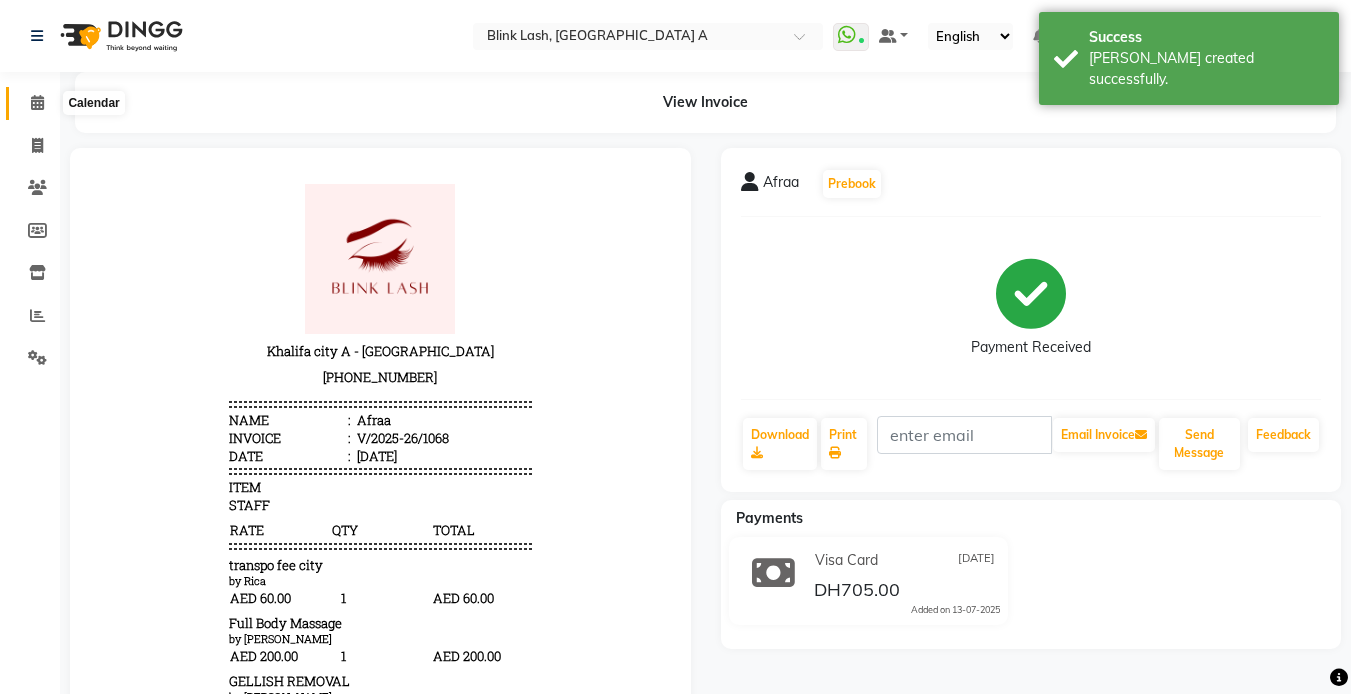 click 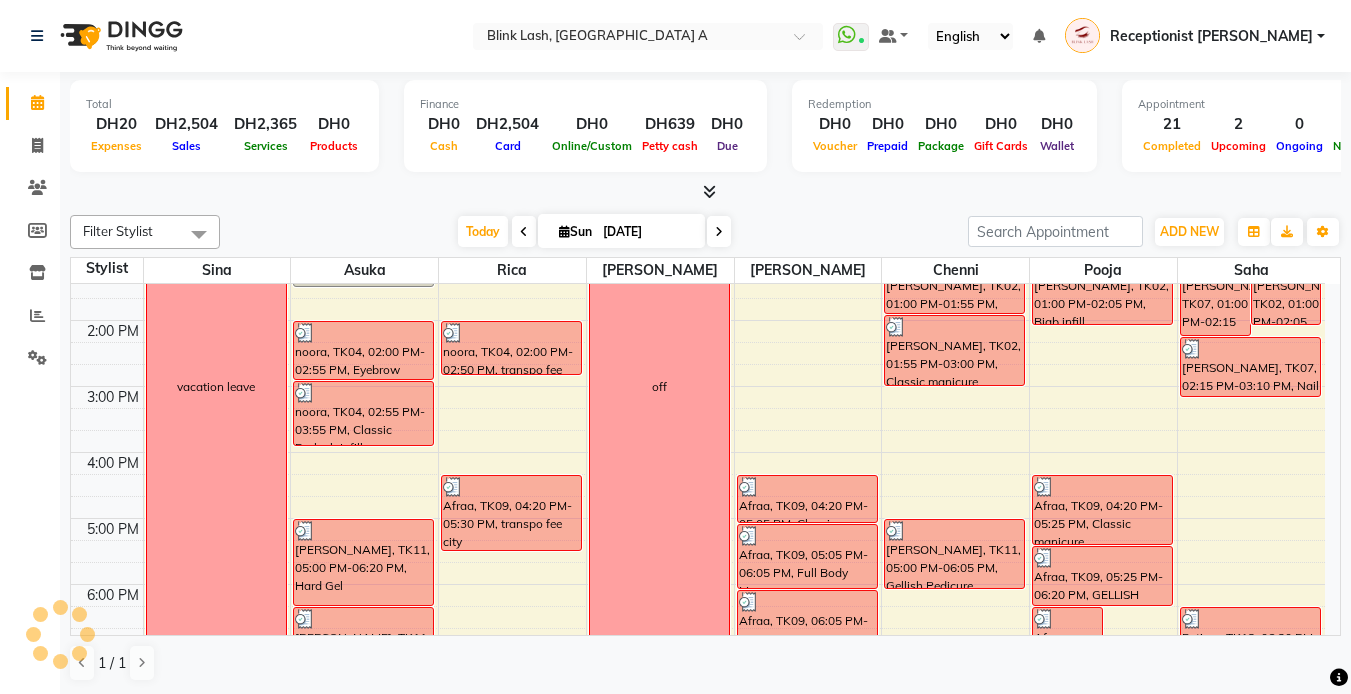 scroll, scrollTop: 300, scrollLeft: 0, axis: vertical 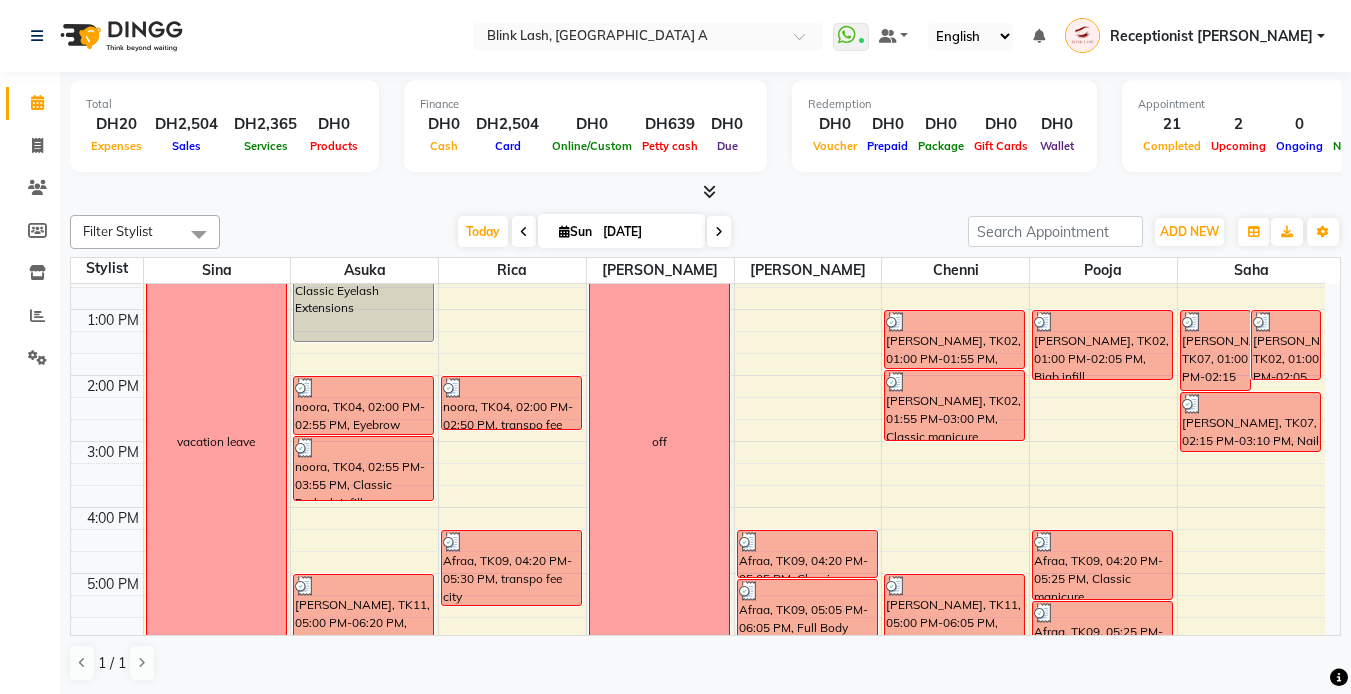 click at bounding box center [709, 191] 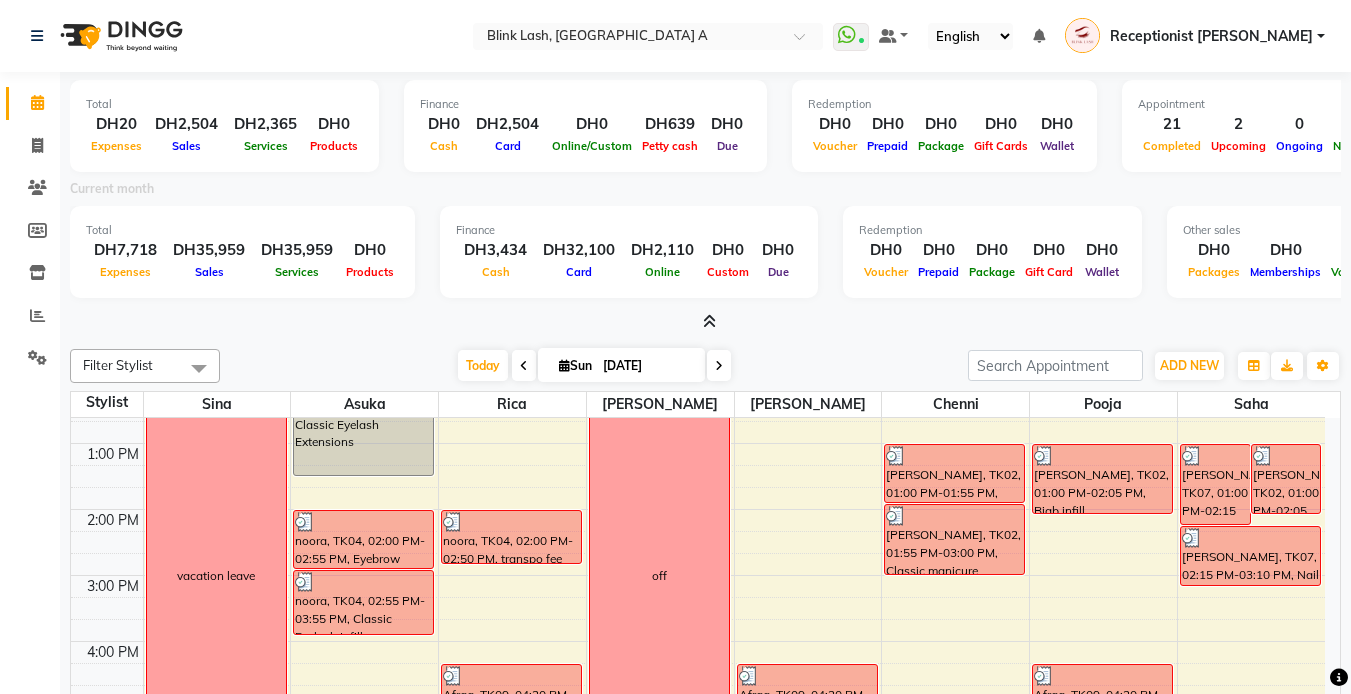 click at bounding box center [705, 322] 